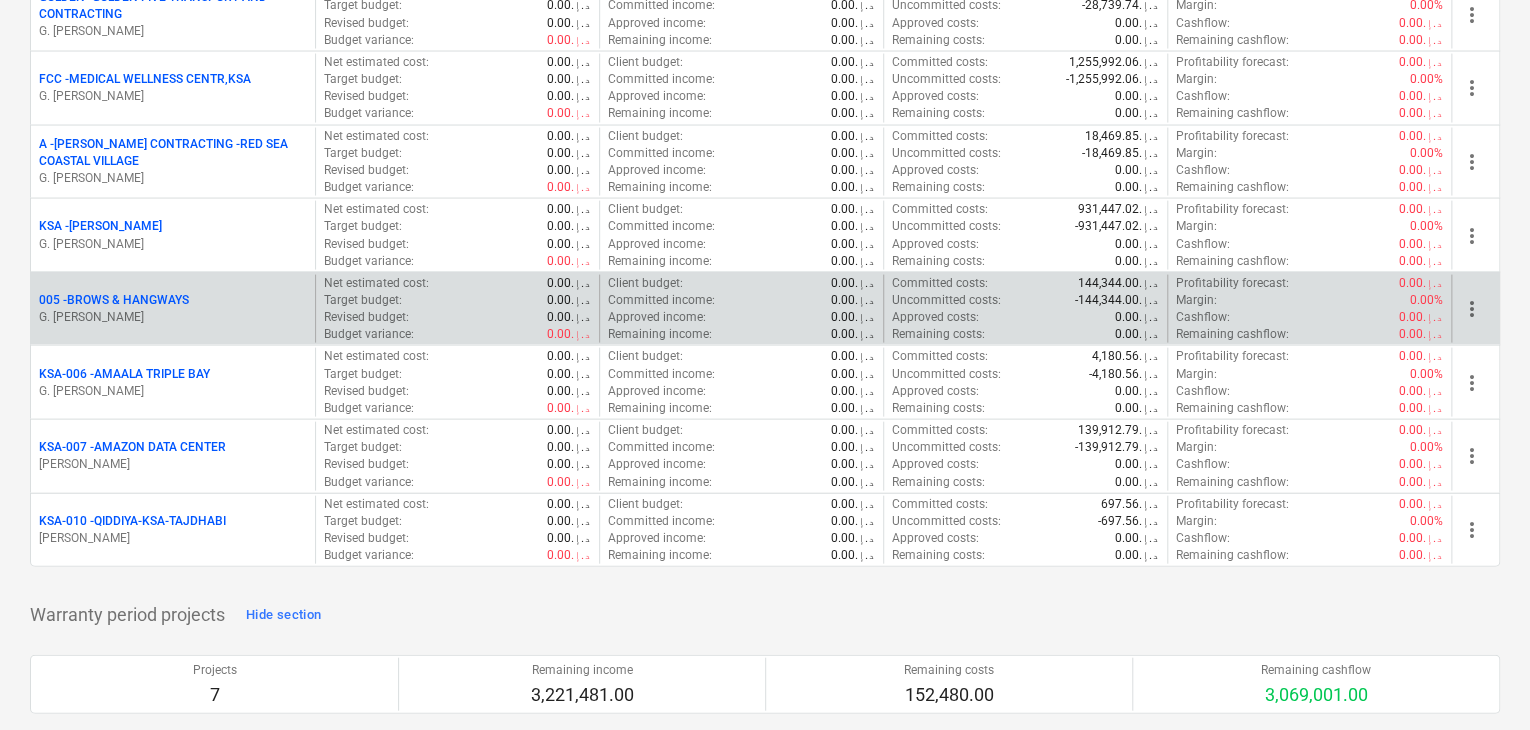 scroll, scrollTop: 1700, scrollLeft: 0, axis: vertical 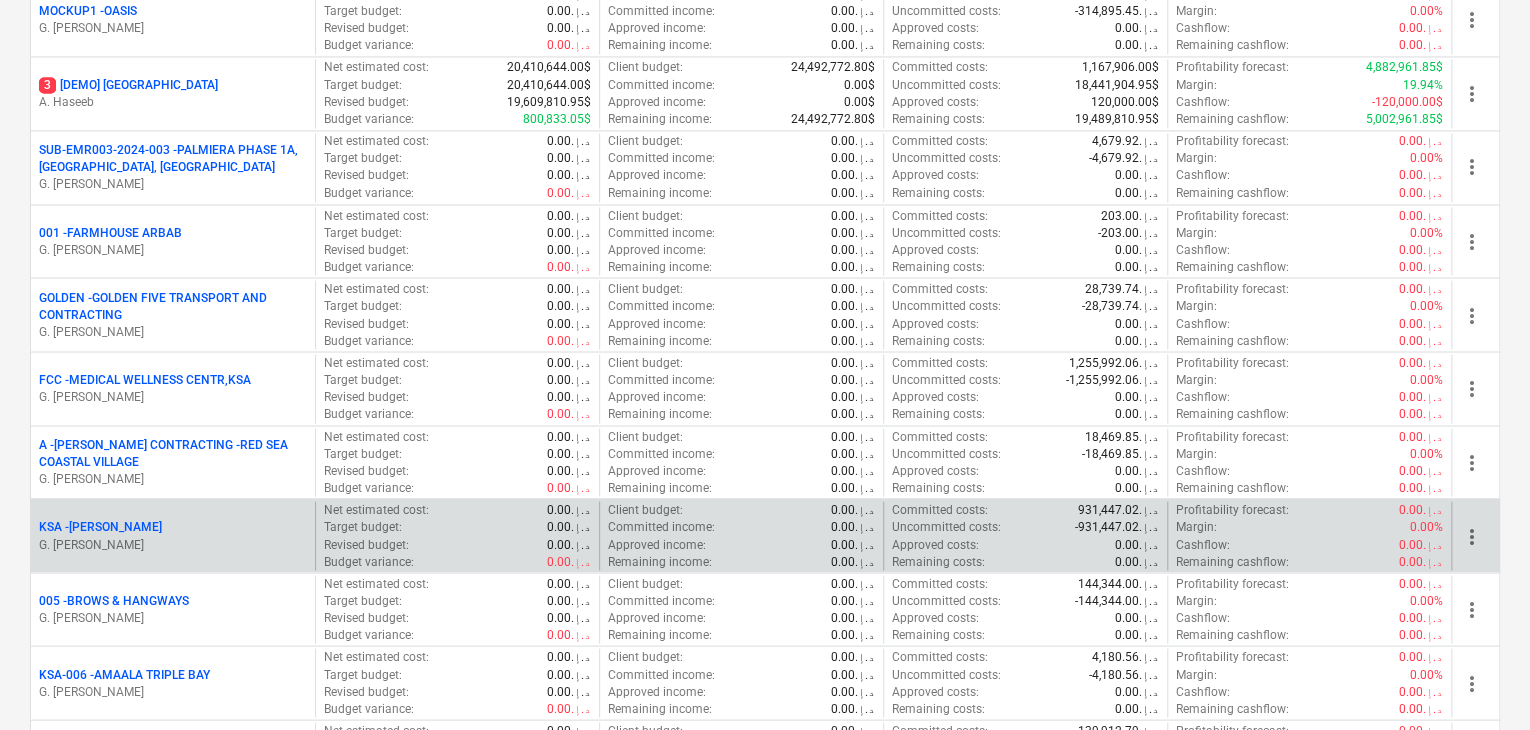 click on "G. [PERSON_NAME]" at bounding box center [173, 544] 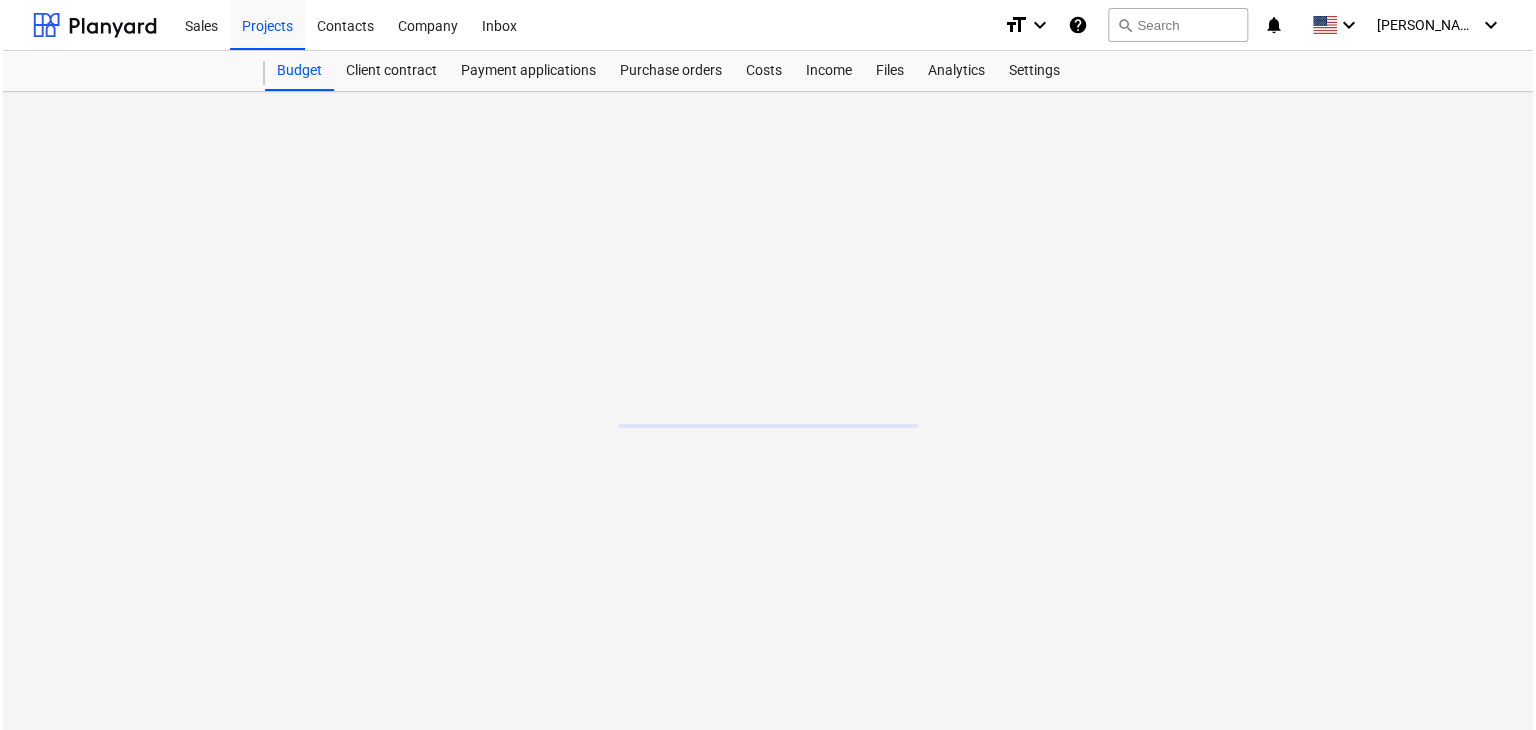 scroll, scrollTop: 0, scrollLeft: 0, axis: both 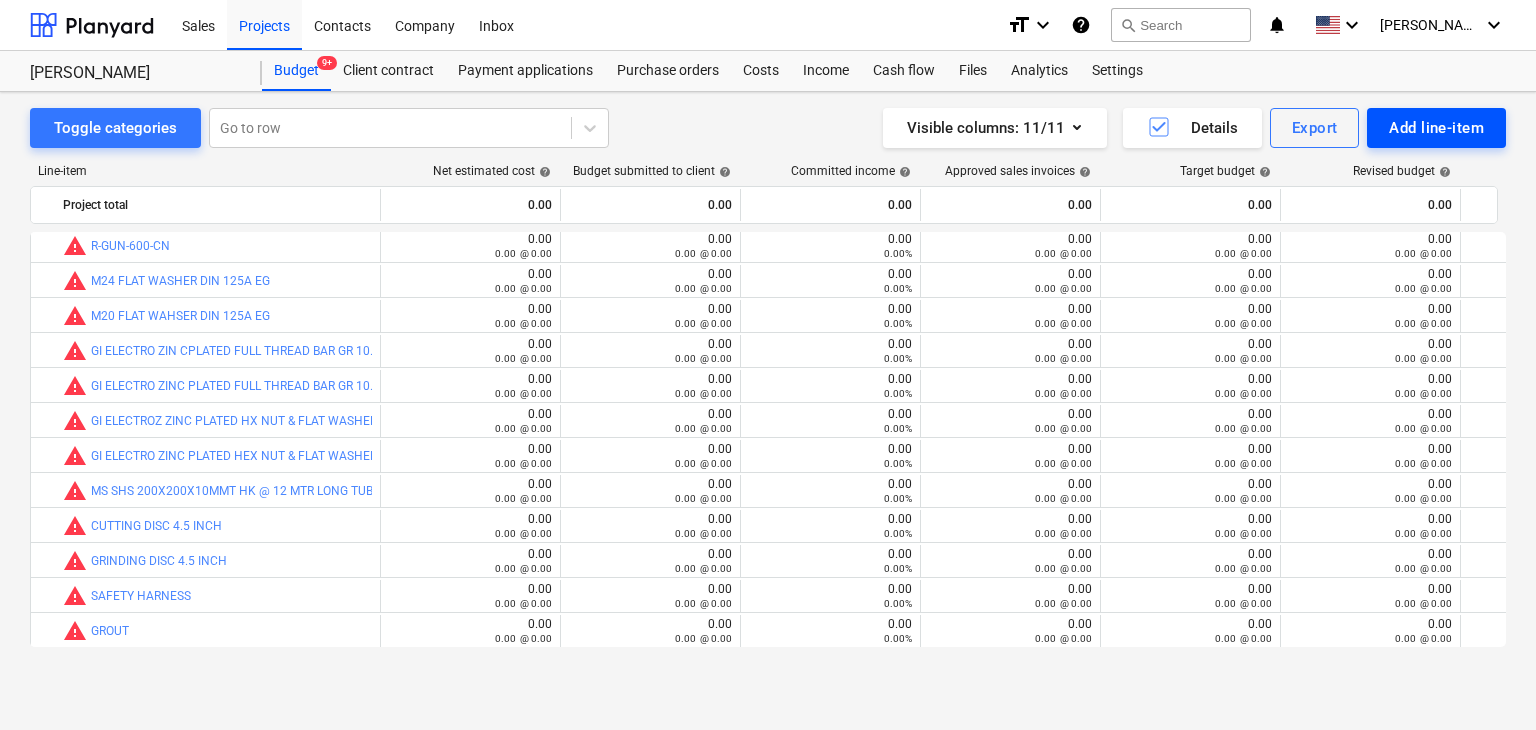 click on "Add line-item" at bounding box center (1436, 128) 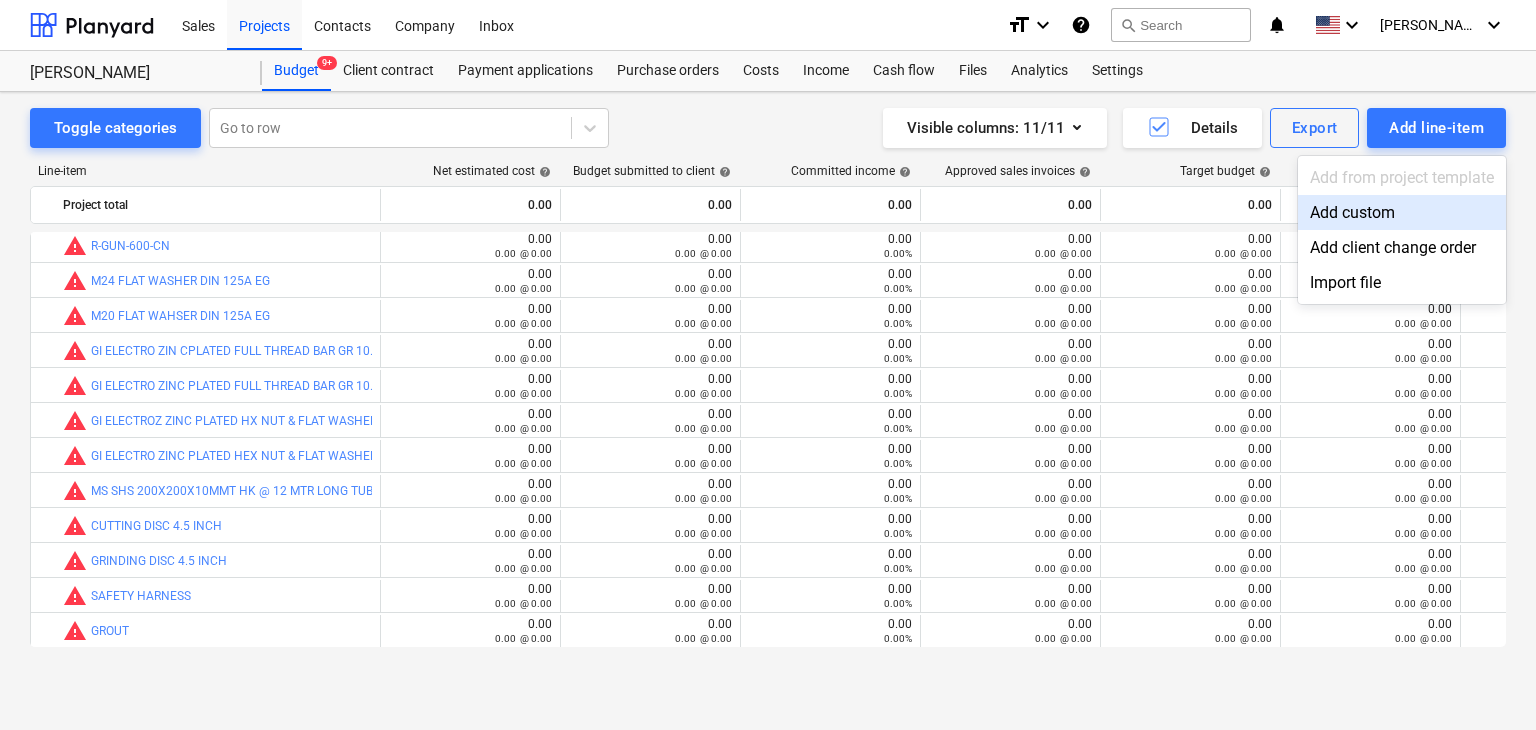 click on "Add custom" at bounding box center (1402, 212) 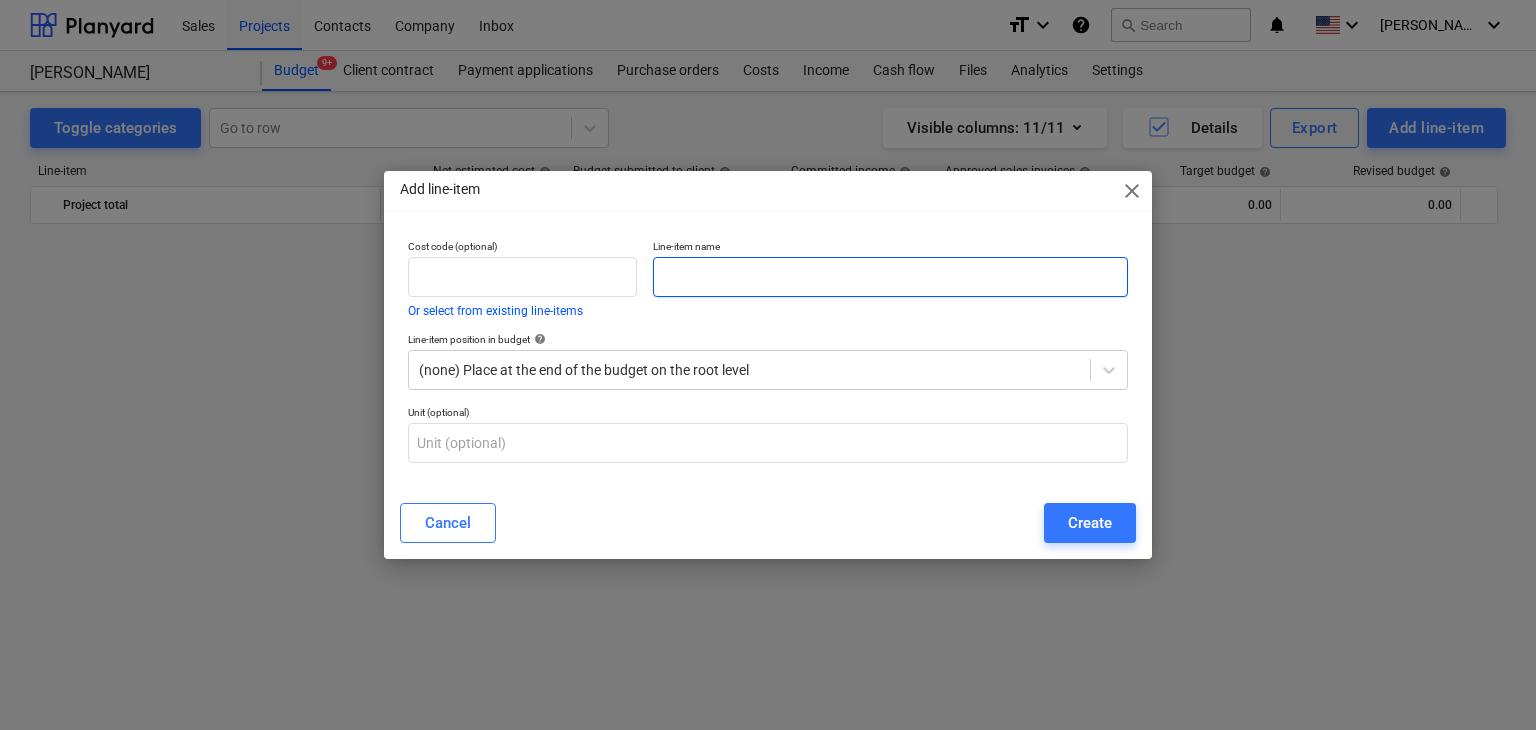 scroll, scrollTop: 5815, scrollLeft: 0, axis: vertical 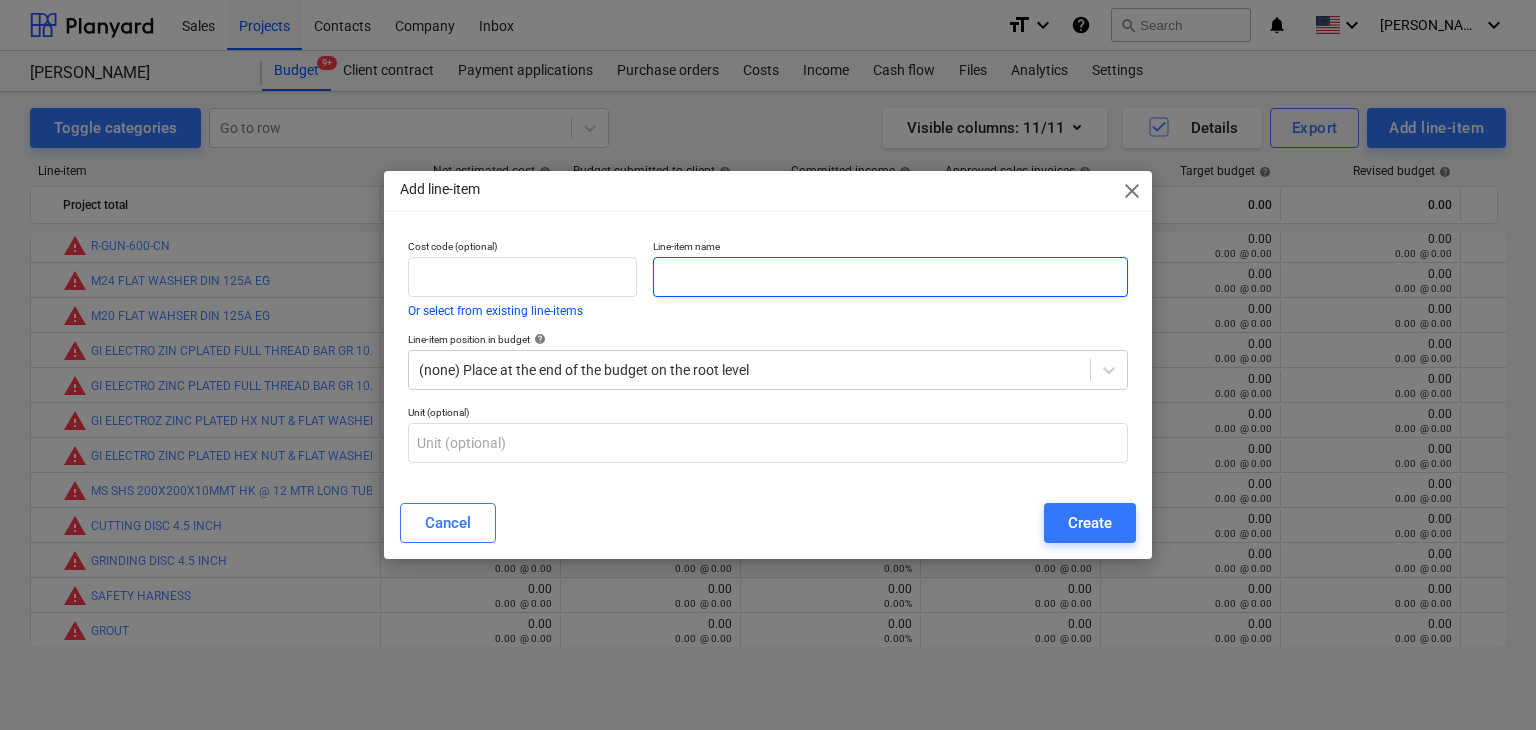 click at bounding box center [890, 277] 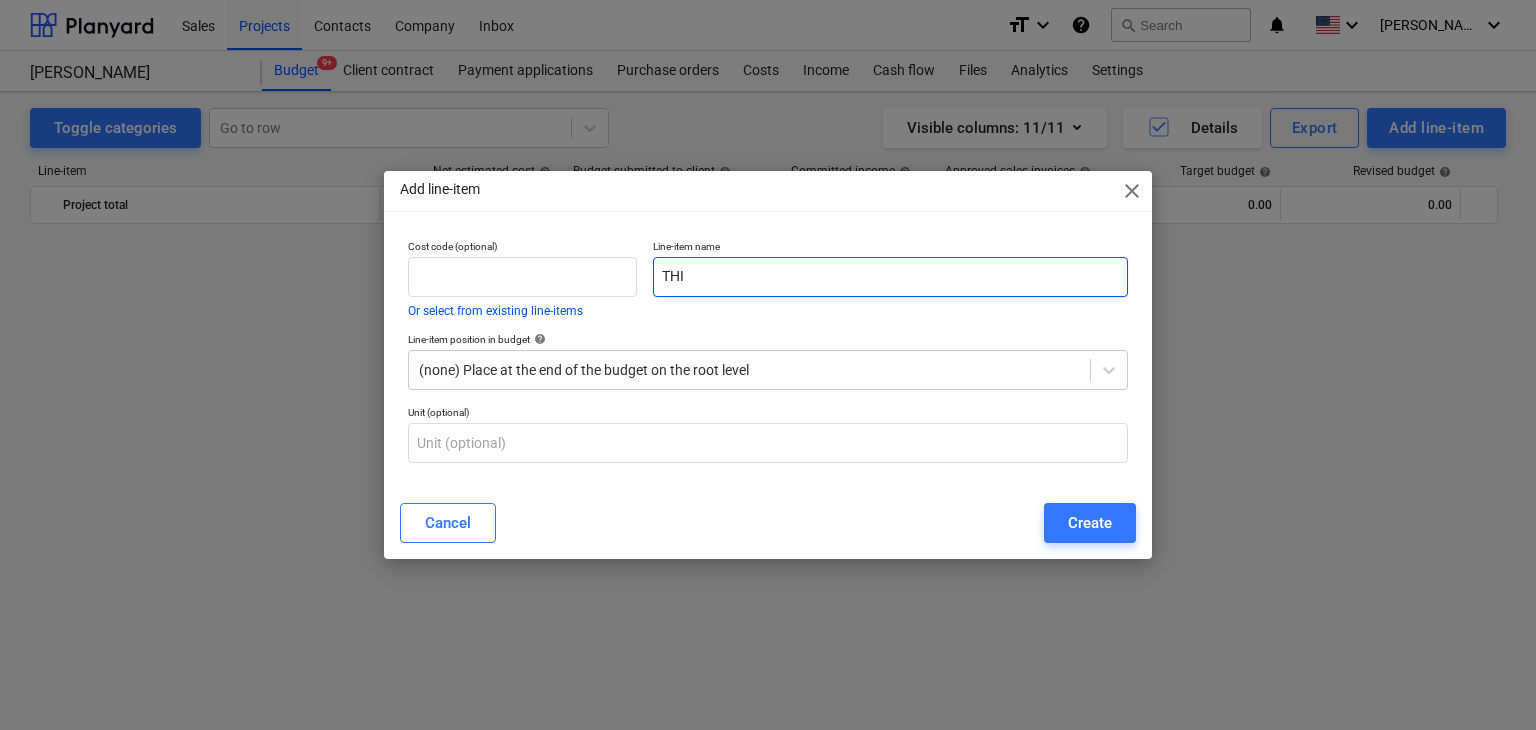 scroll, scrollTop: 5815, scrollLeft: 0, axis: vertical 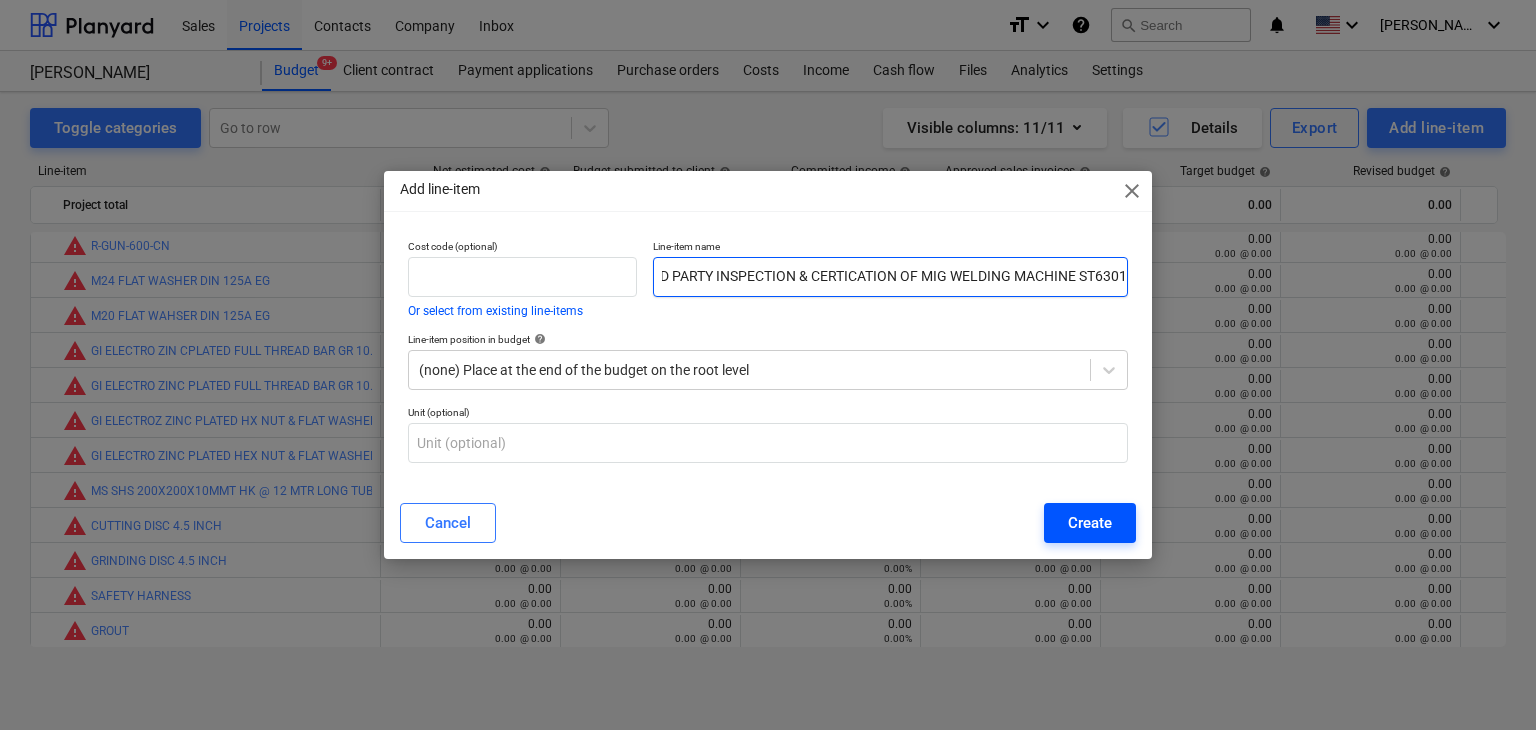 type on "THIRD PARTY INSPECTION & CERTICATION OF MIG WELDING MACHINE ST6301" 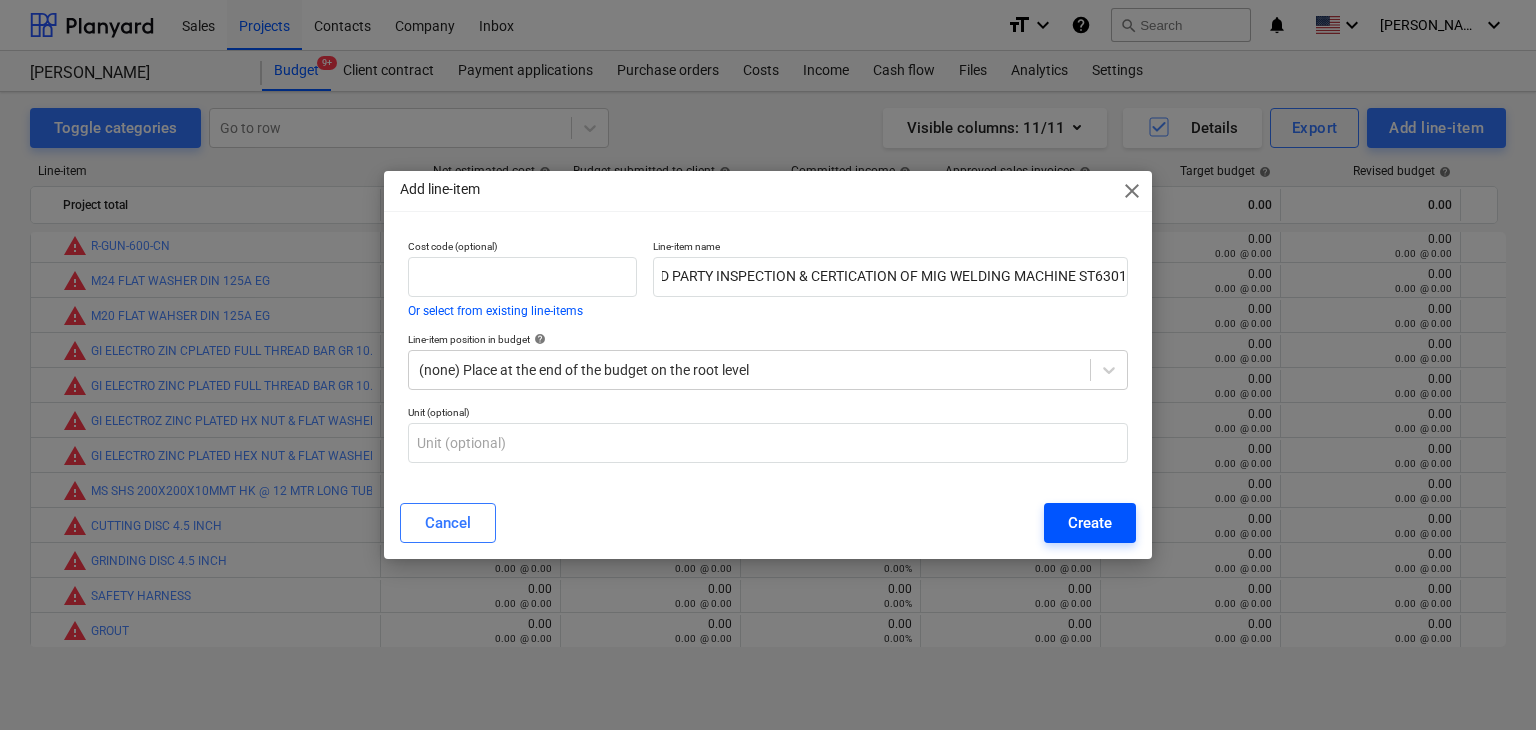 click on "Create" at bounding box center [1090, 523] 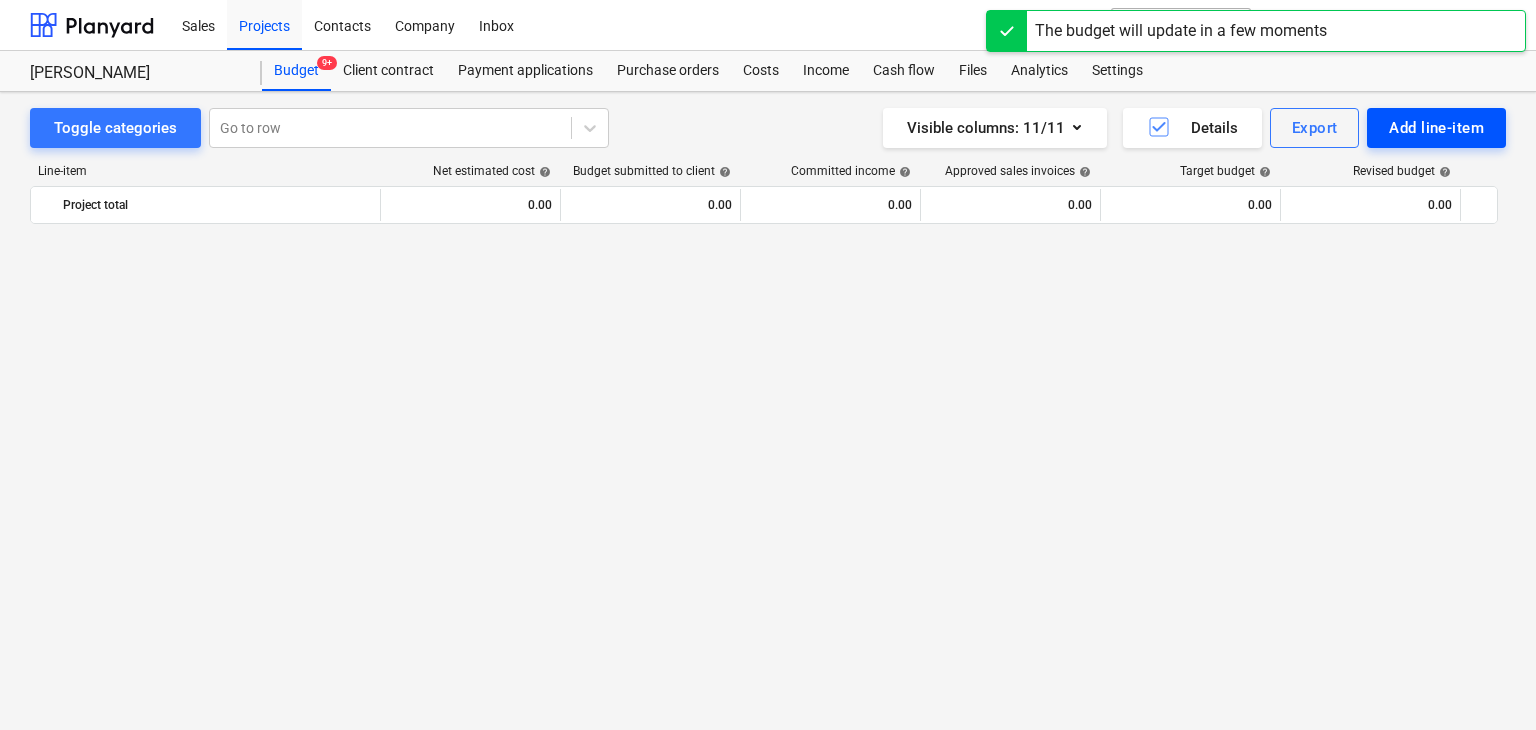 scroll, scrollTop: 5815, scrollLeft: 0, axis: vertical 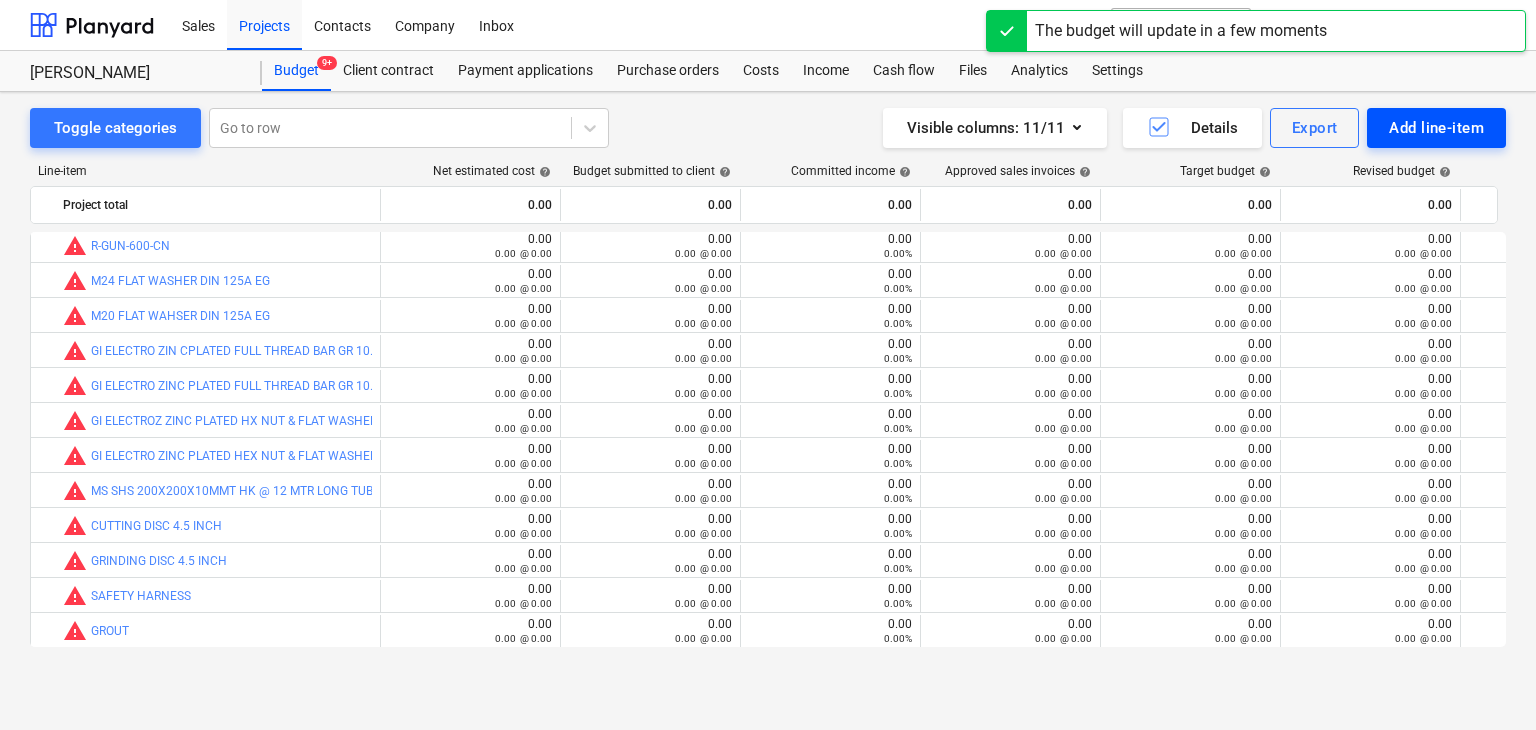 click on "Add line-item" at bounding box center (1436, 128) 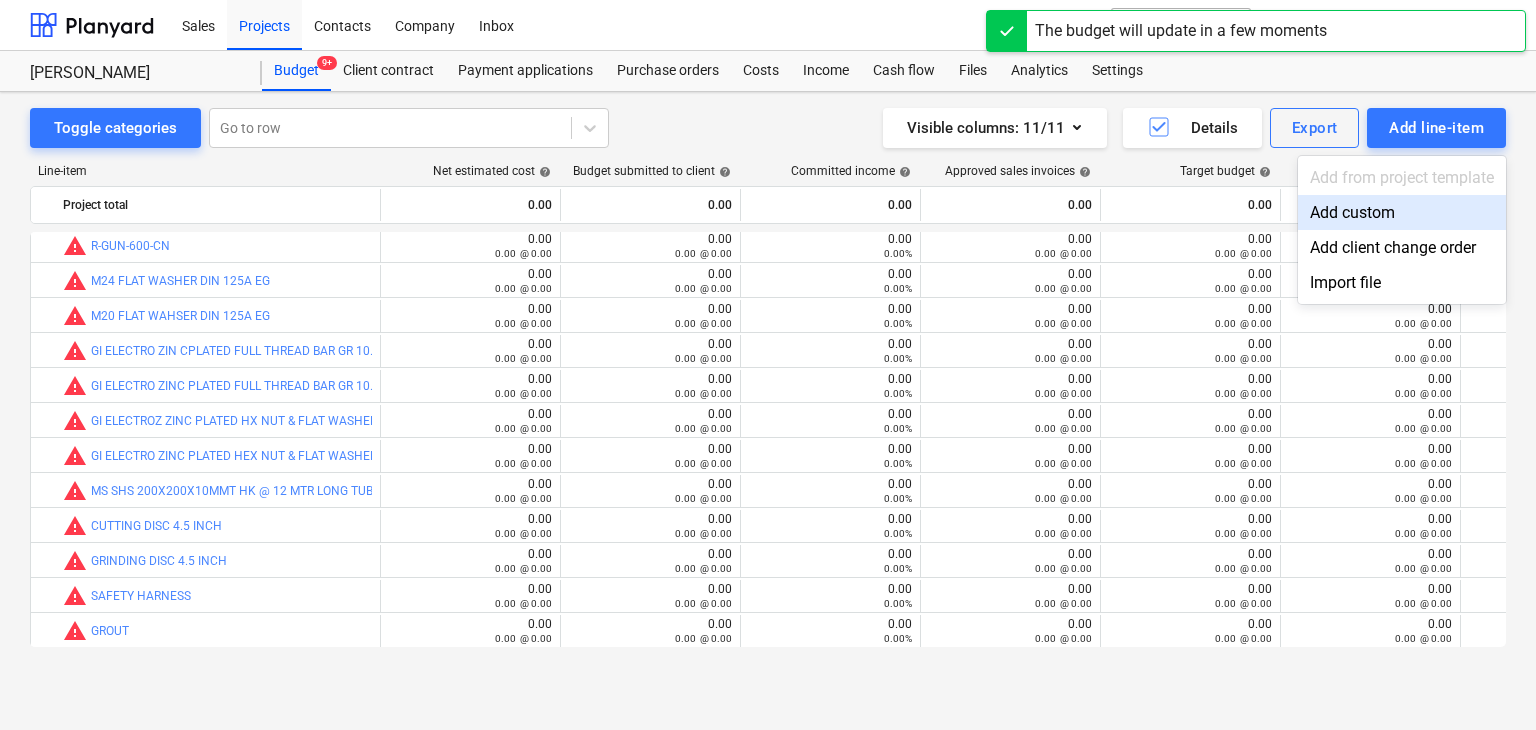 click on "Add custom" at bounding box center [1402, 212] 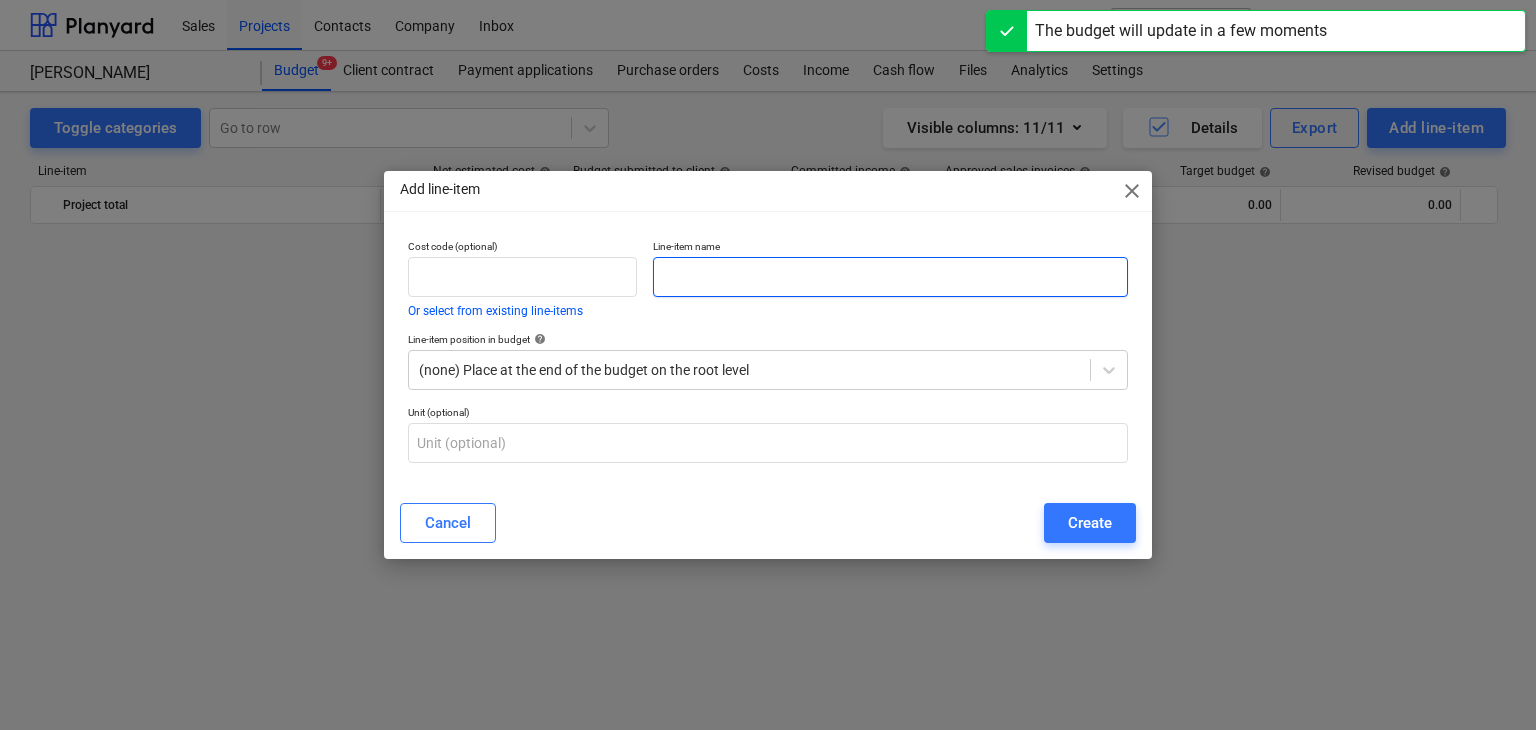 click at bounding box center (890, 277) 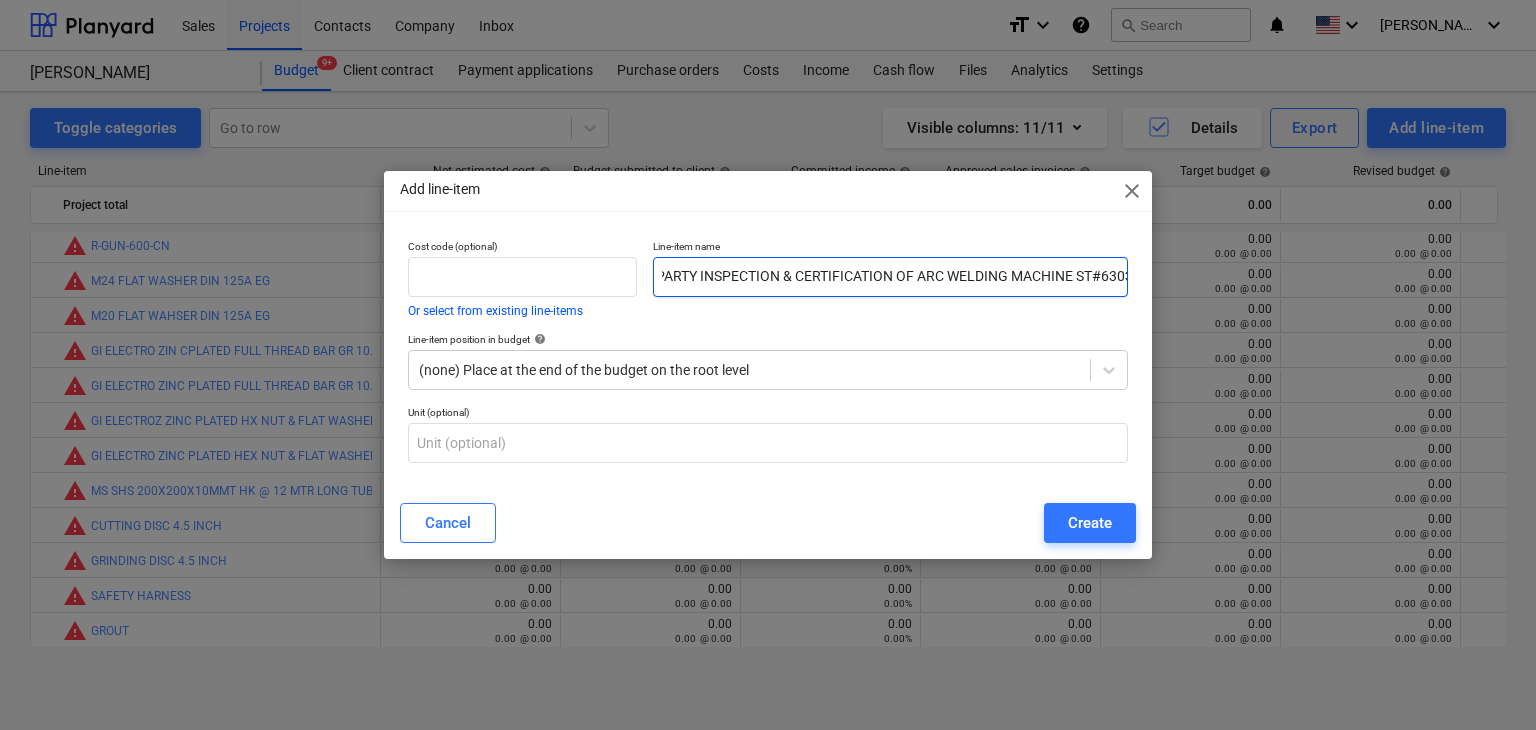 scroll, scrollTop: 0, scrollLeft: 57, axis: horizontal 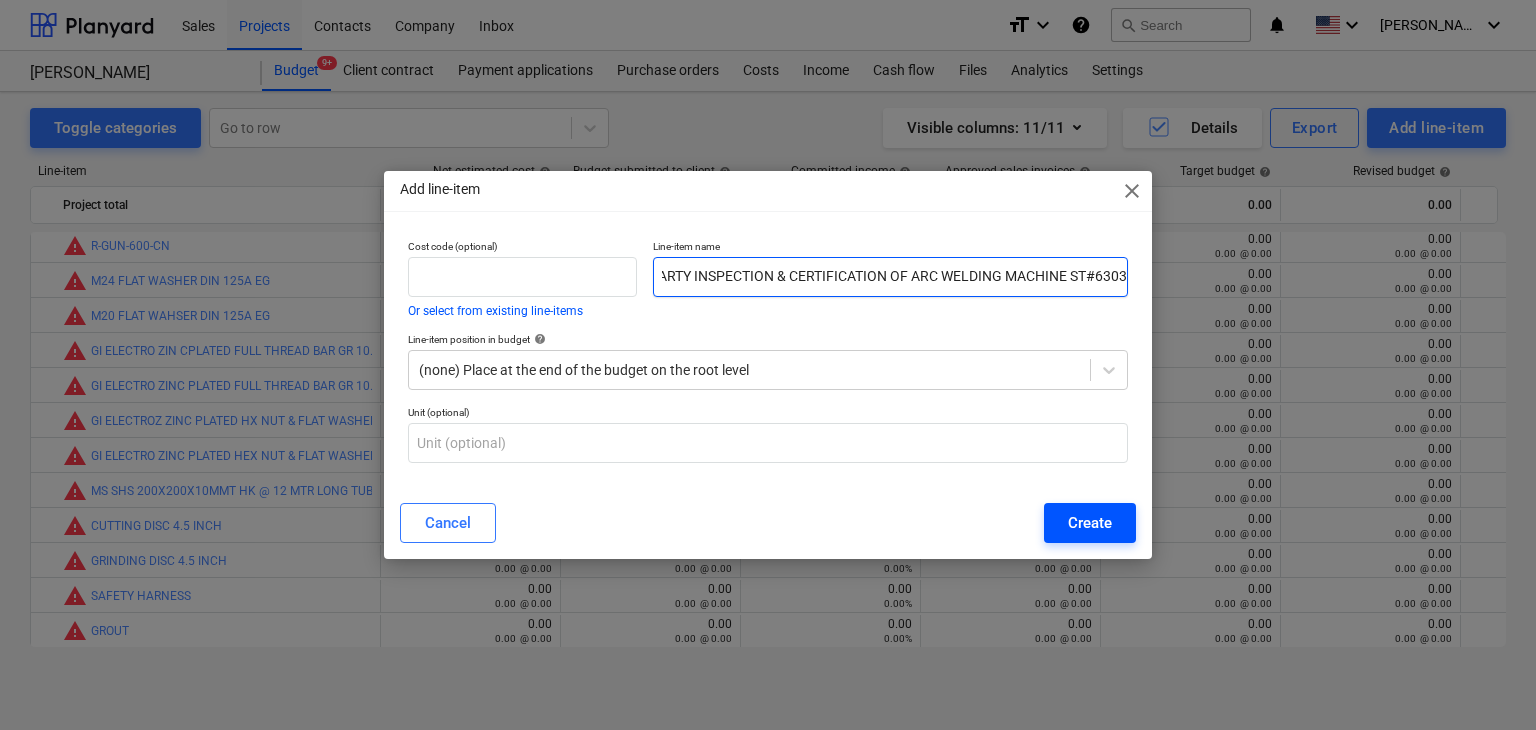 type on "THIRD PARTY INSPECTION & CERTIFICATION OF ARC WELDING MACHINE ST#6303" 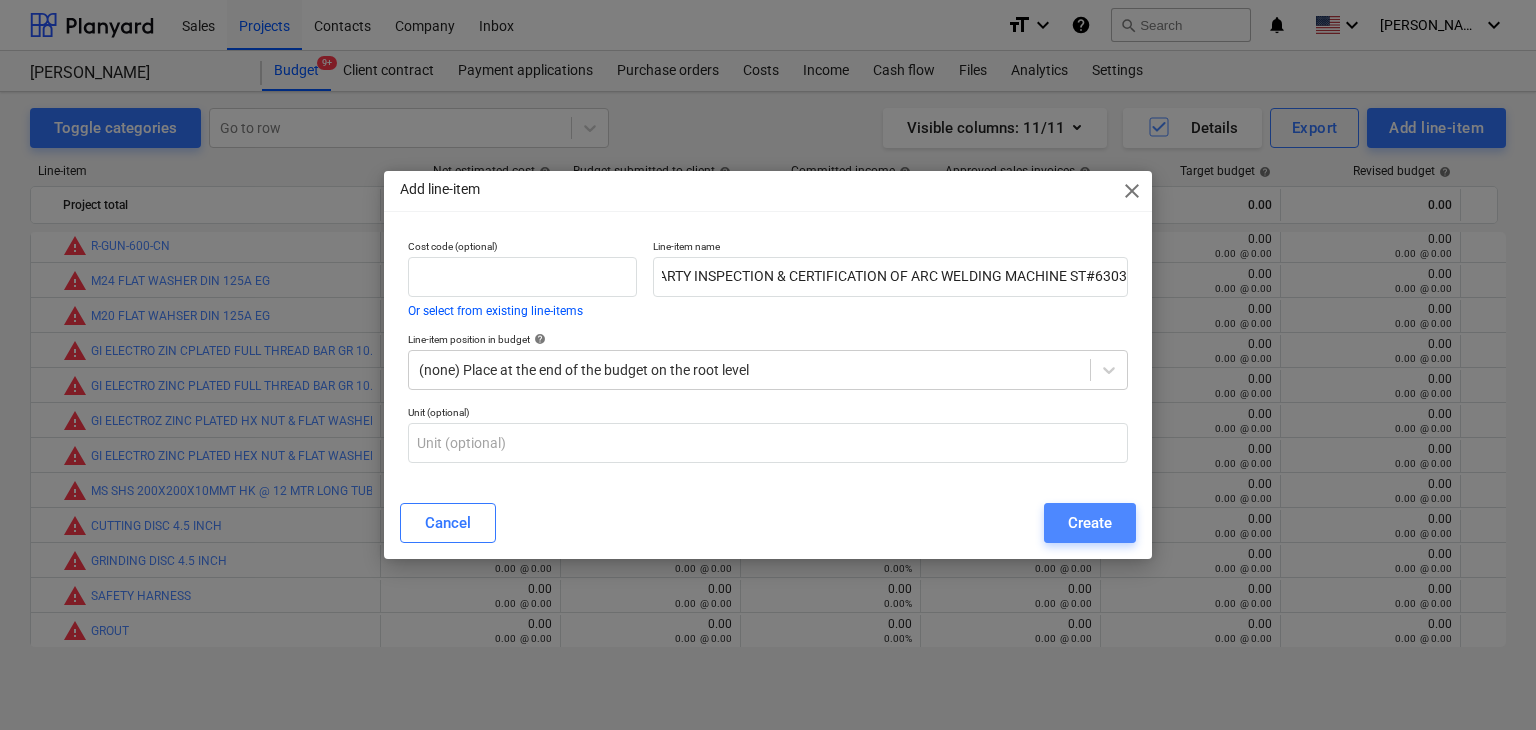 click on "Create" at bounding box center [1090, 523] 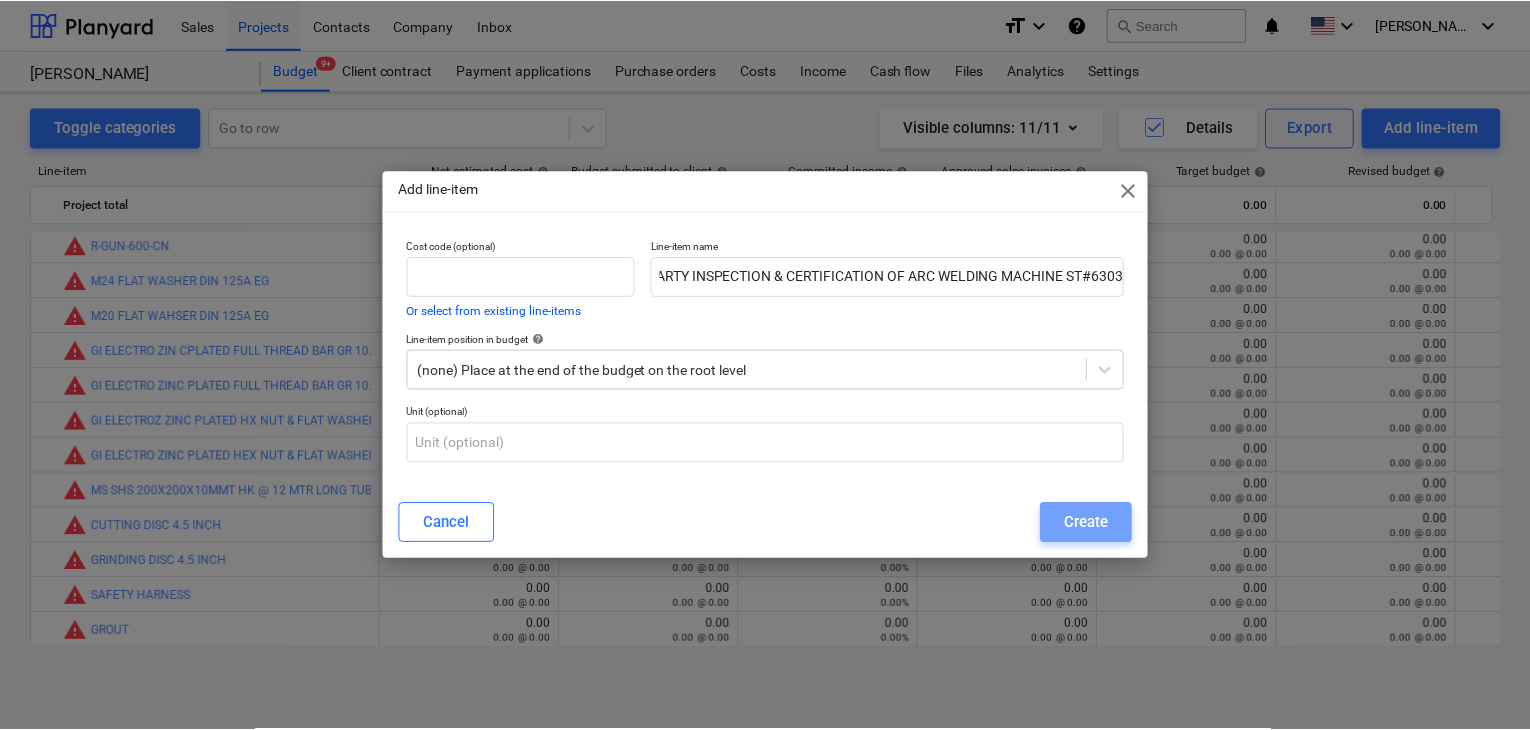 scroll, scrollTop: 0, scrollLeft: 0, axis: both 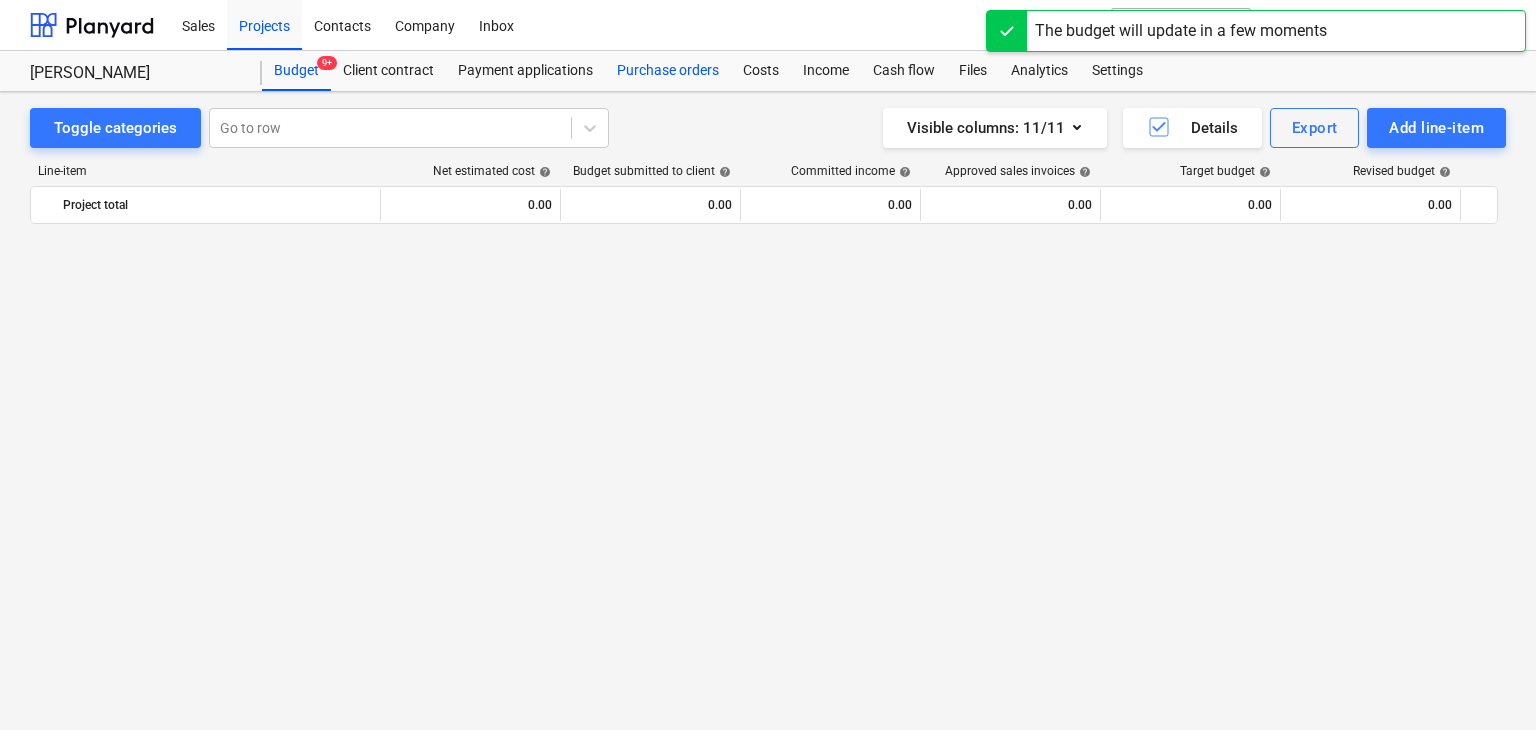 click on "Purchase orders" at bounding box center (668, 71) 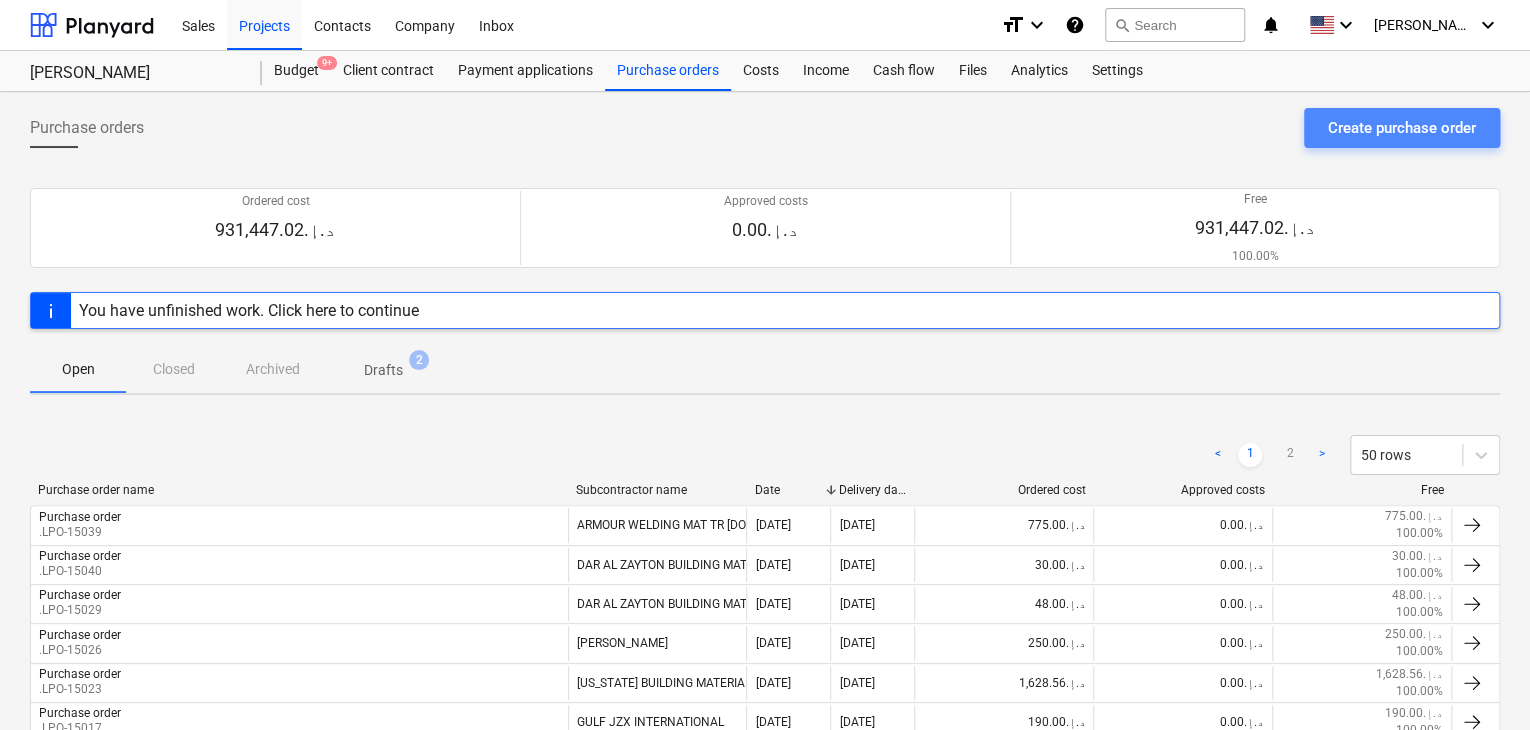 click on "Create purchase order" at bounding box center [1402, 128] 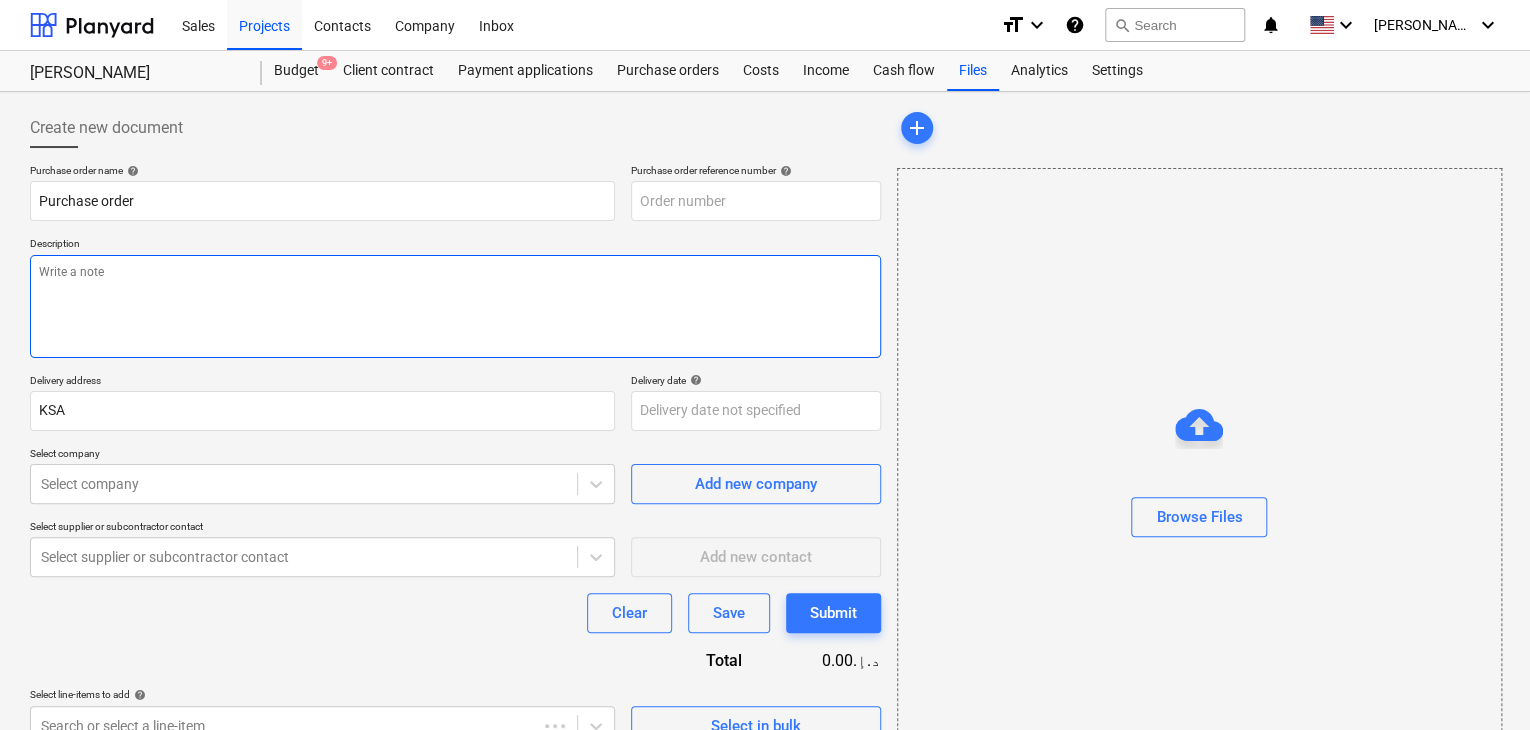 type on "x" 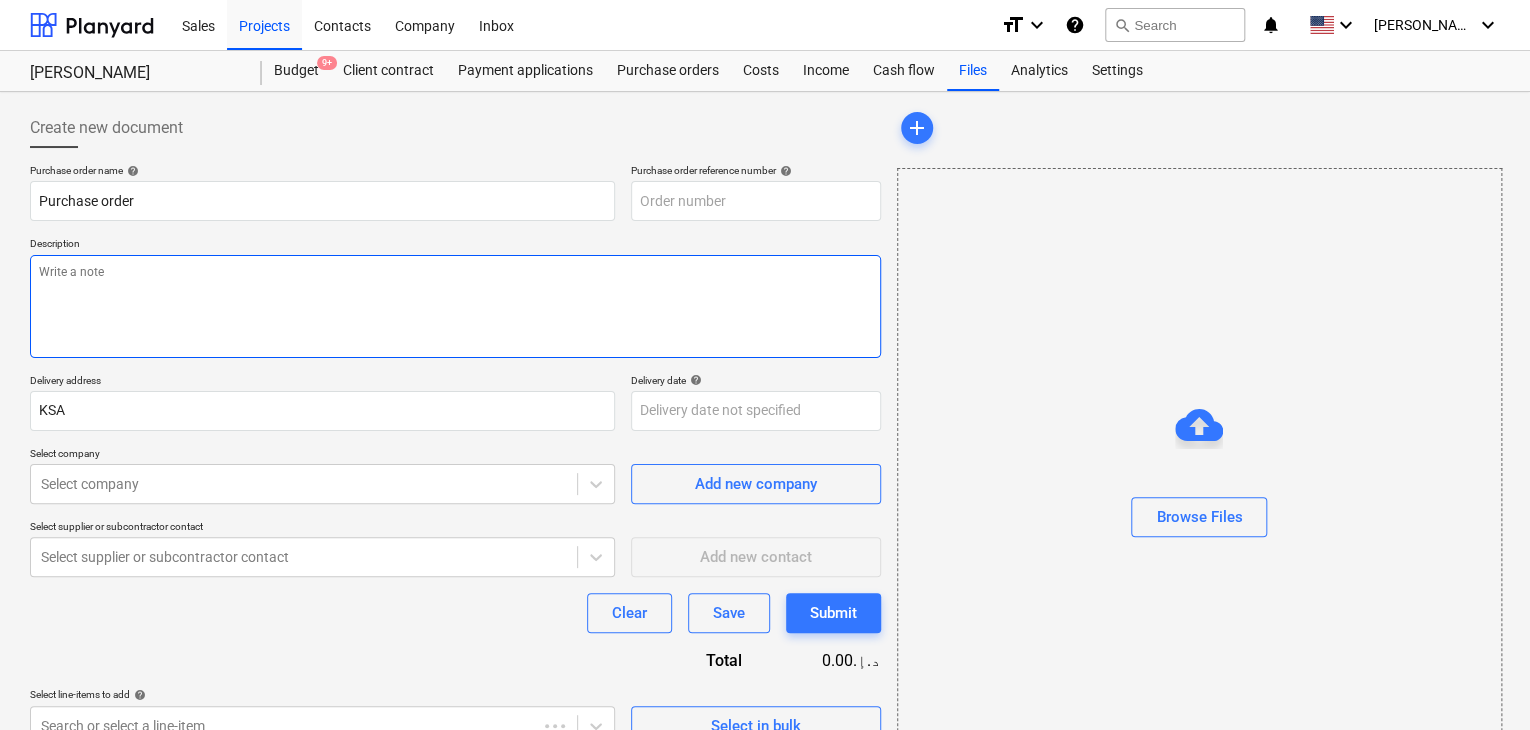 type on "KSA-PO-076" 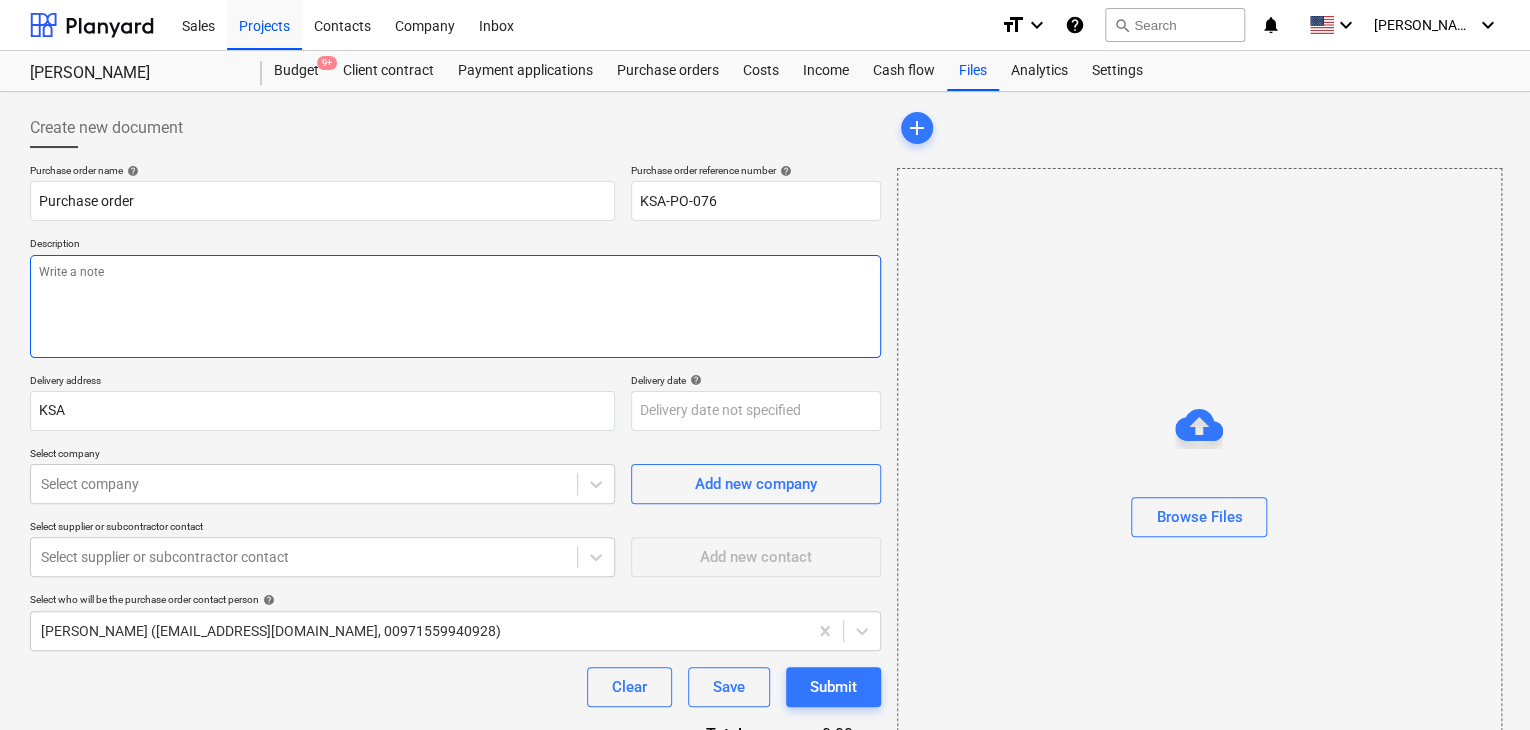 click at bounding box center [455, 306] 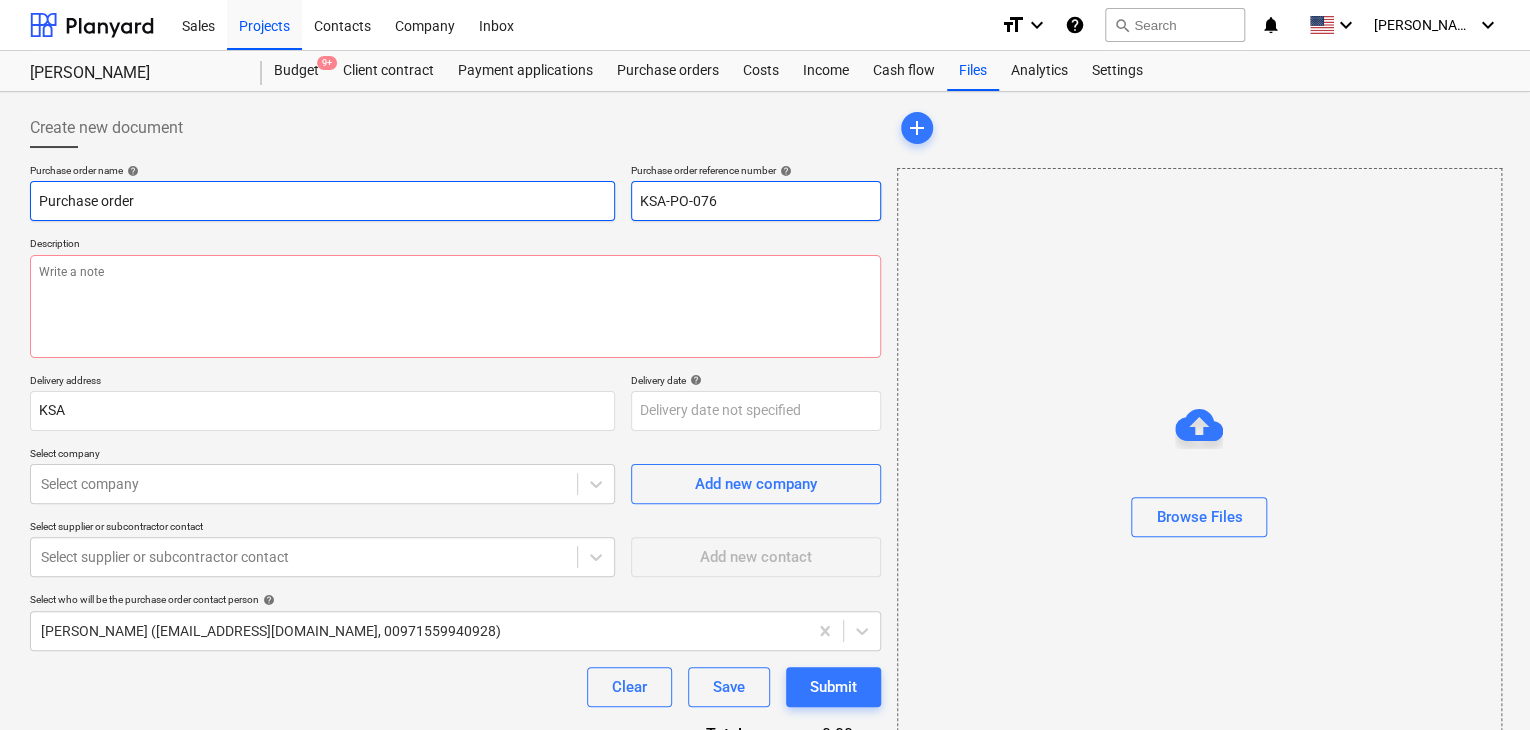 drag, startPoint x: 727, startPoint y: 205, endPoint x: 603, endPoint y: 204, distance: 124.004036 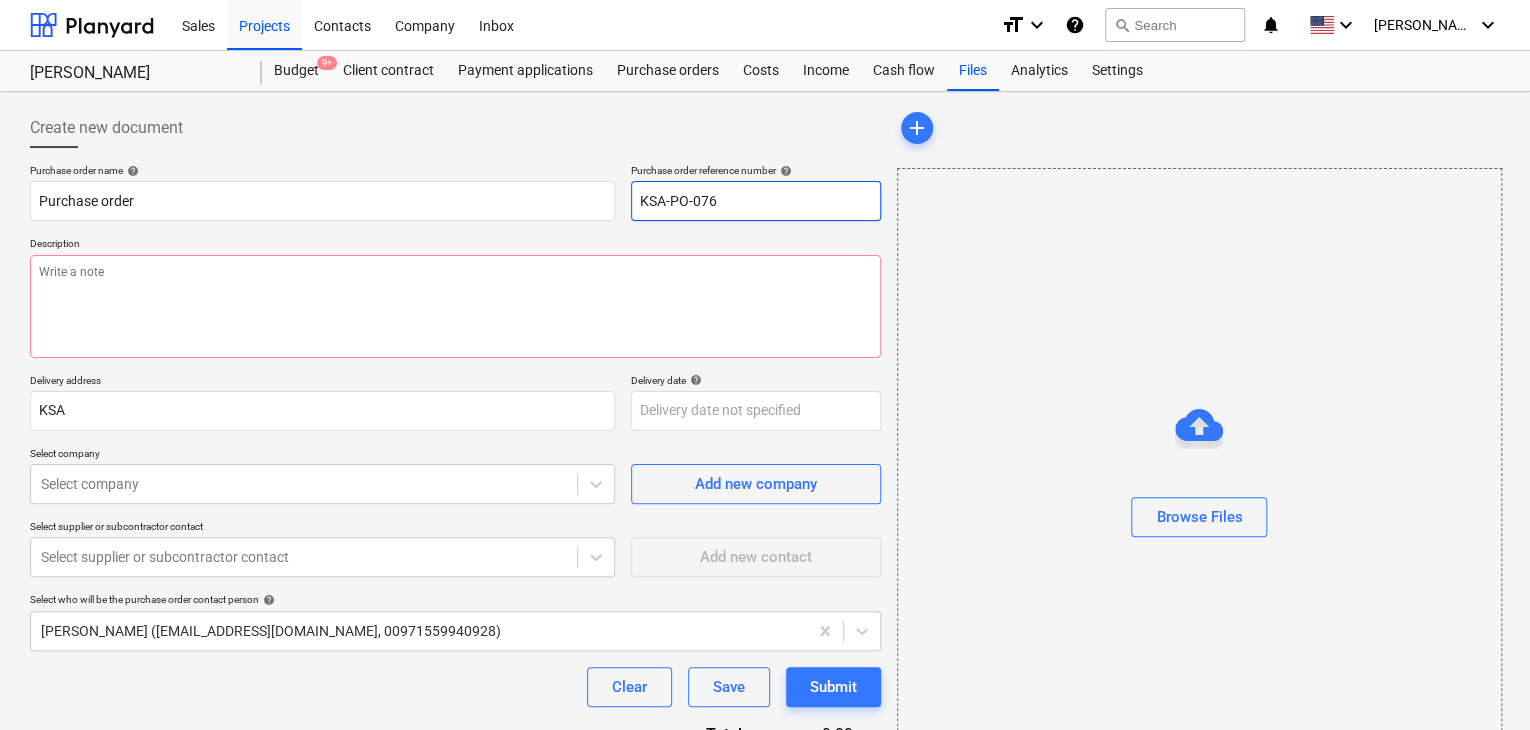 type on "x" 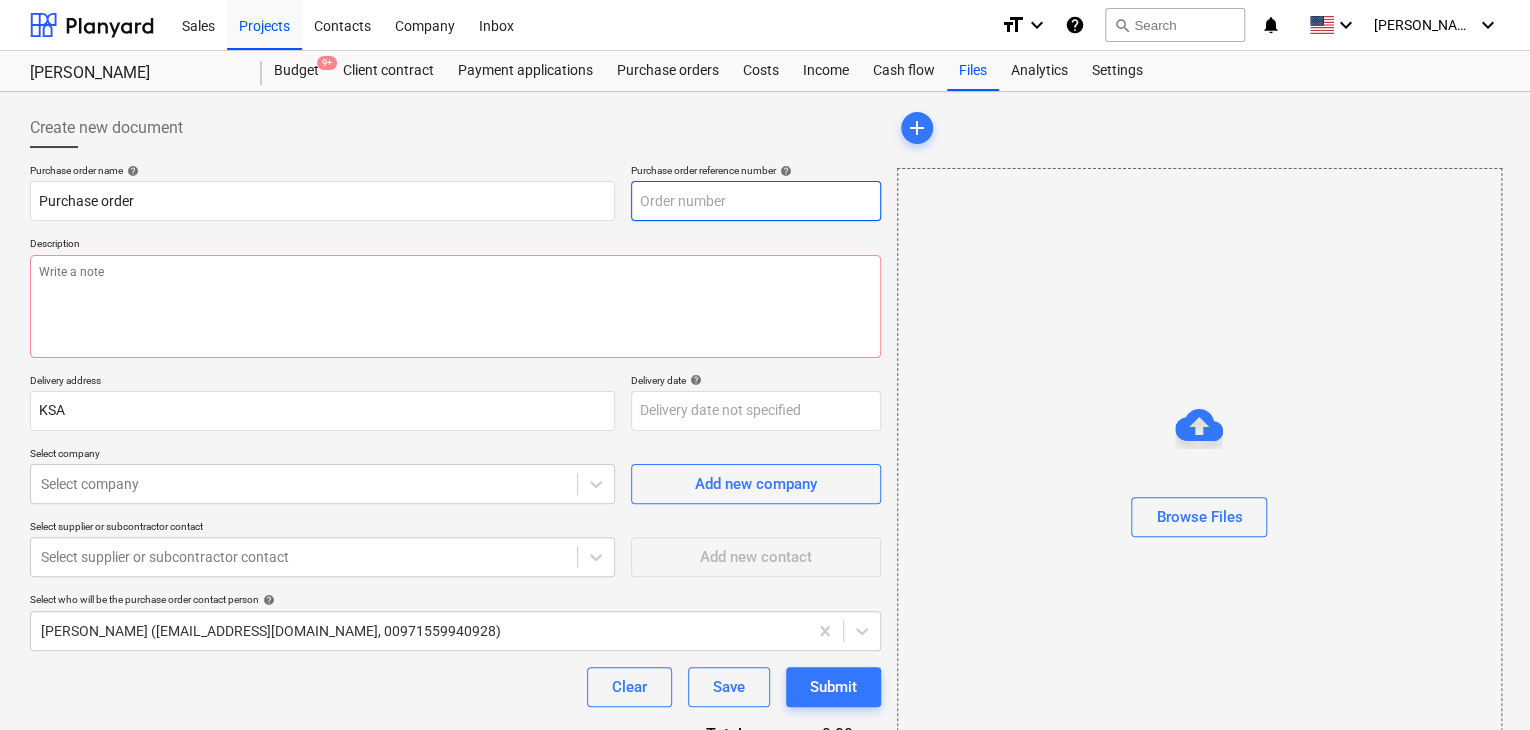 type on "x" 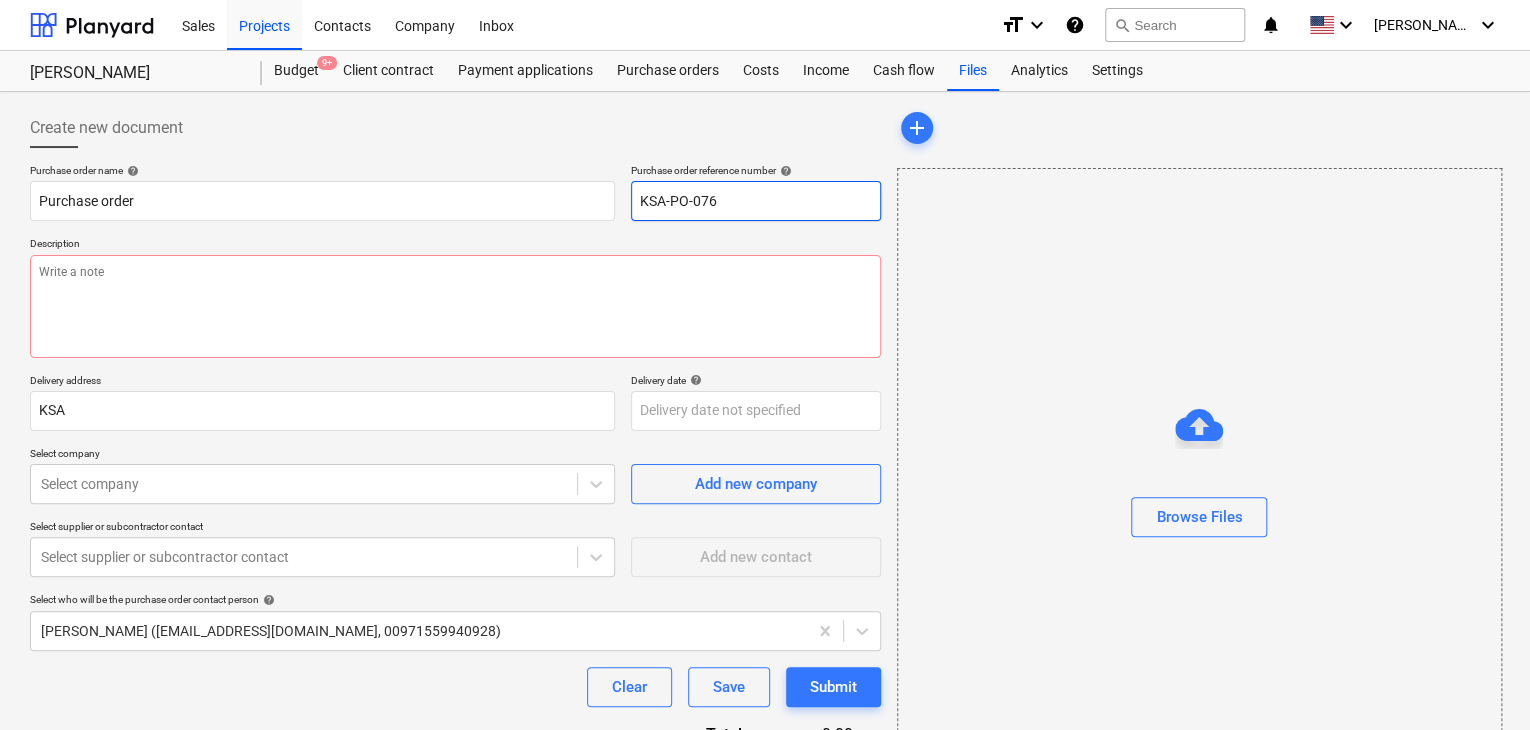 drag, startPoint x: 722, startPoint y: 208, endPoint x: 632, endPoint y: 198, distance: 90.55385 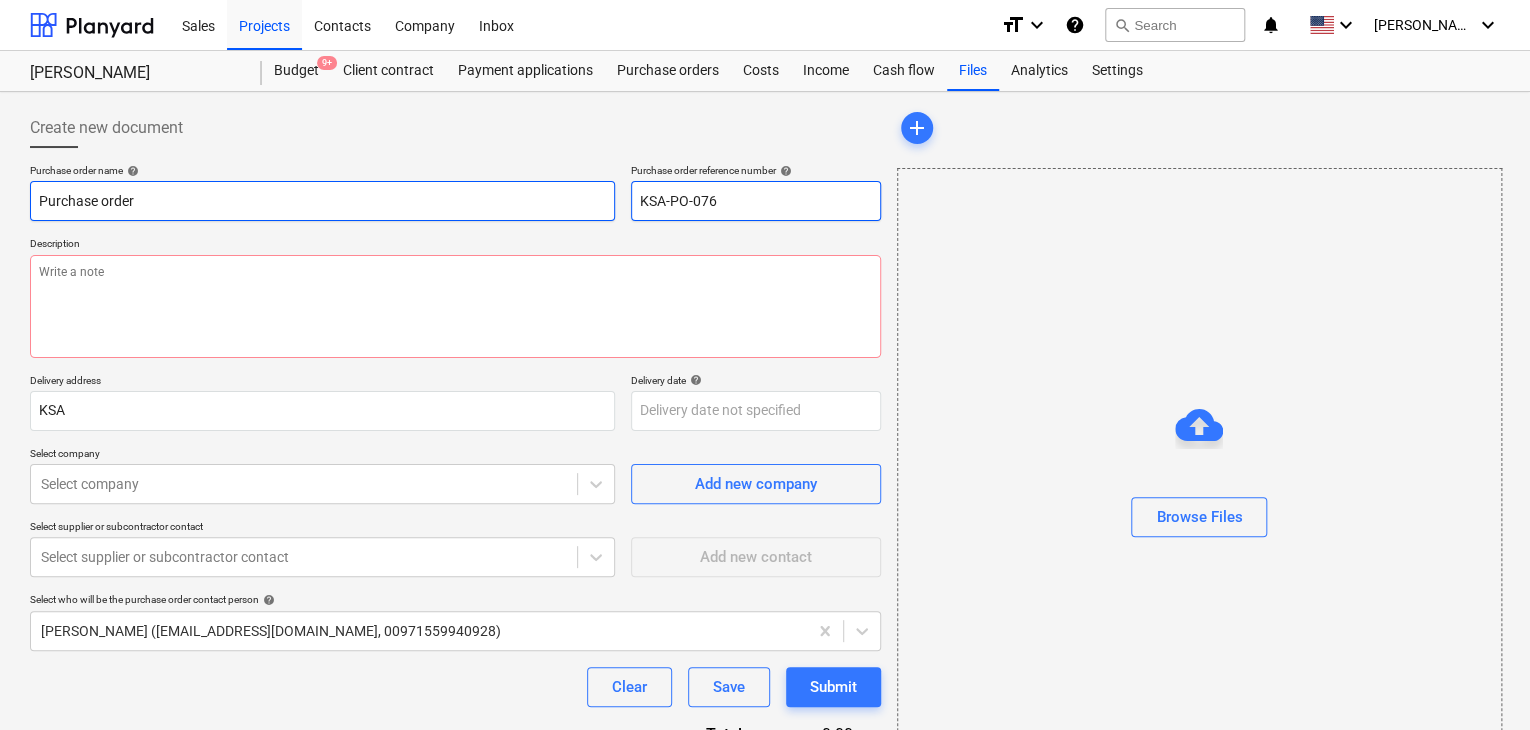 type on "x" 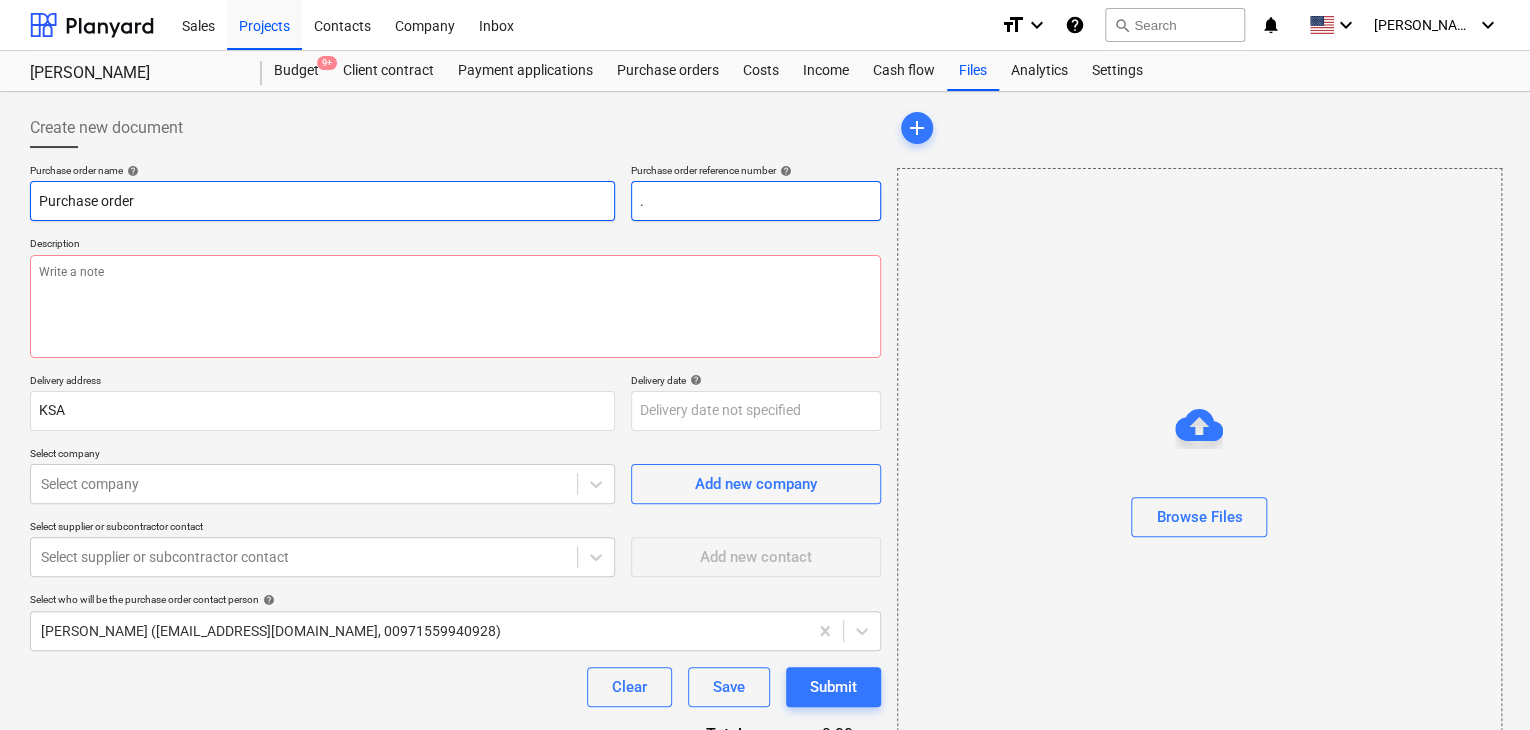 type on "x" 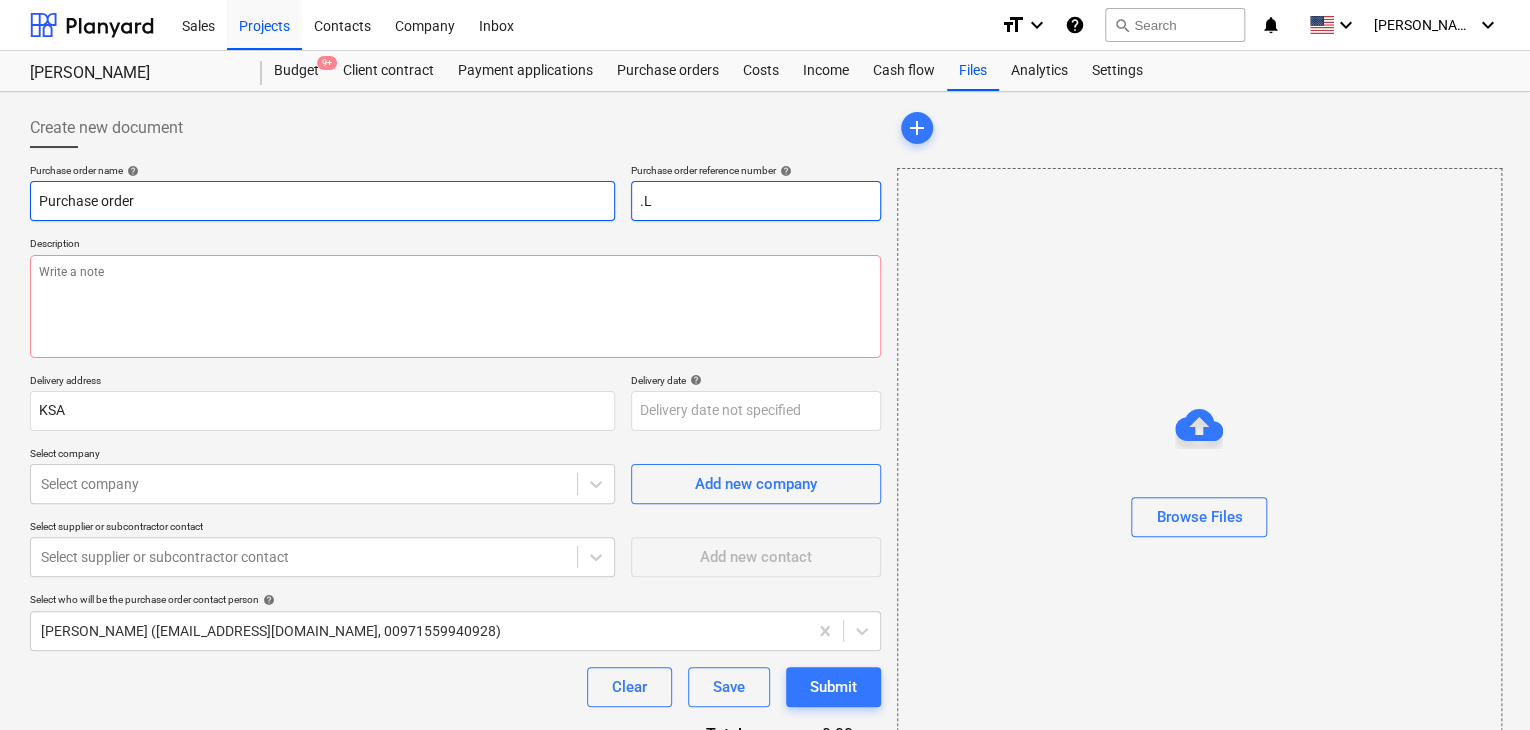 type on "x" 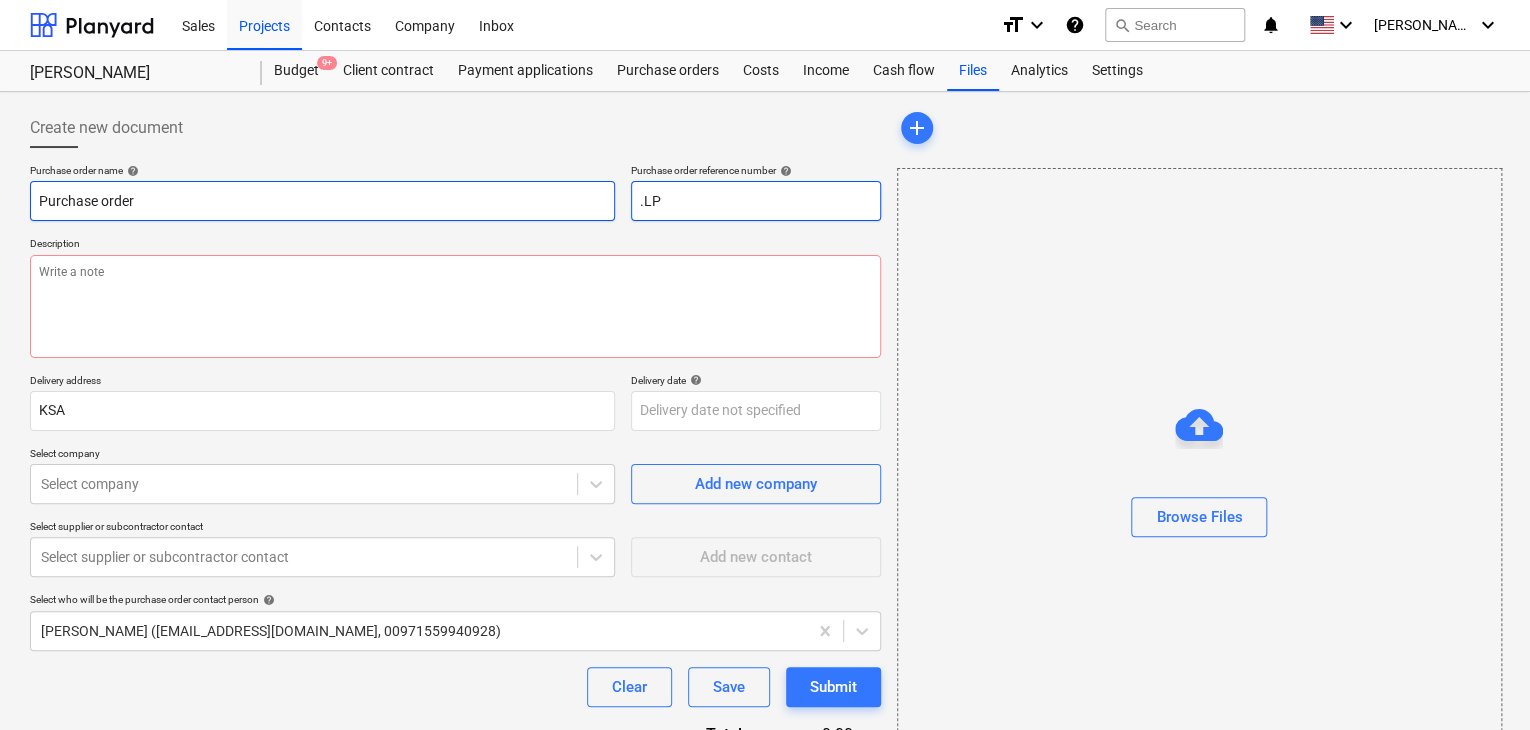 type on "x" 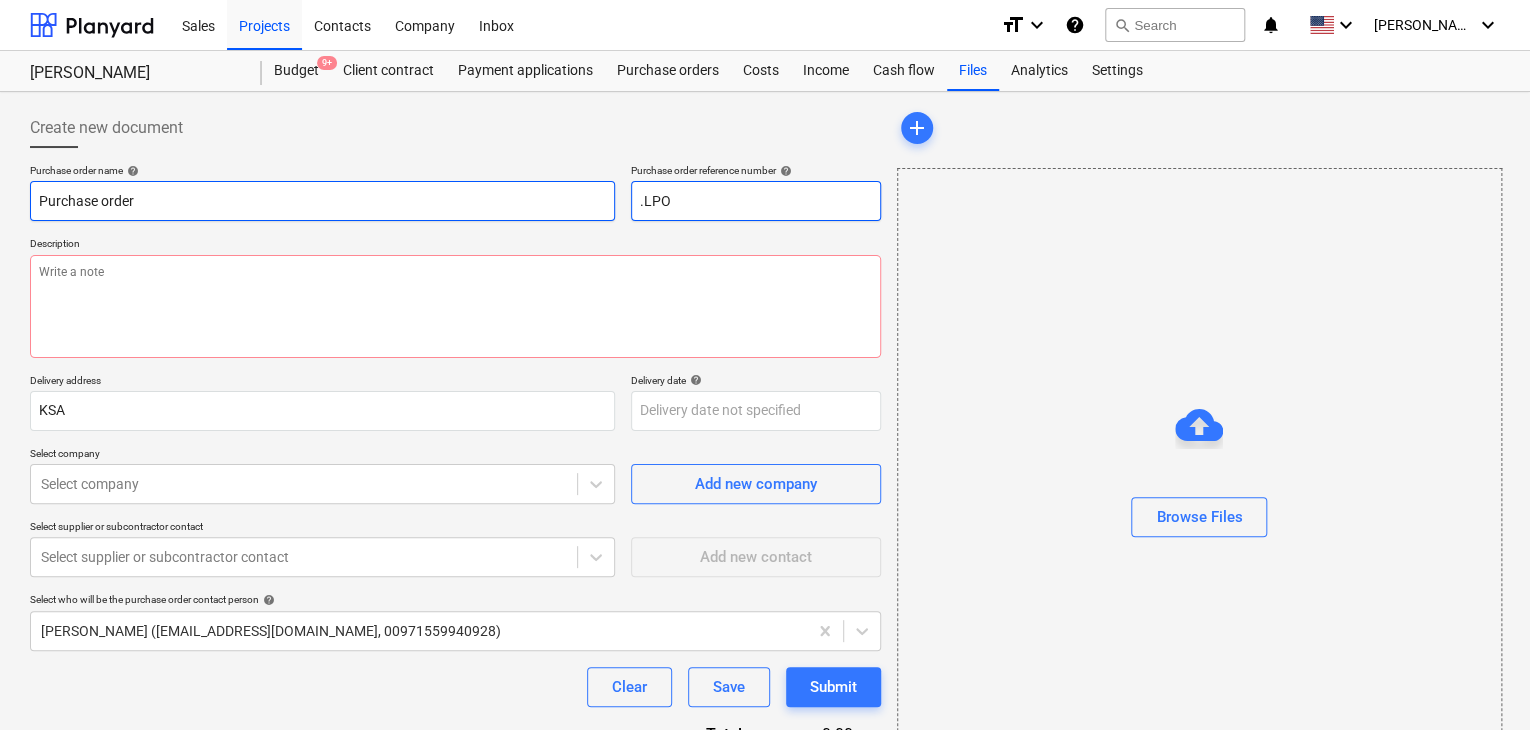 type on "x" 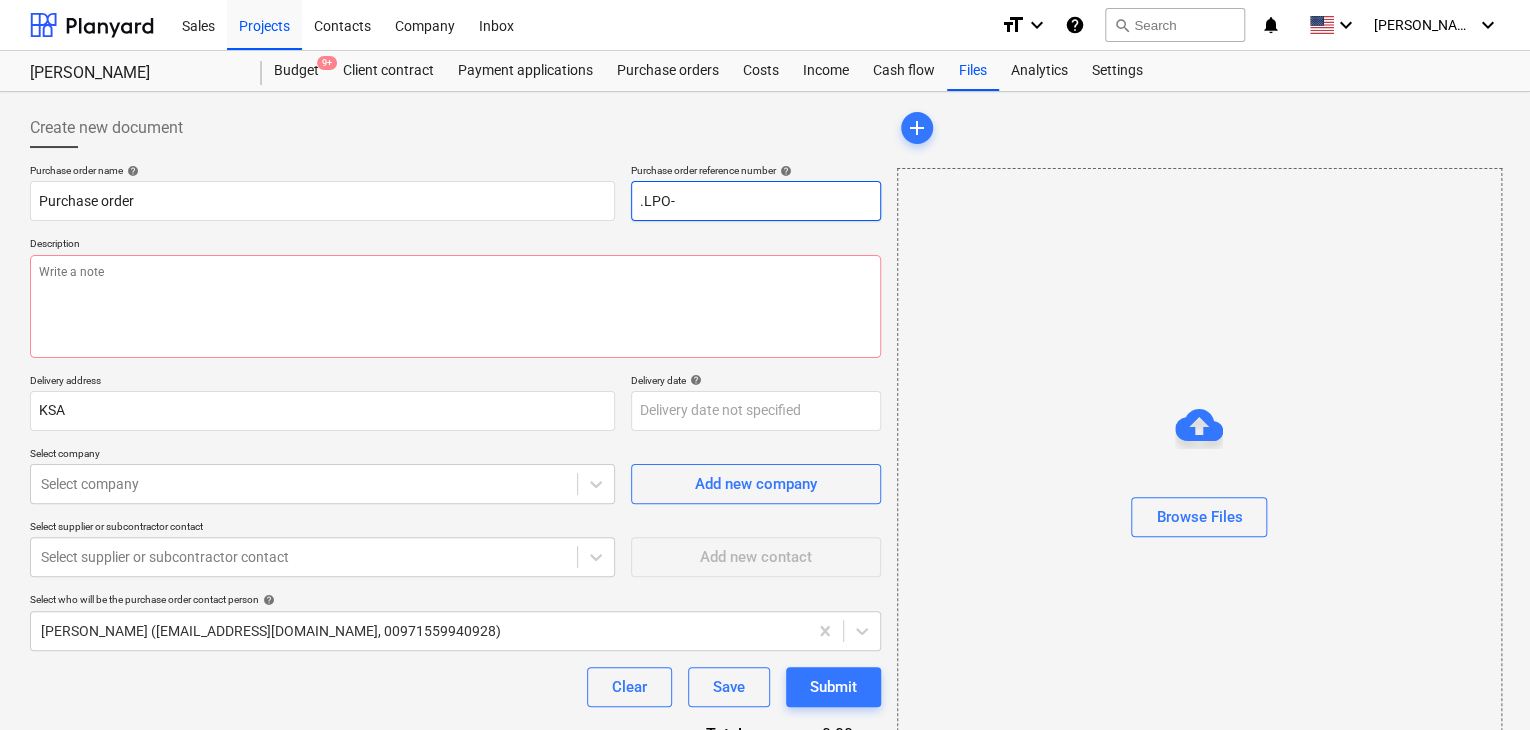 type on ".LPO-" 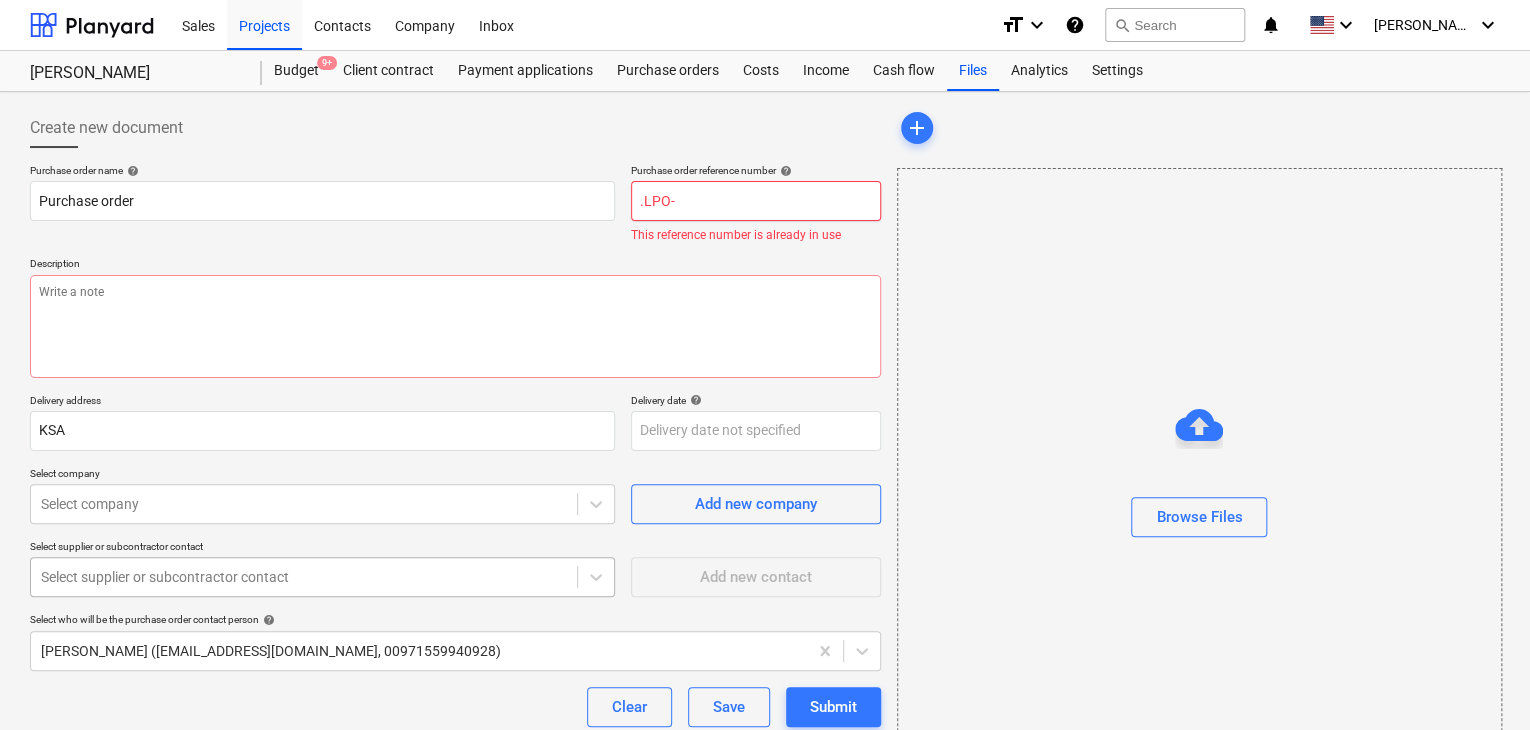 type on "x" 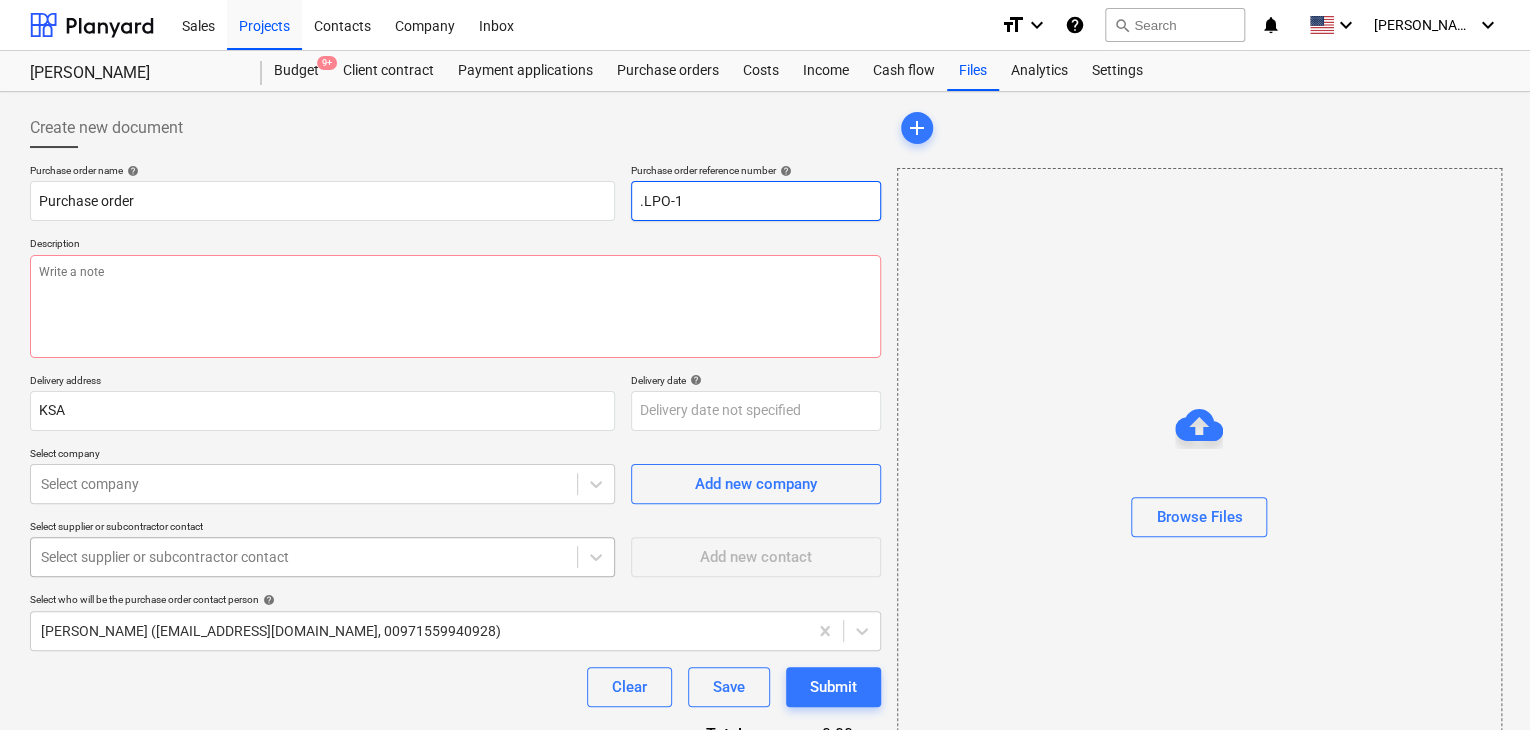 type on "x" 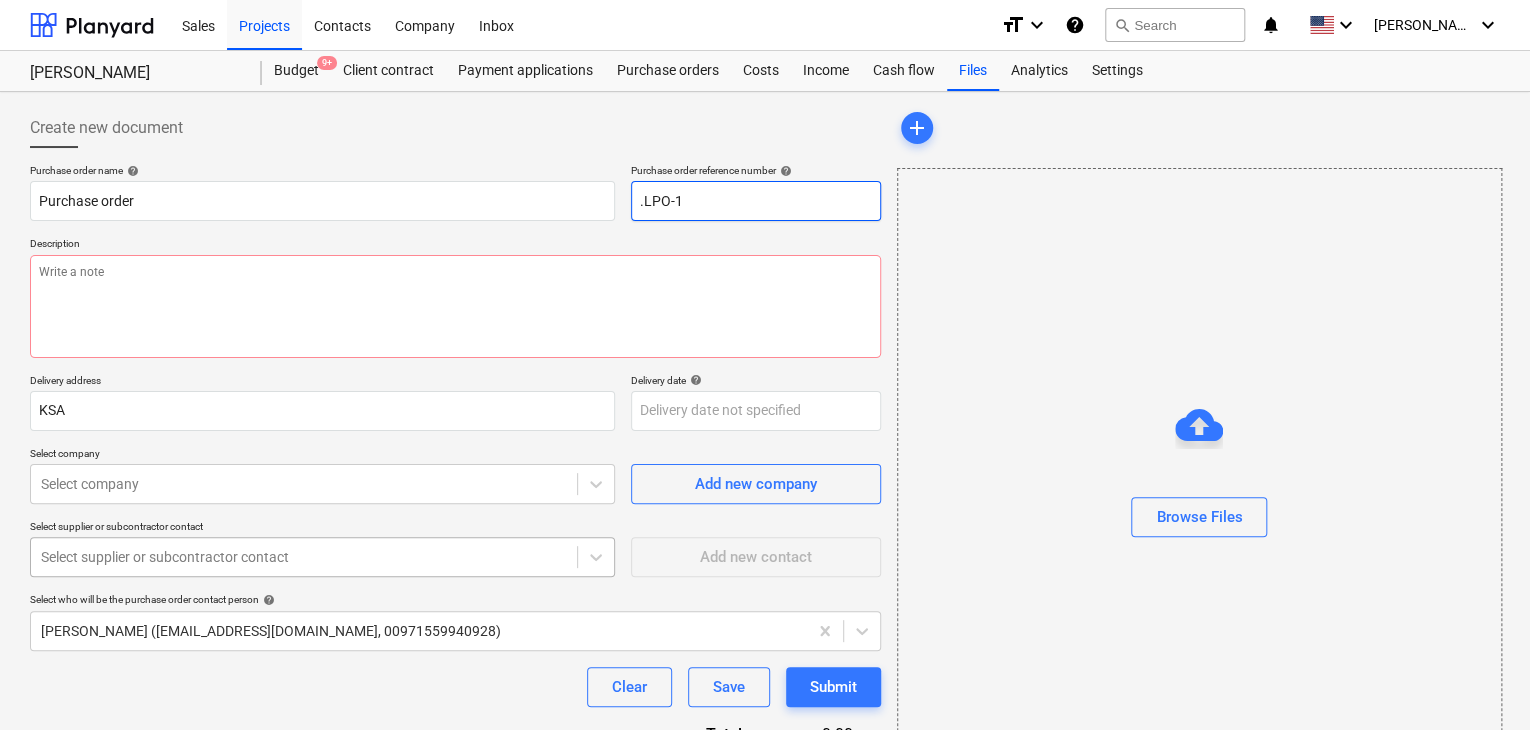 type on ".LPO-15" 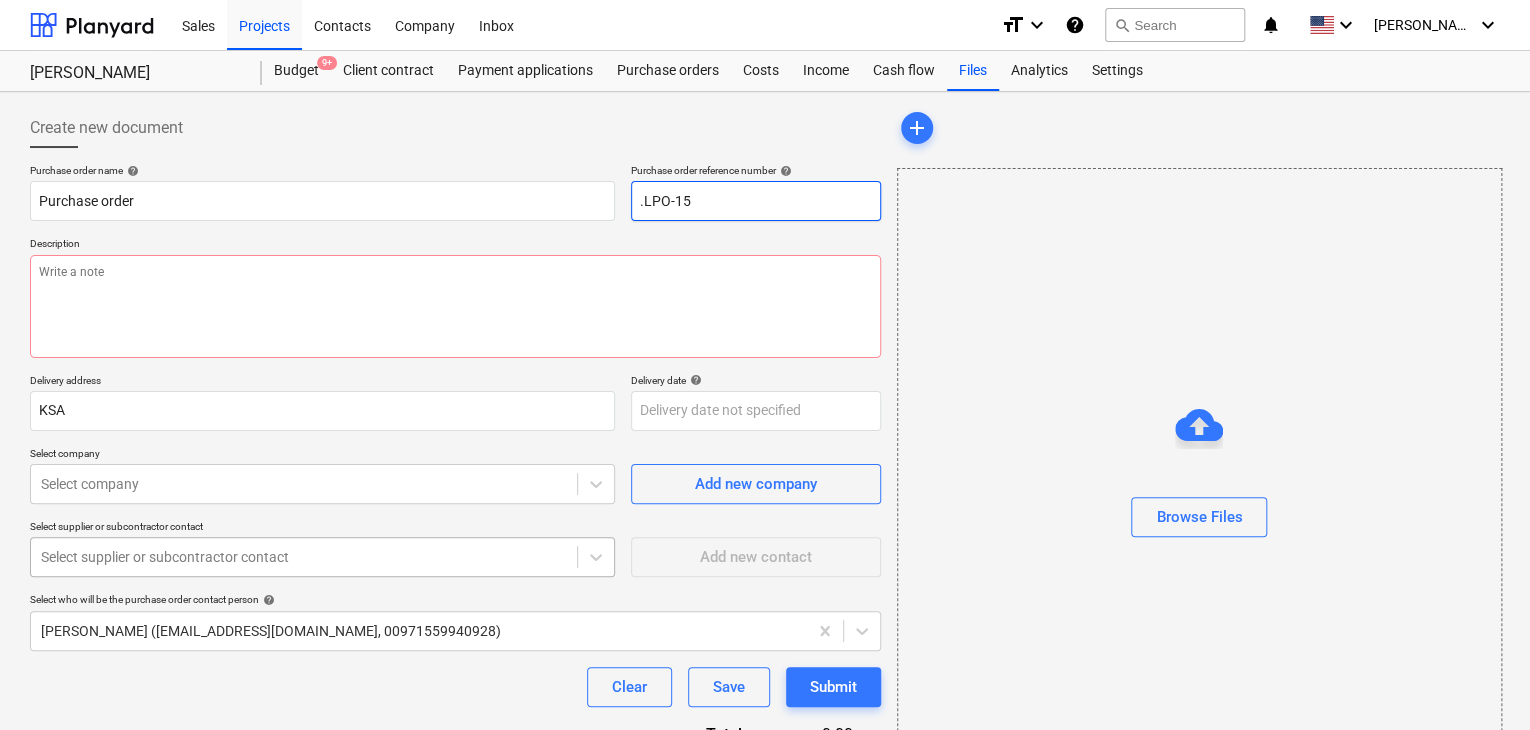 type on "x" 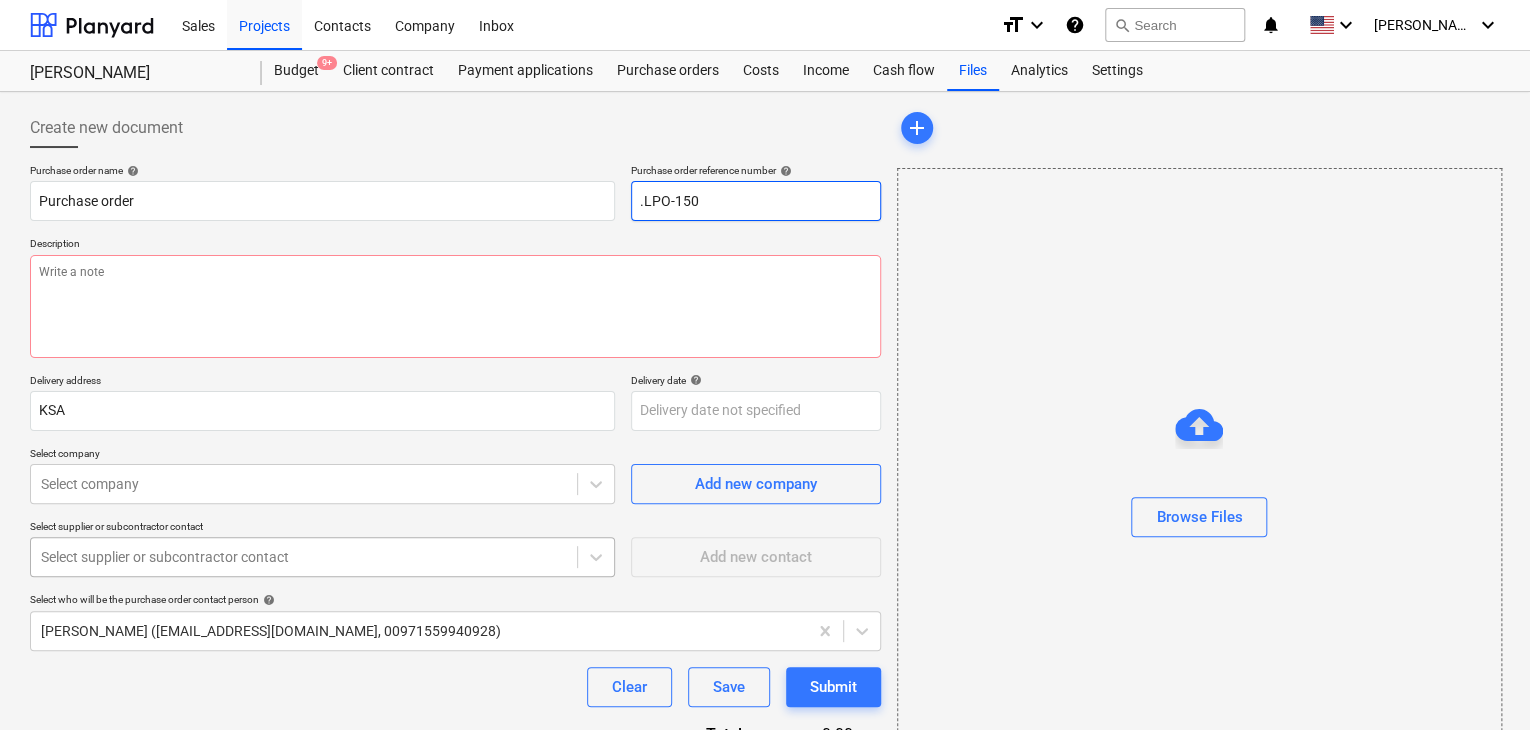 type on "x" 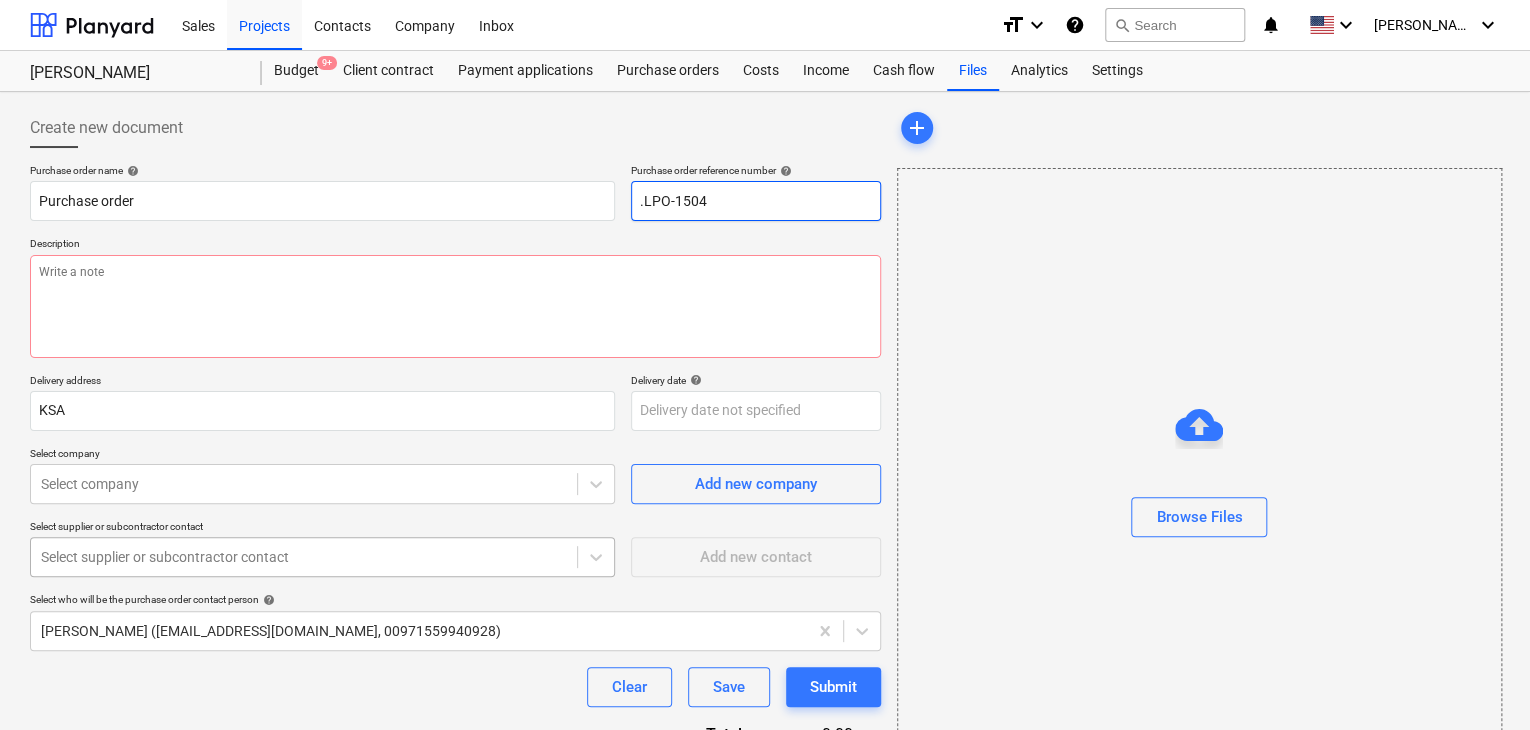 type on "x" 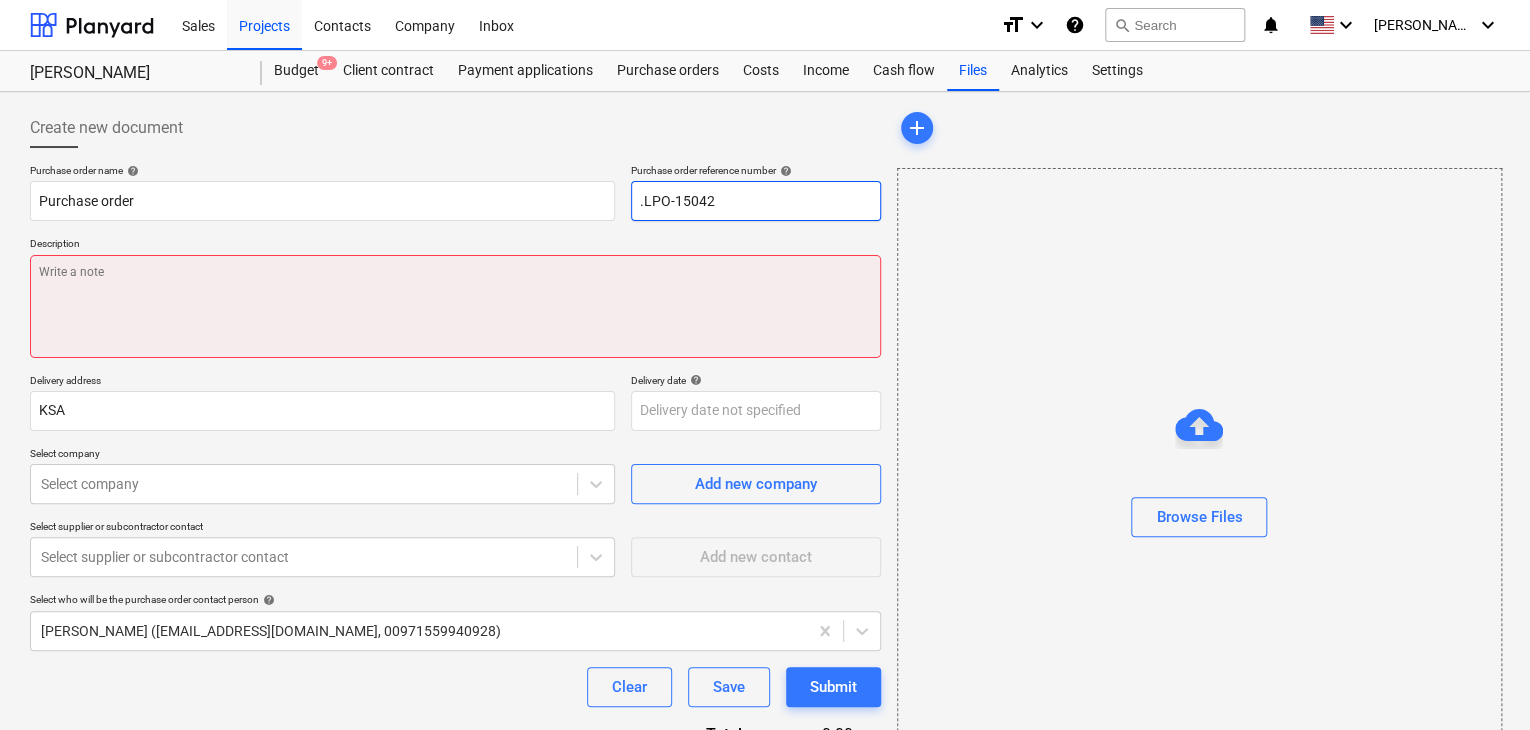 type on ".LPO-15042" 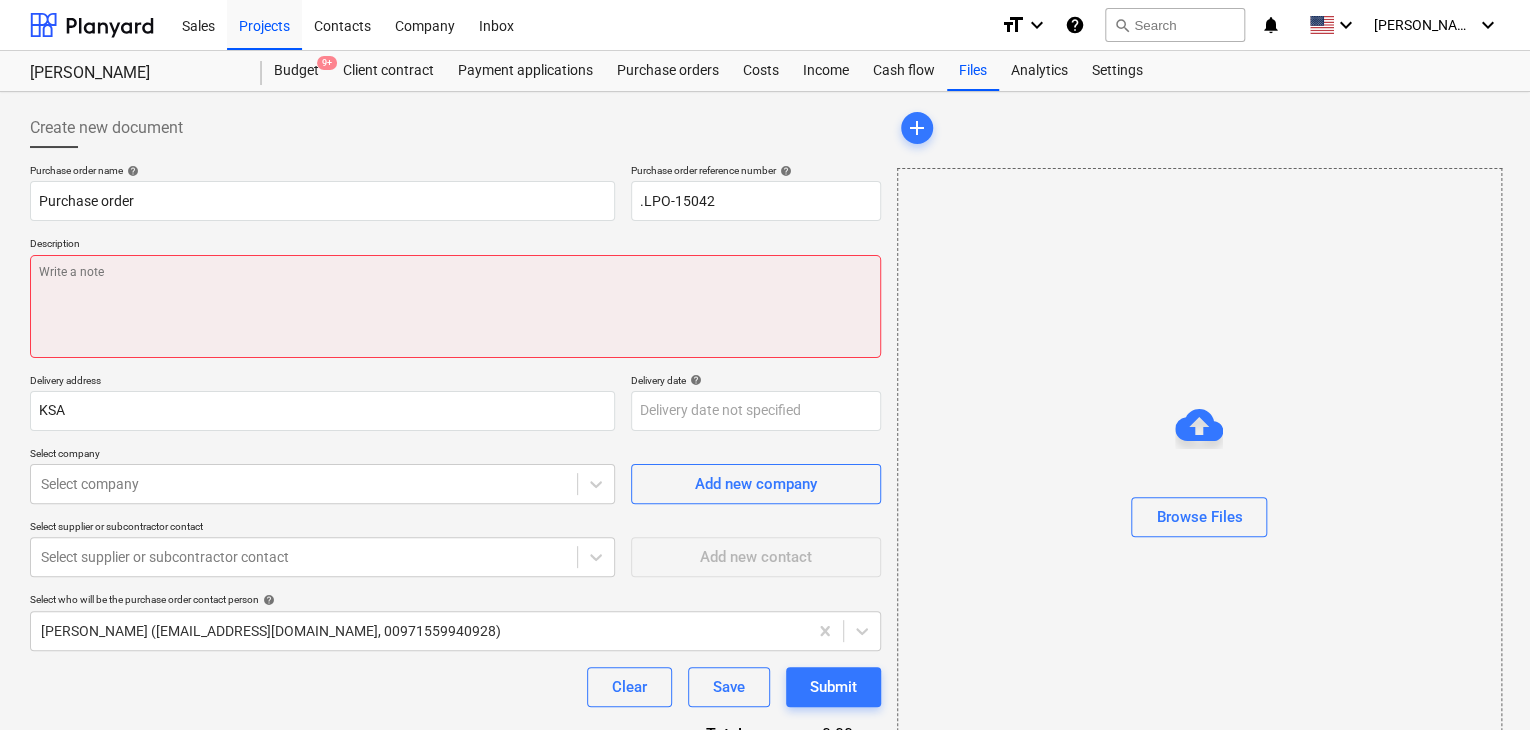 click at bounding box center (455, 306) 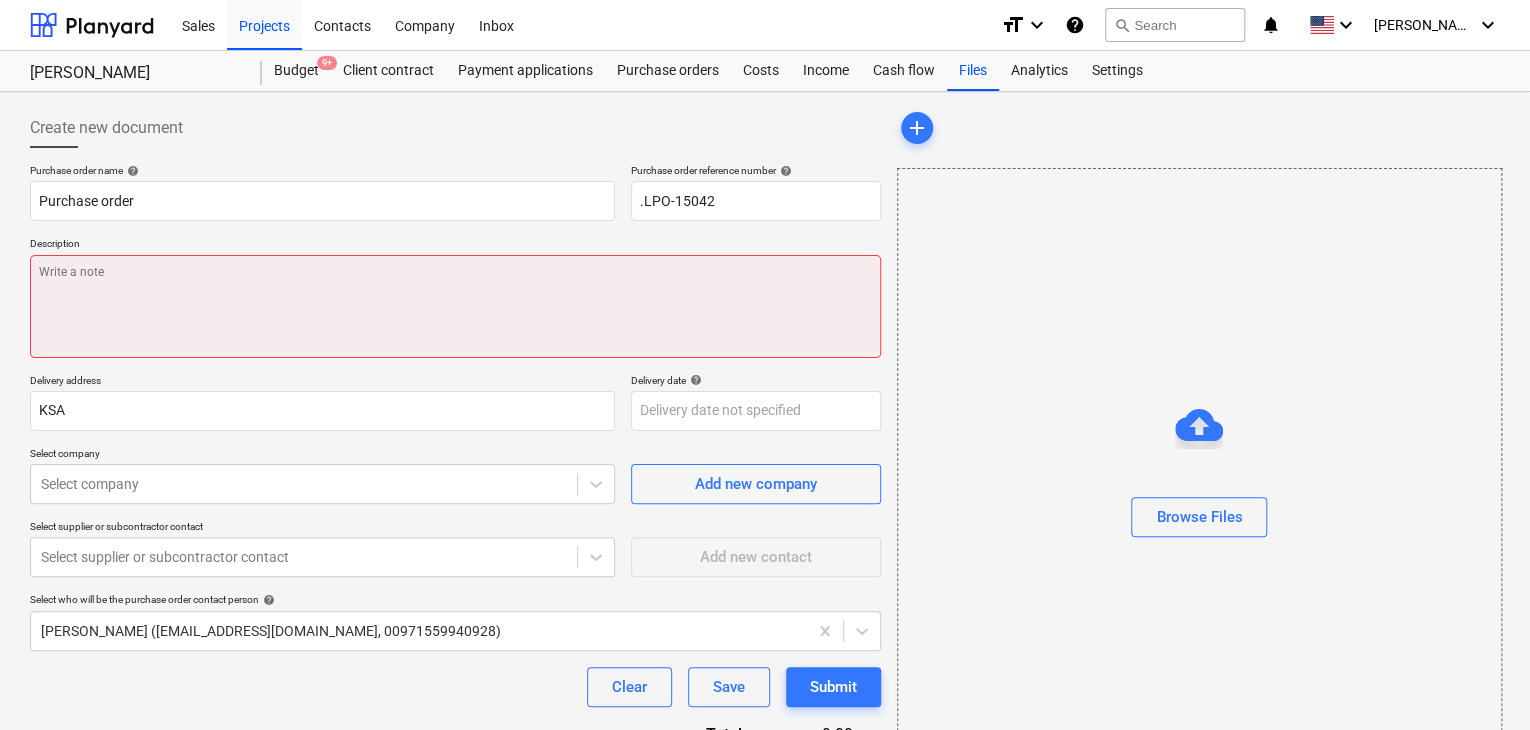 type on "x" 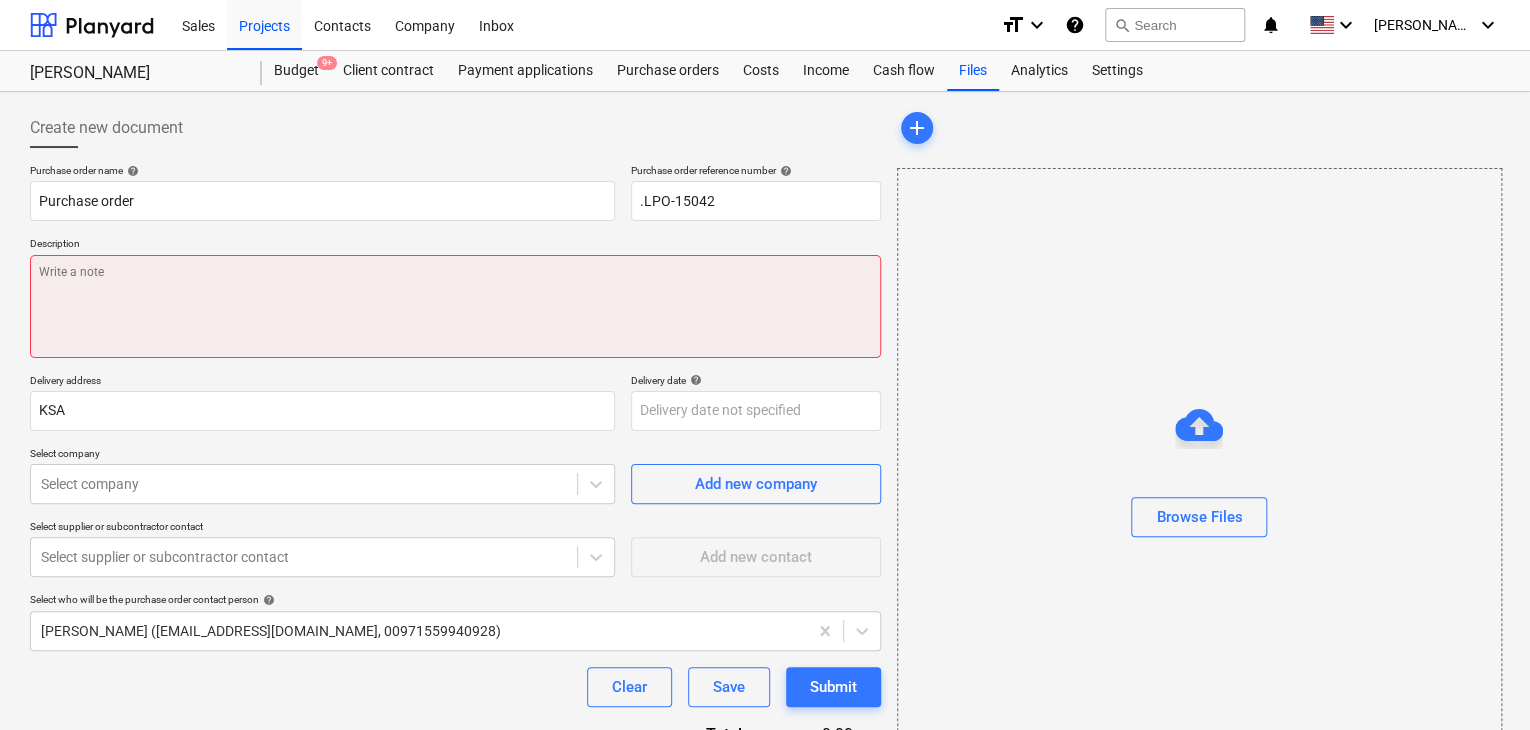 type on "0" 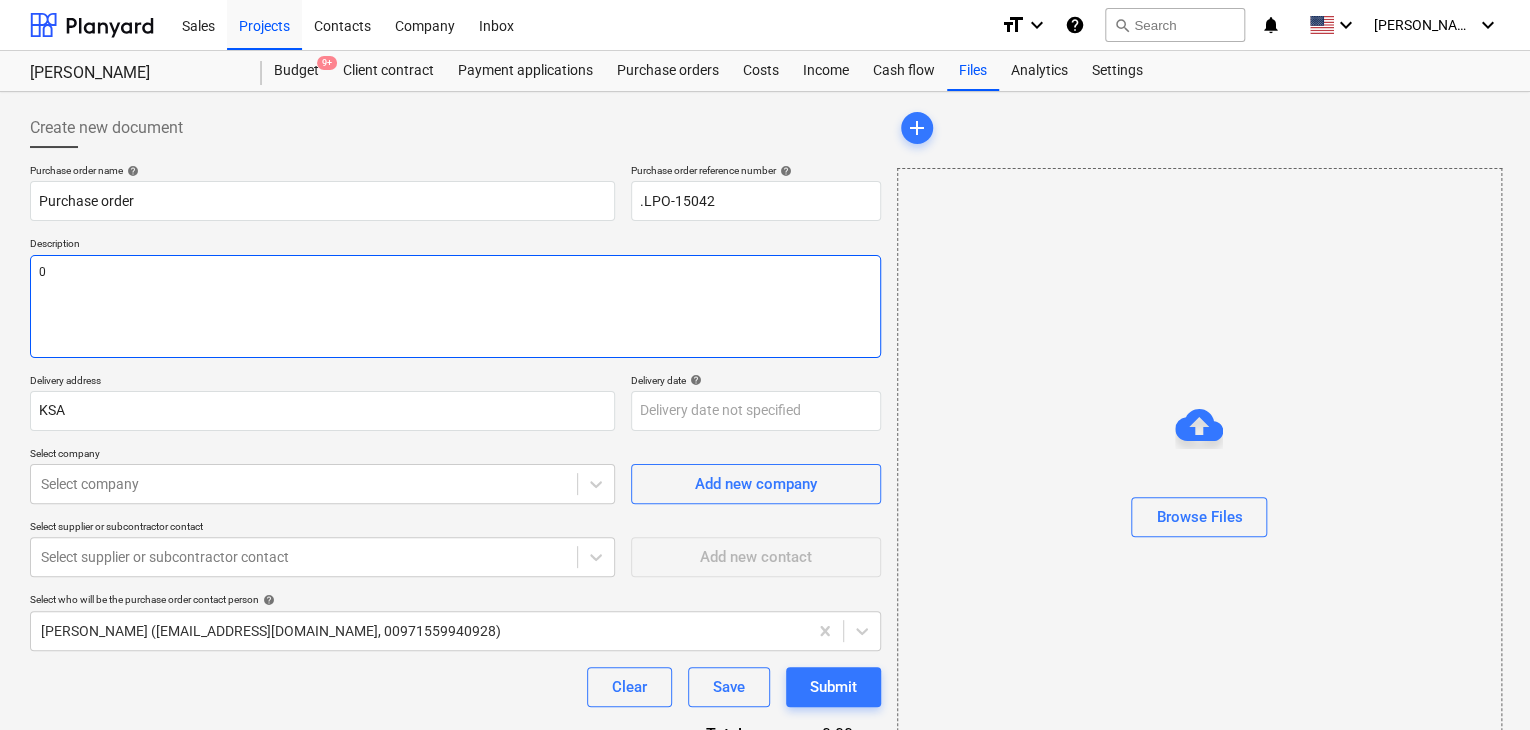 type on "x" 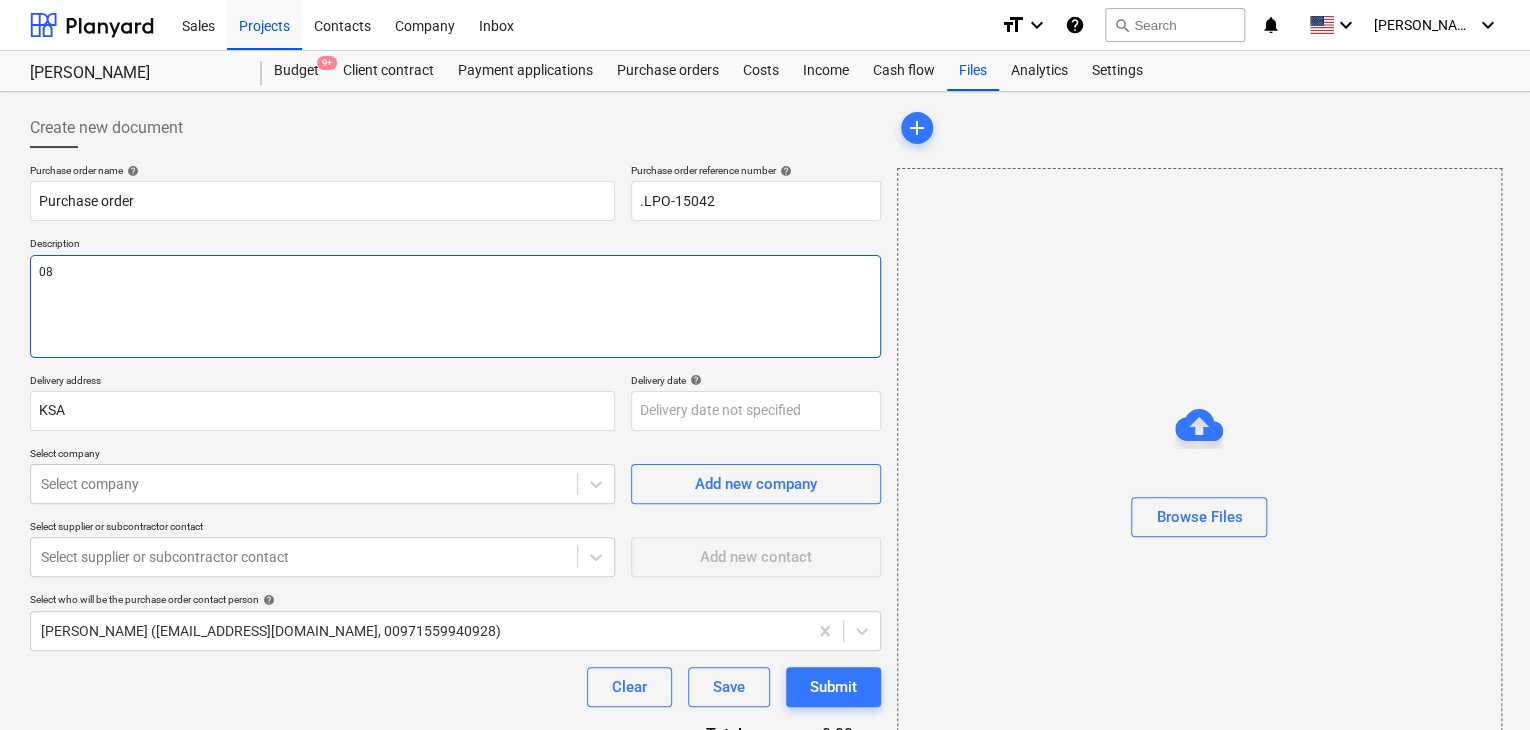 type on "x" 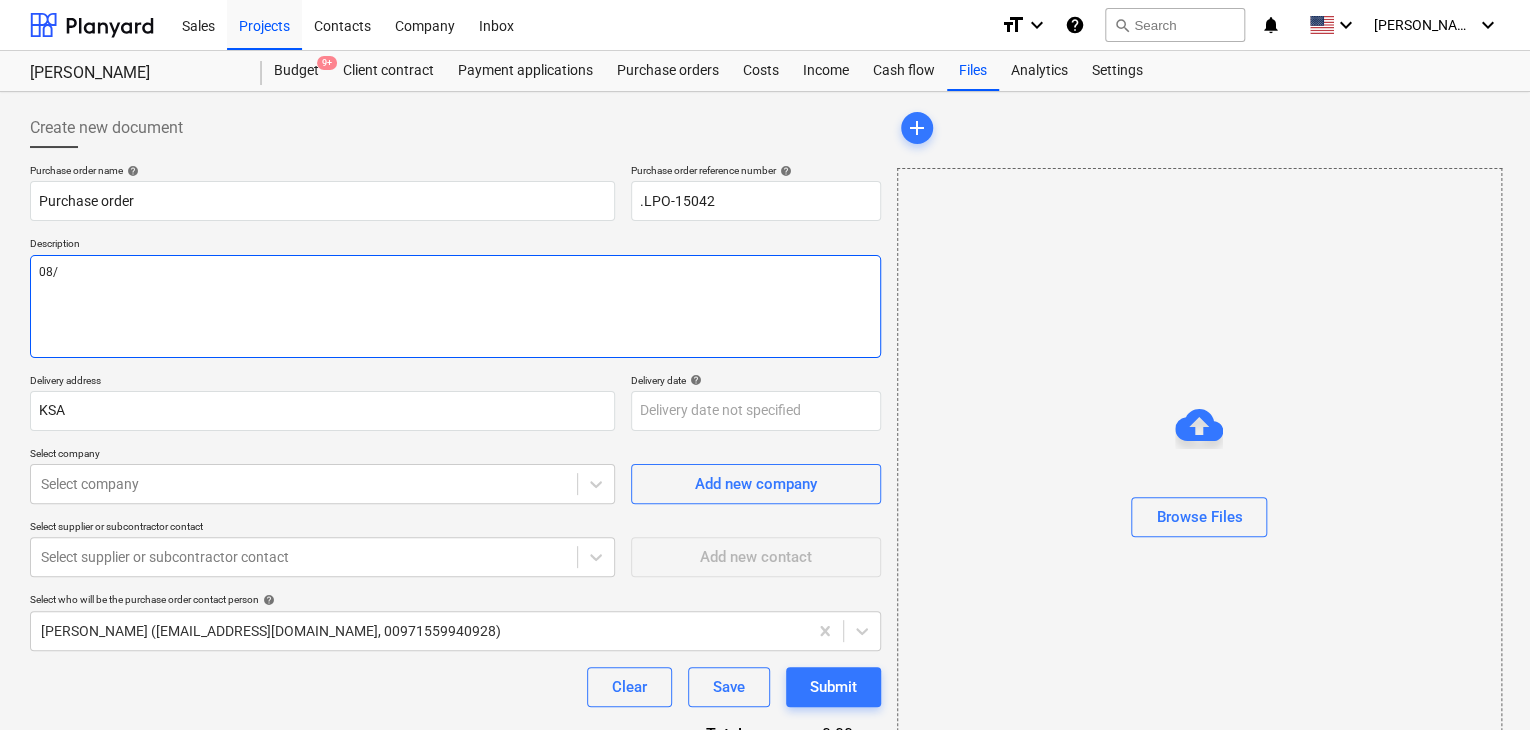 type on "x" 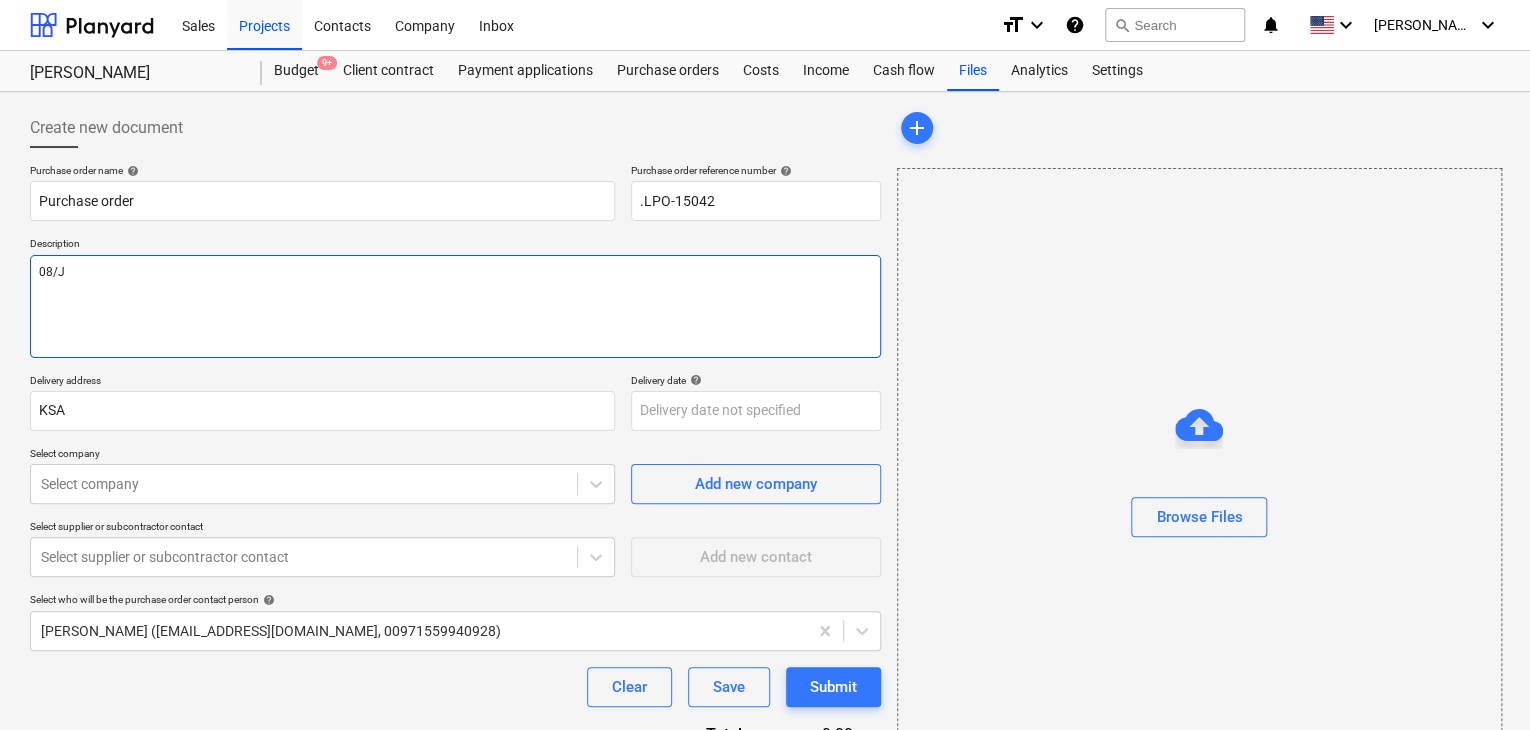 type on "08/JU" 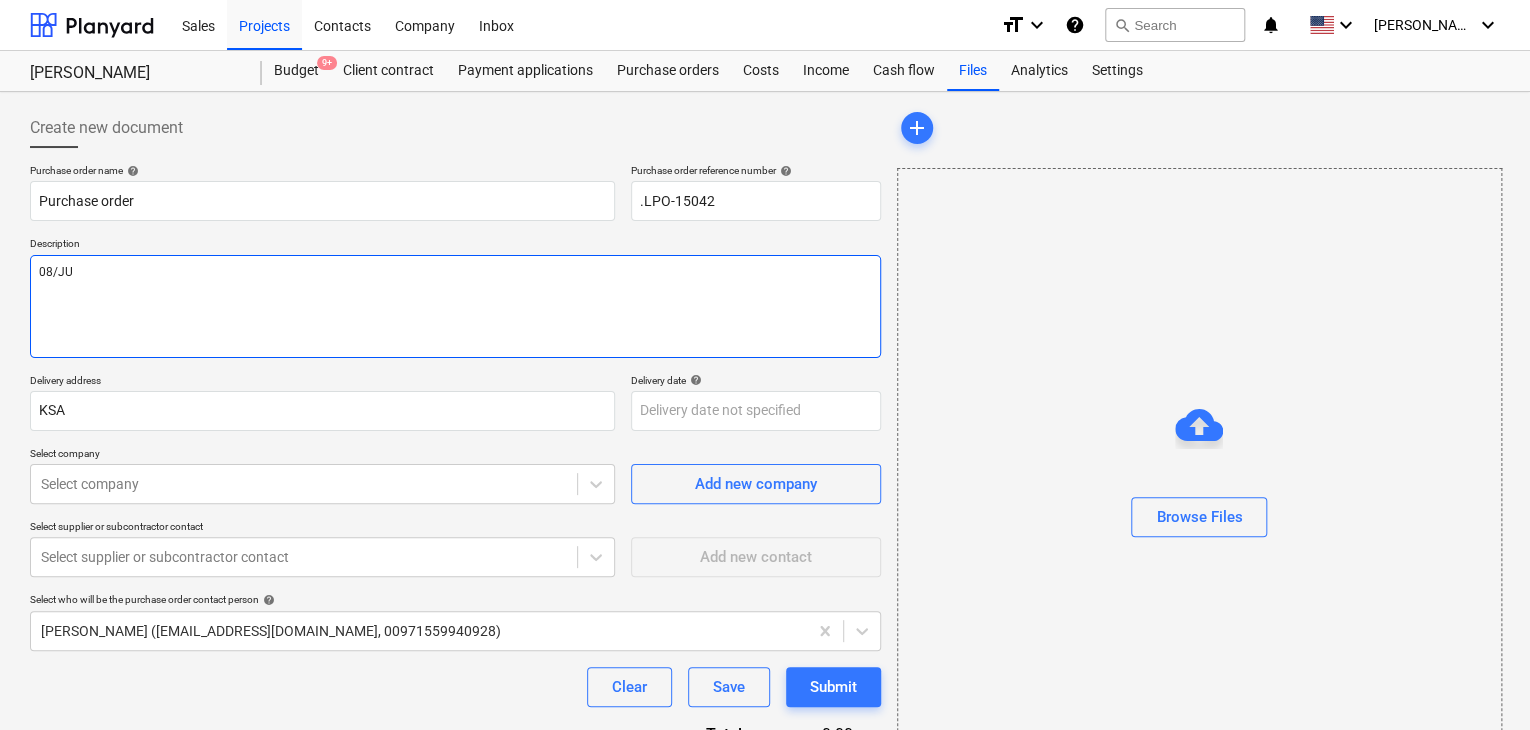 type on "x" 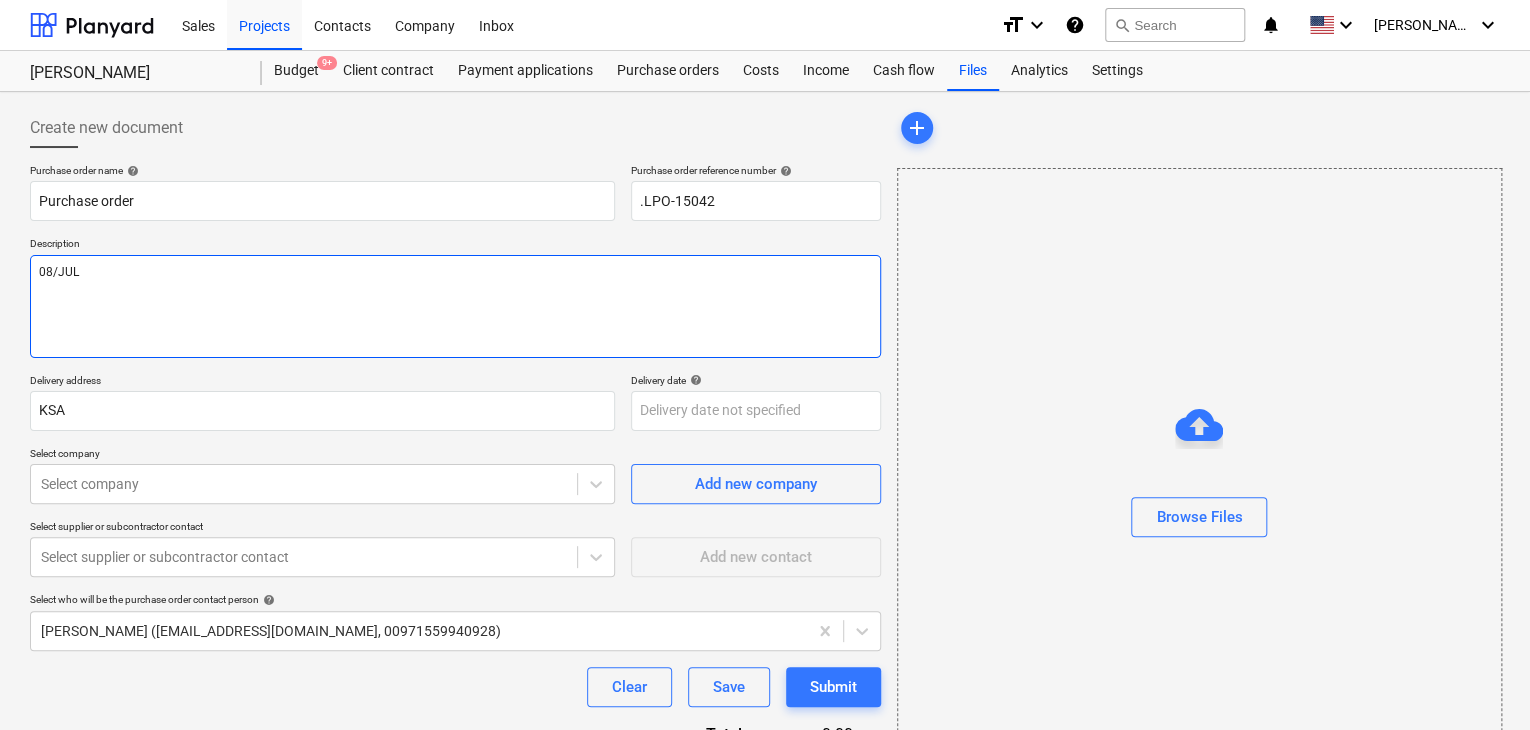 type on "x" 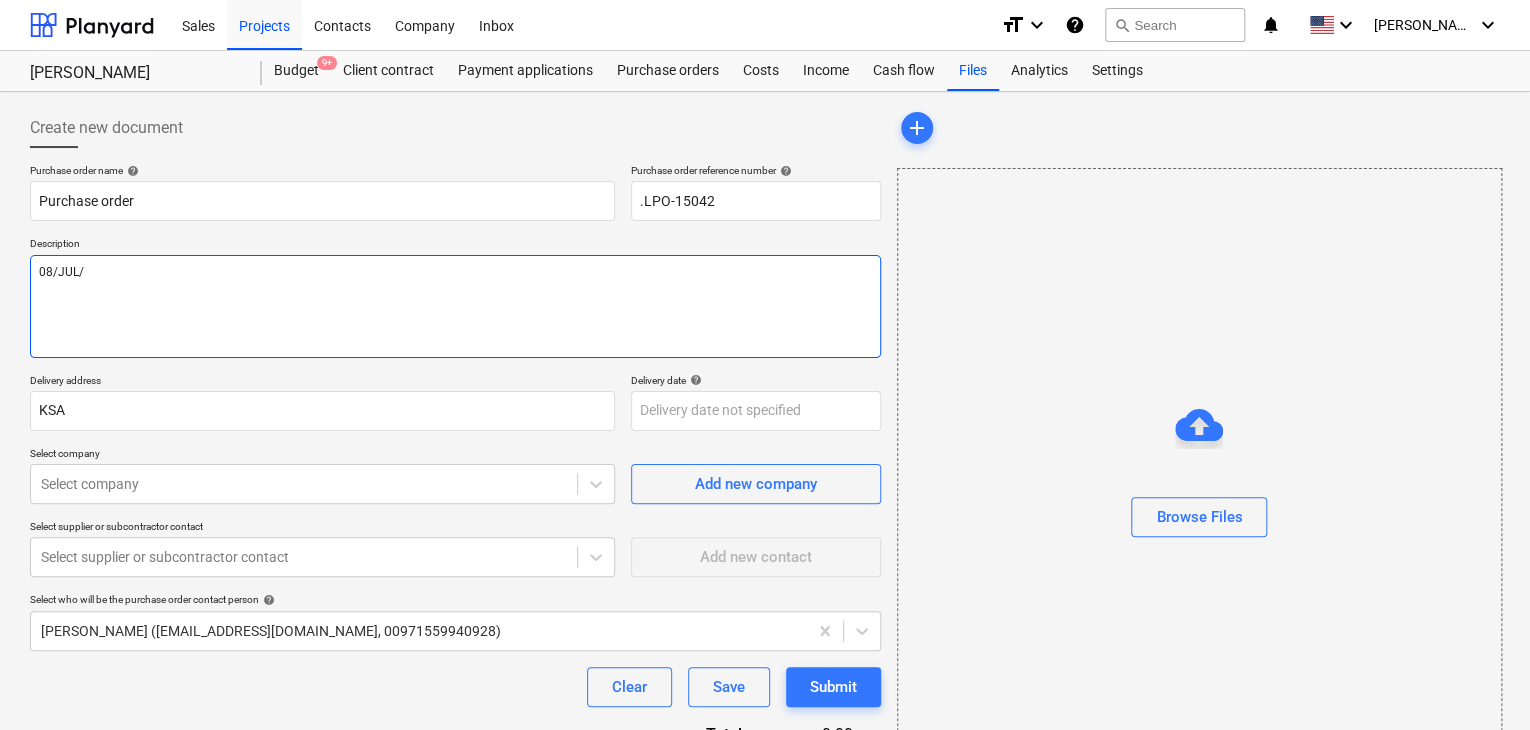 type on "x" 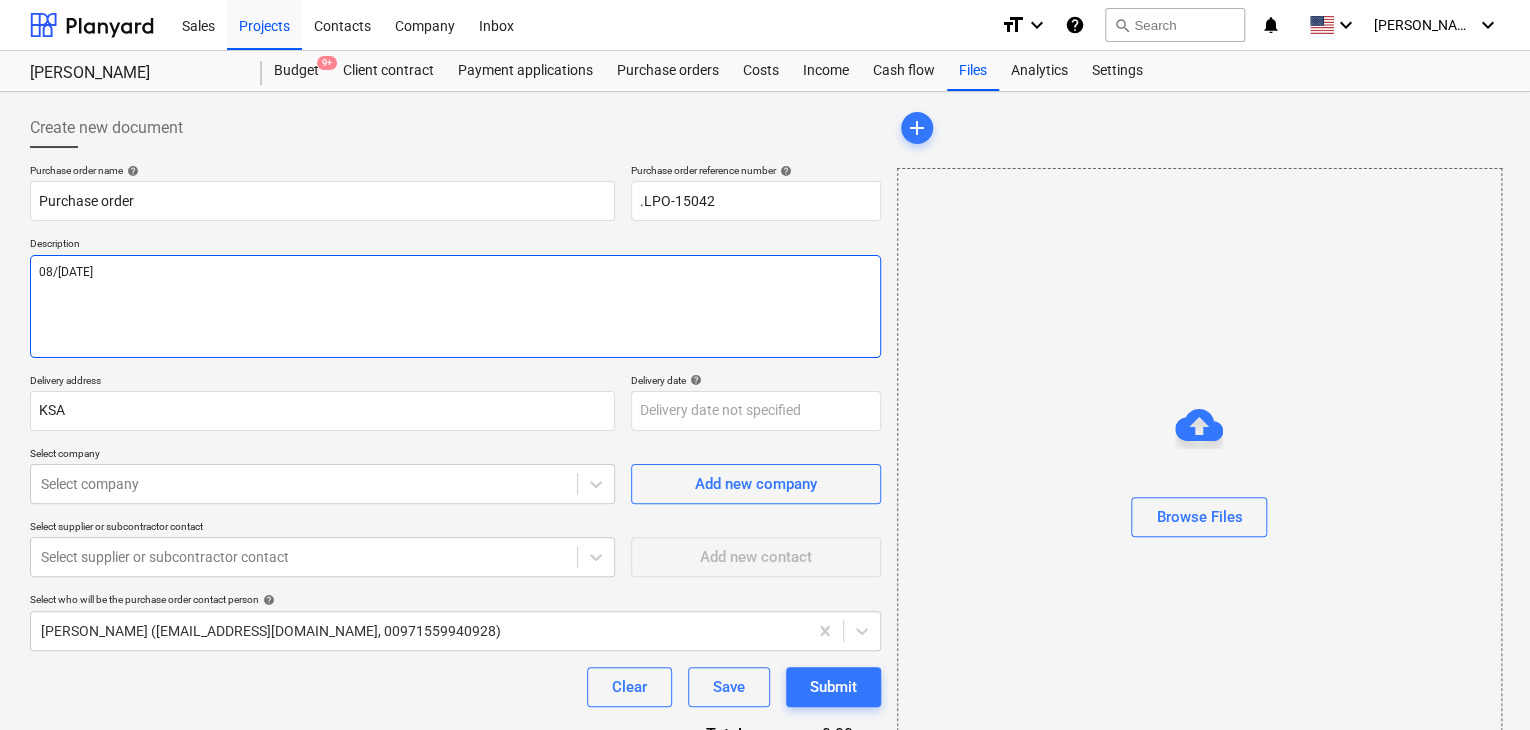 type on "x" 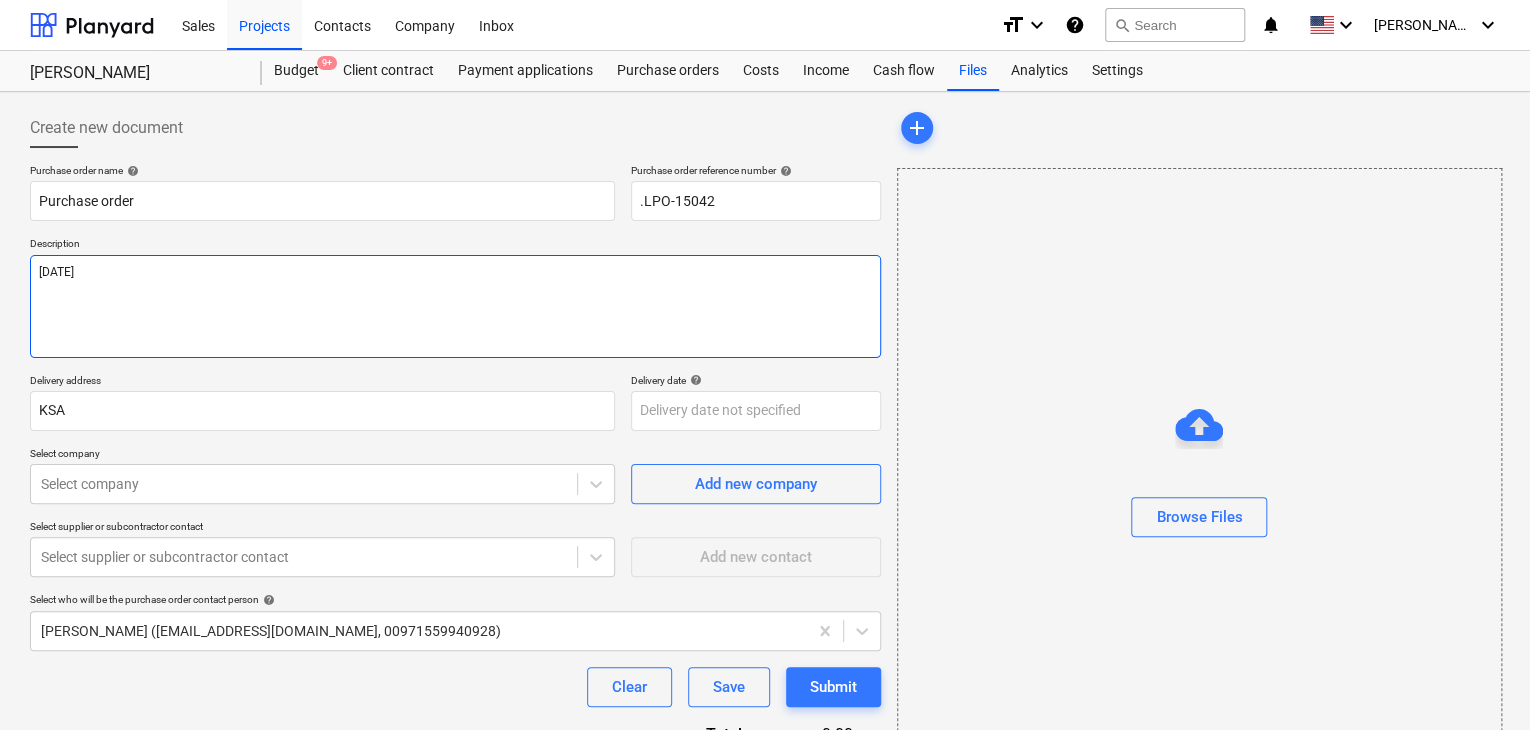 type on "x" 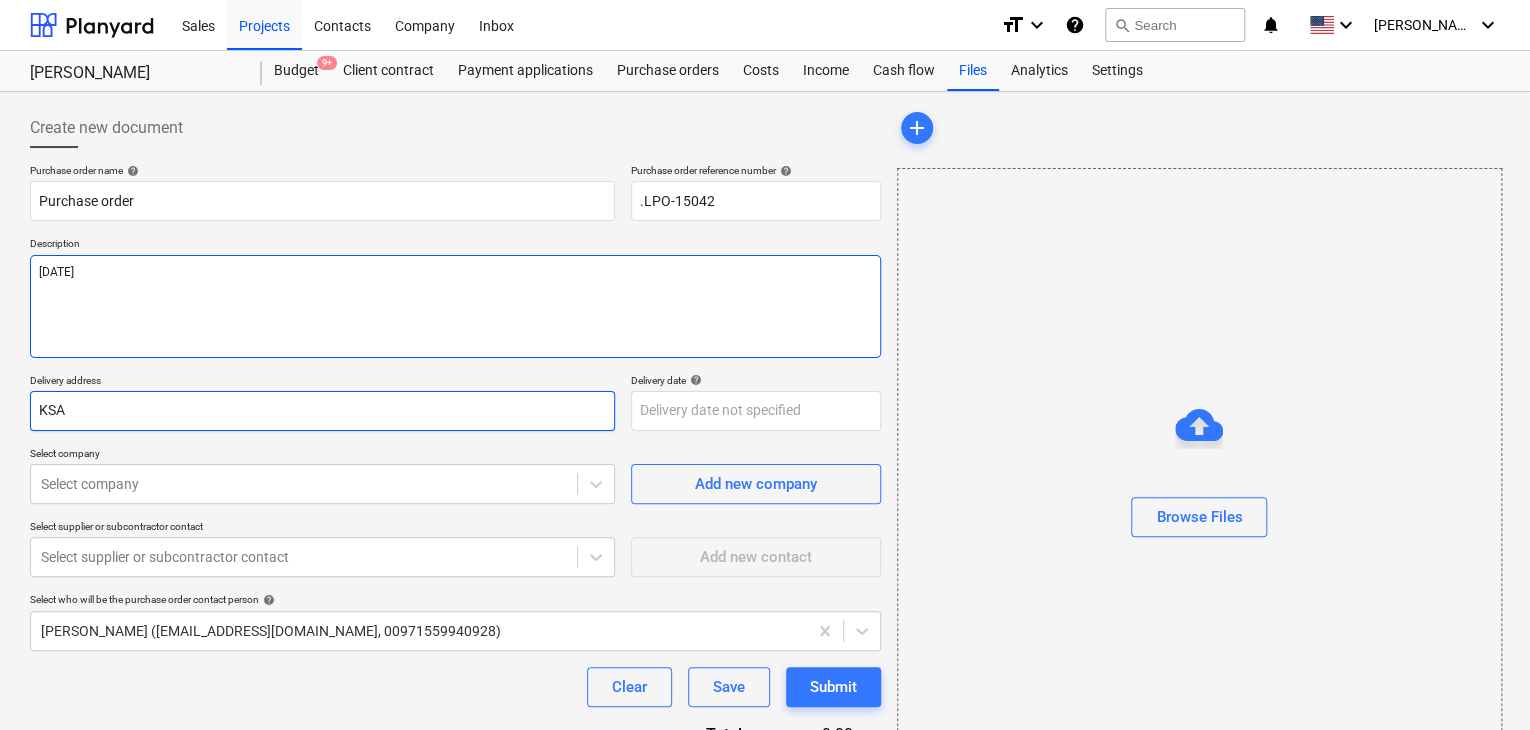 type on "[DATE]" 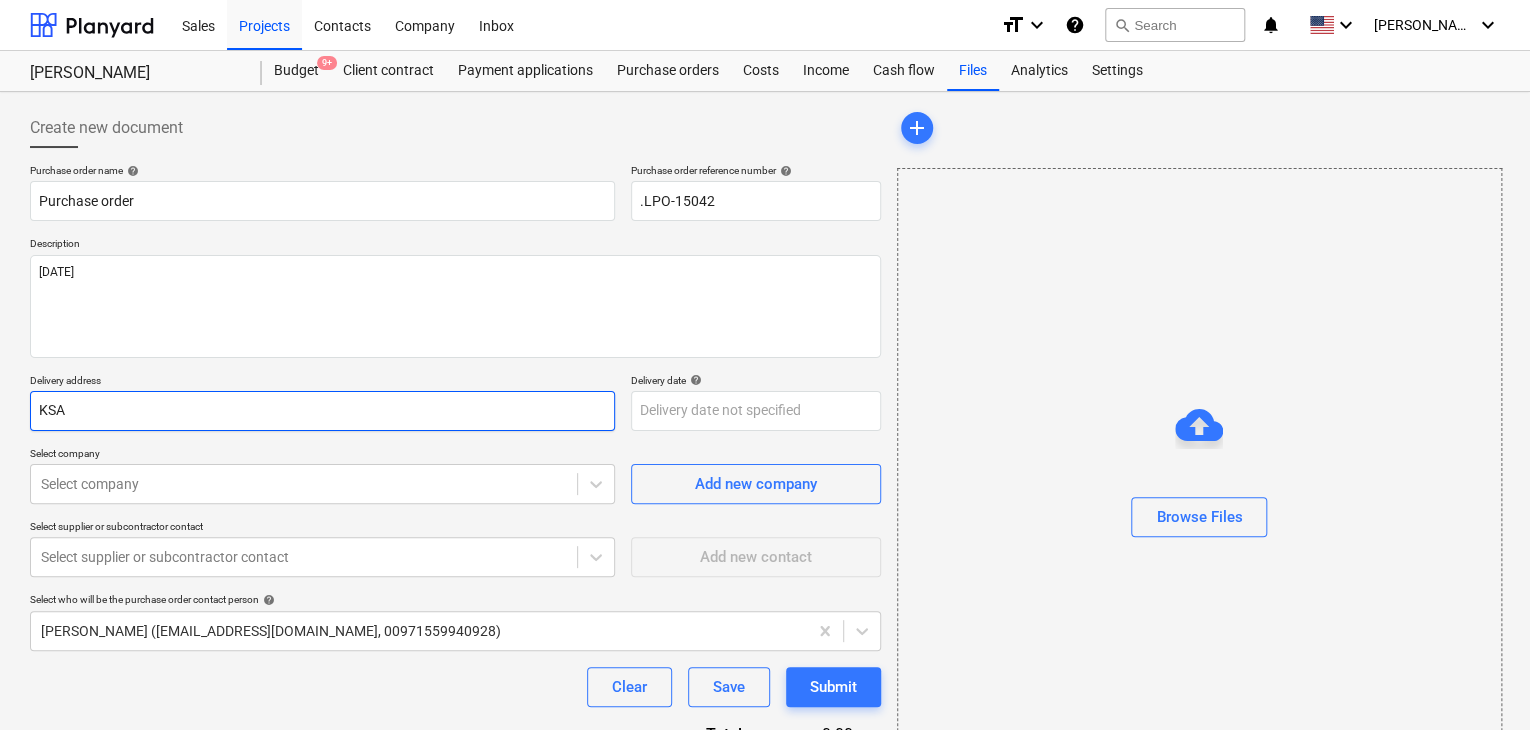 click on "KSA" at bounding box center (322, 411) 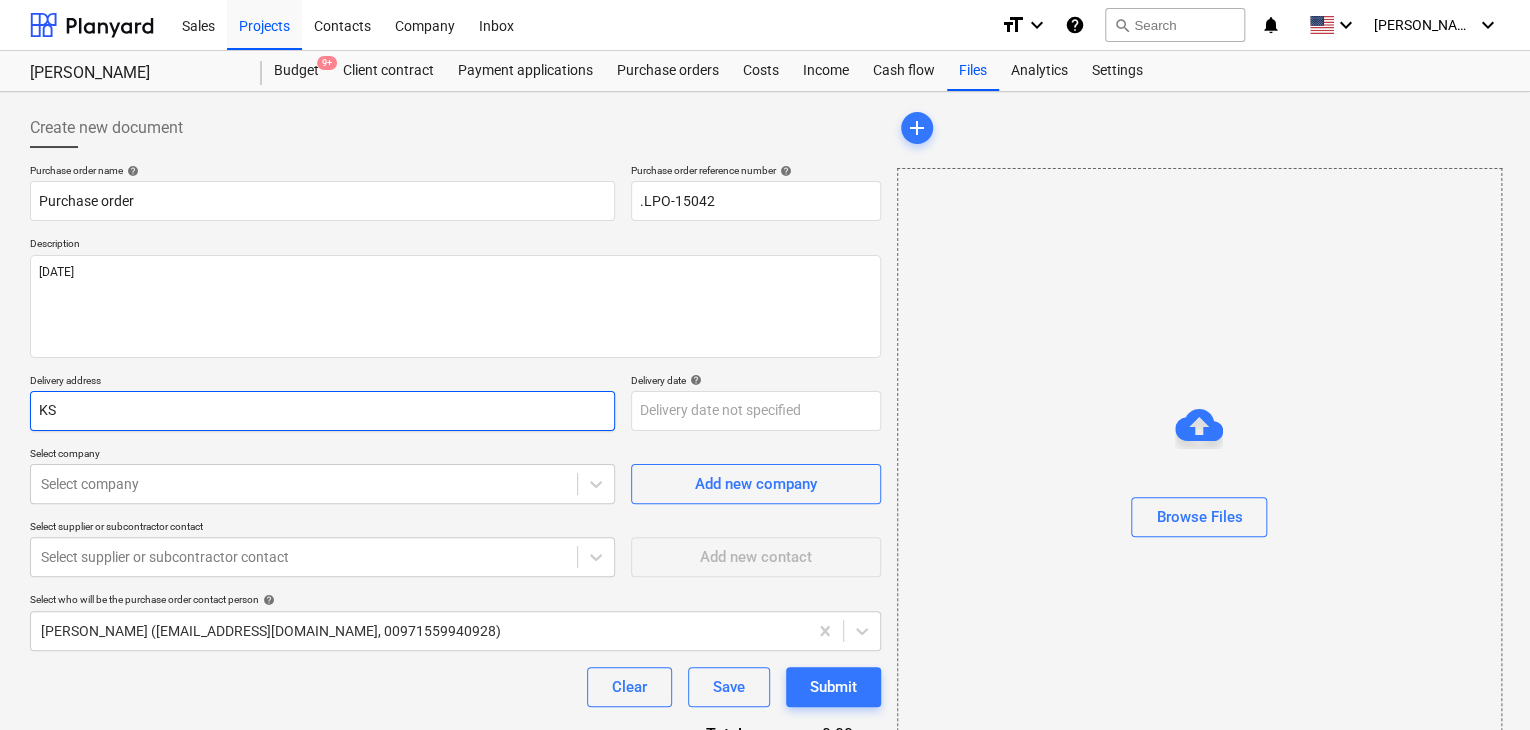 type on "x" 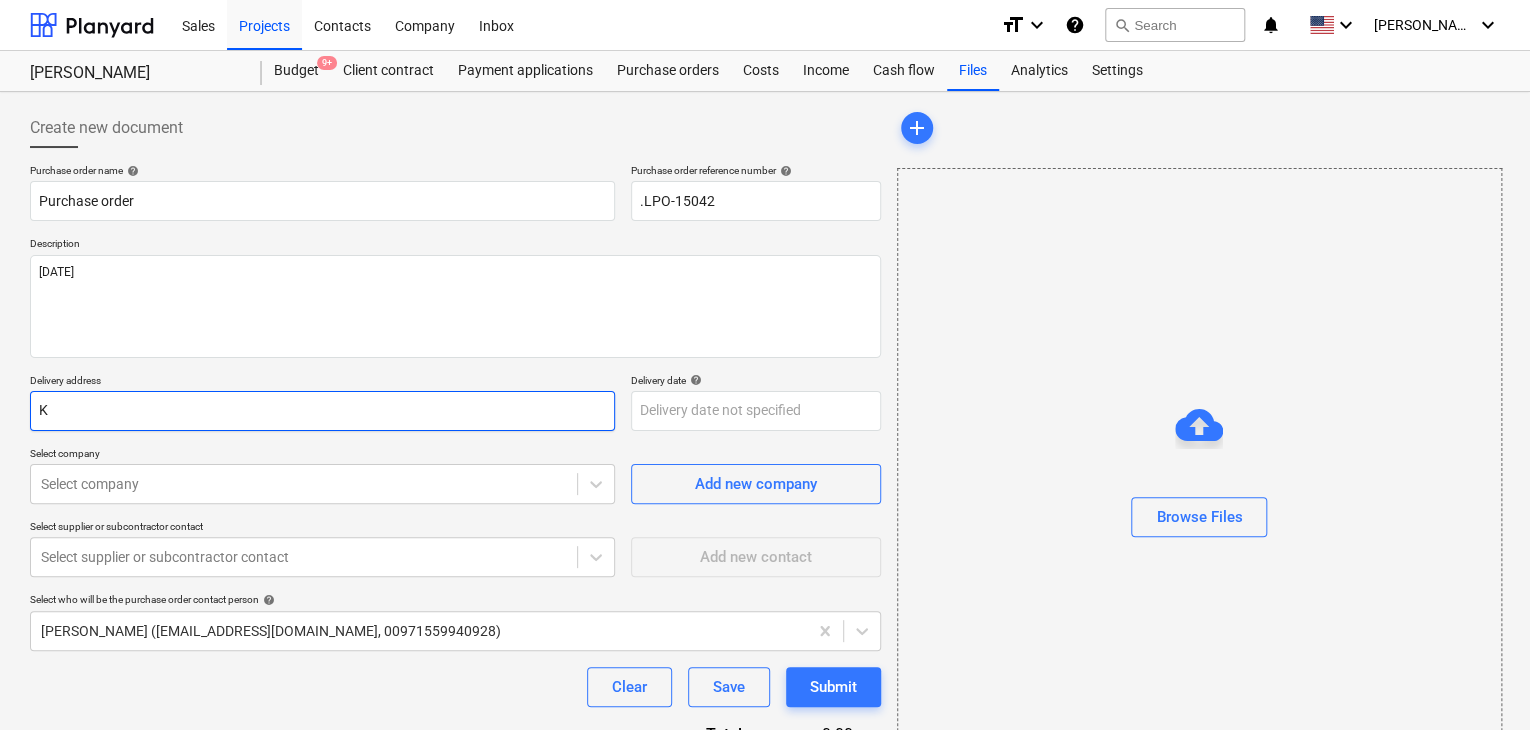 type on "x" 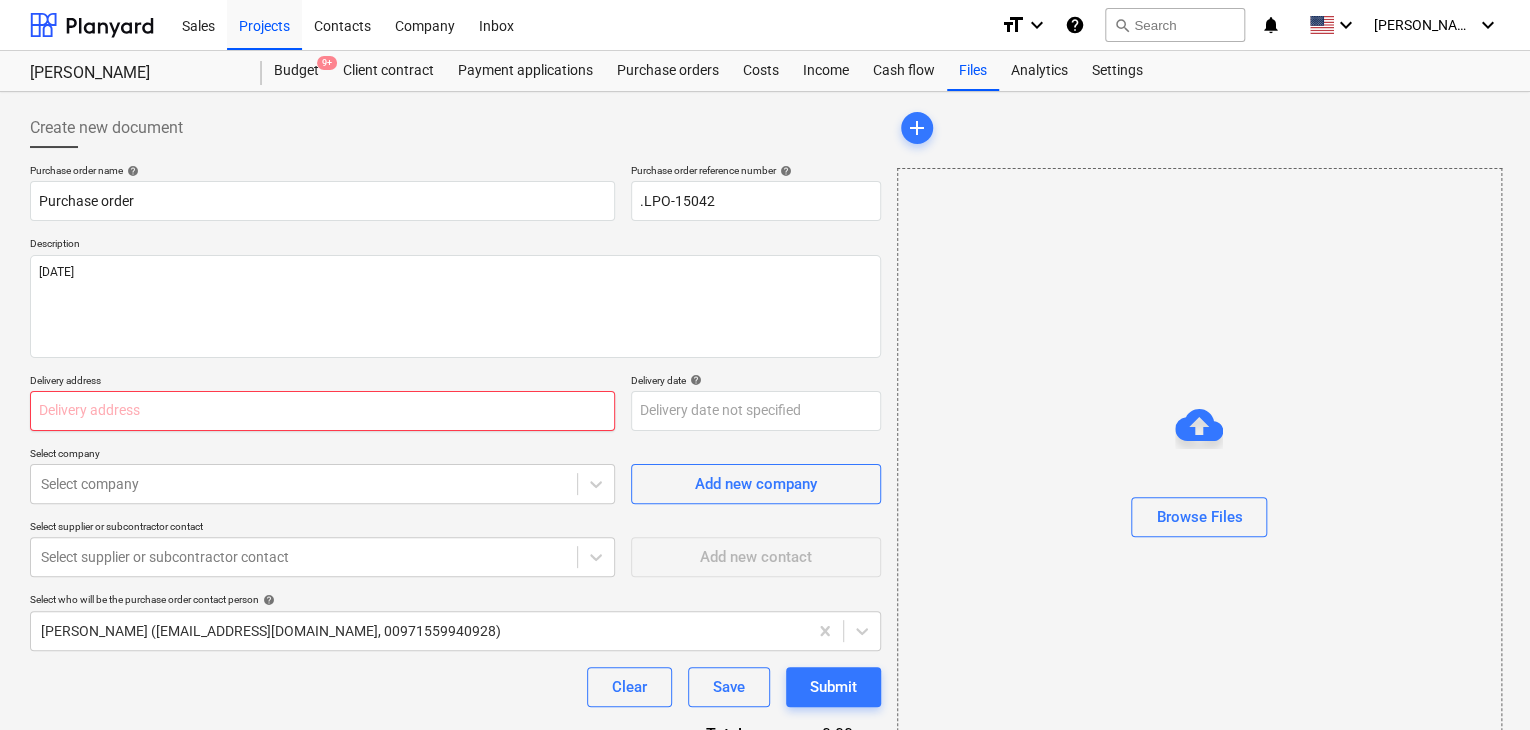 type on "x" 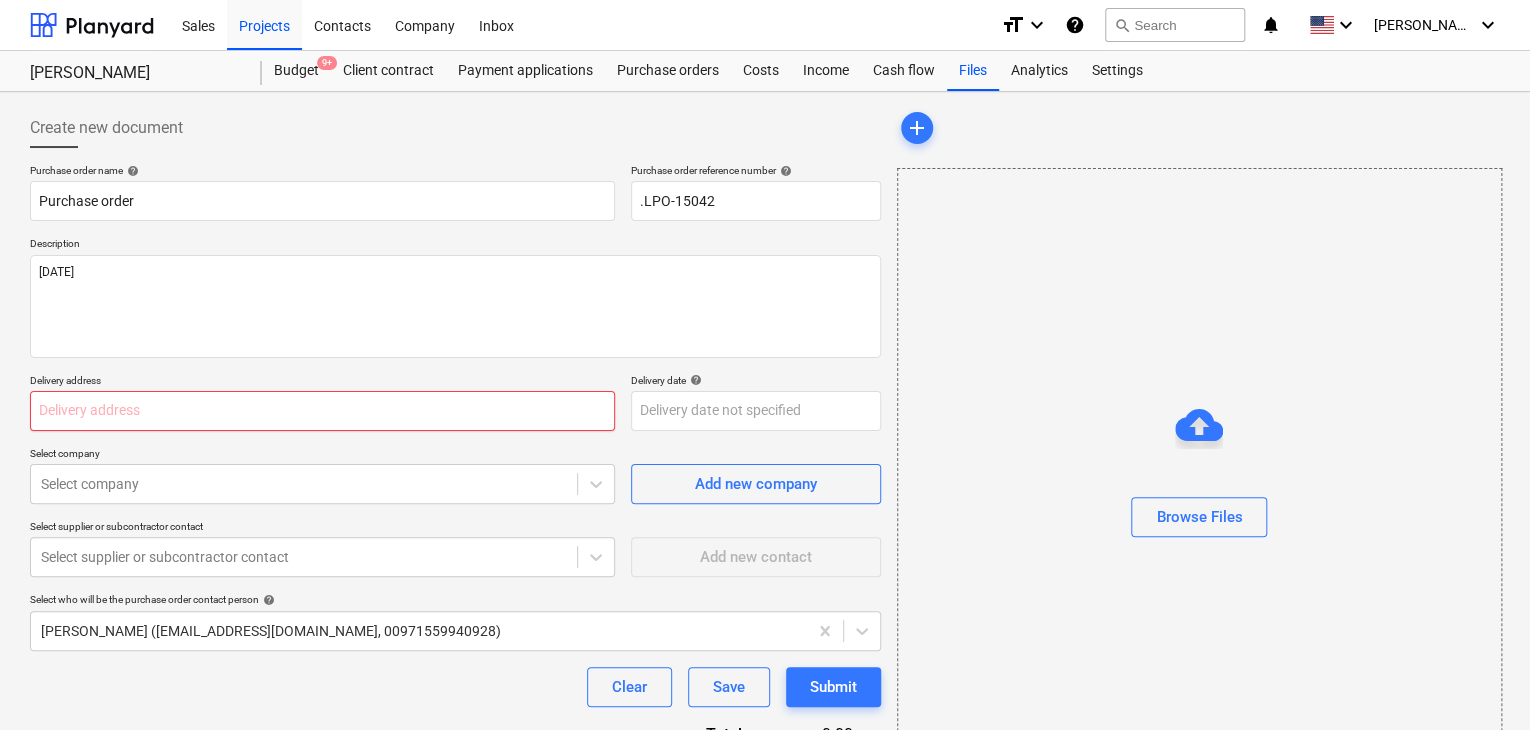 type on "L" 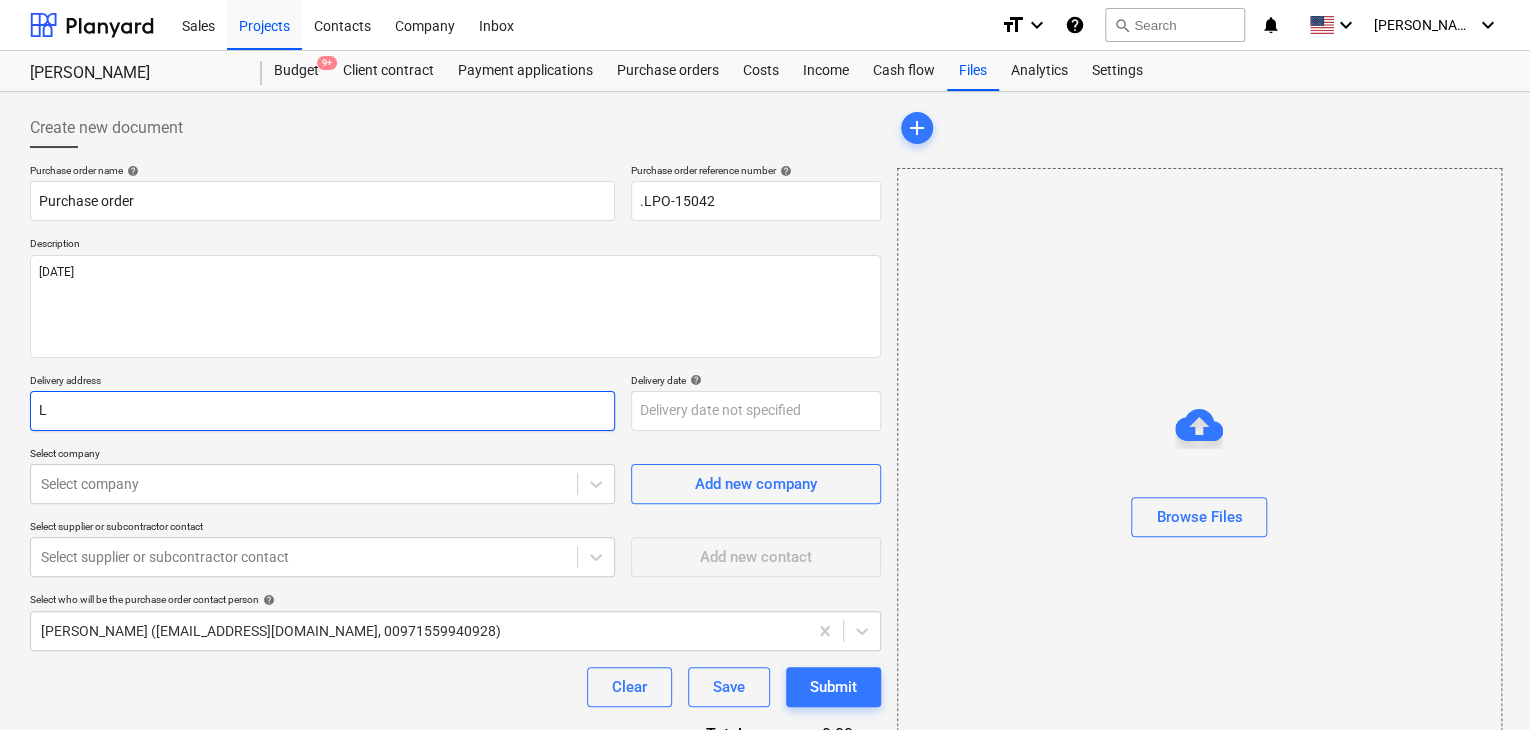 type on "x" 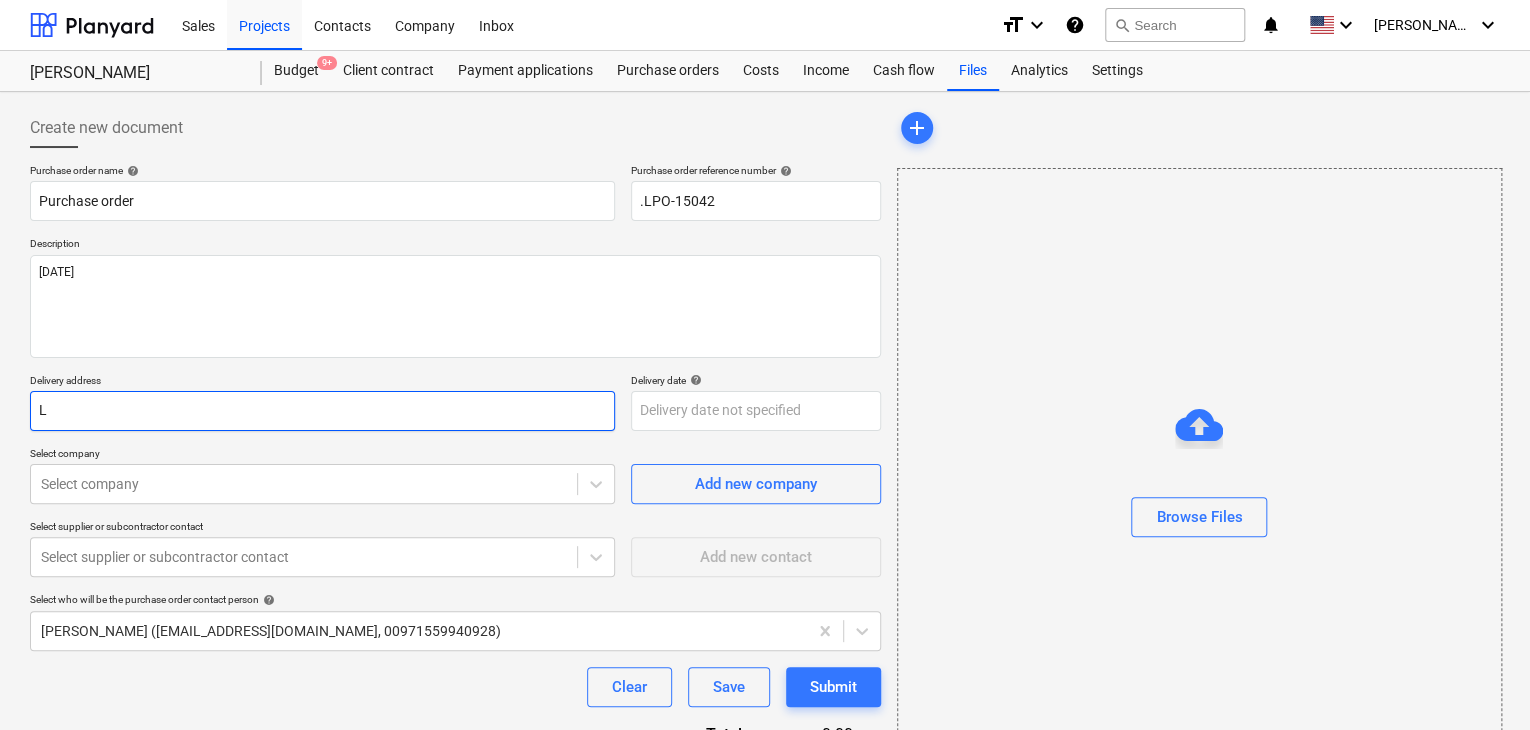 type on "LU" 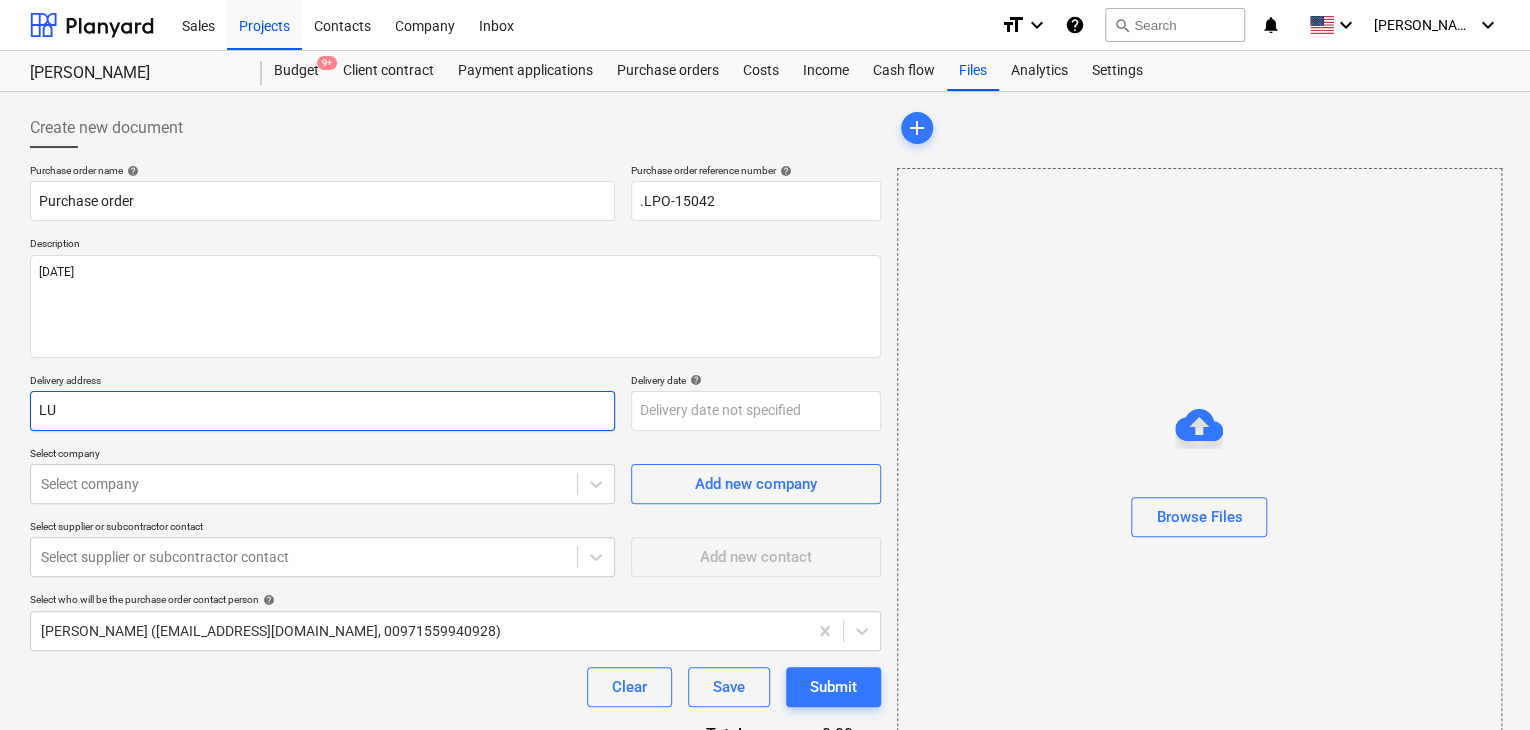 type on "x" 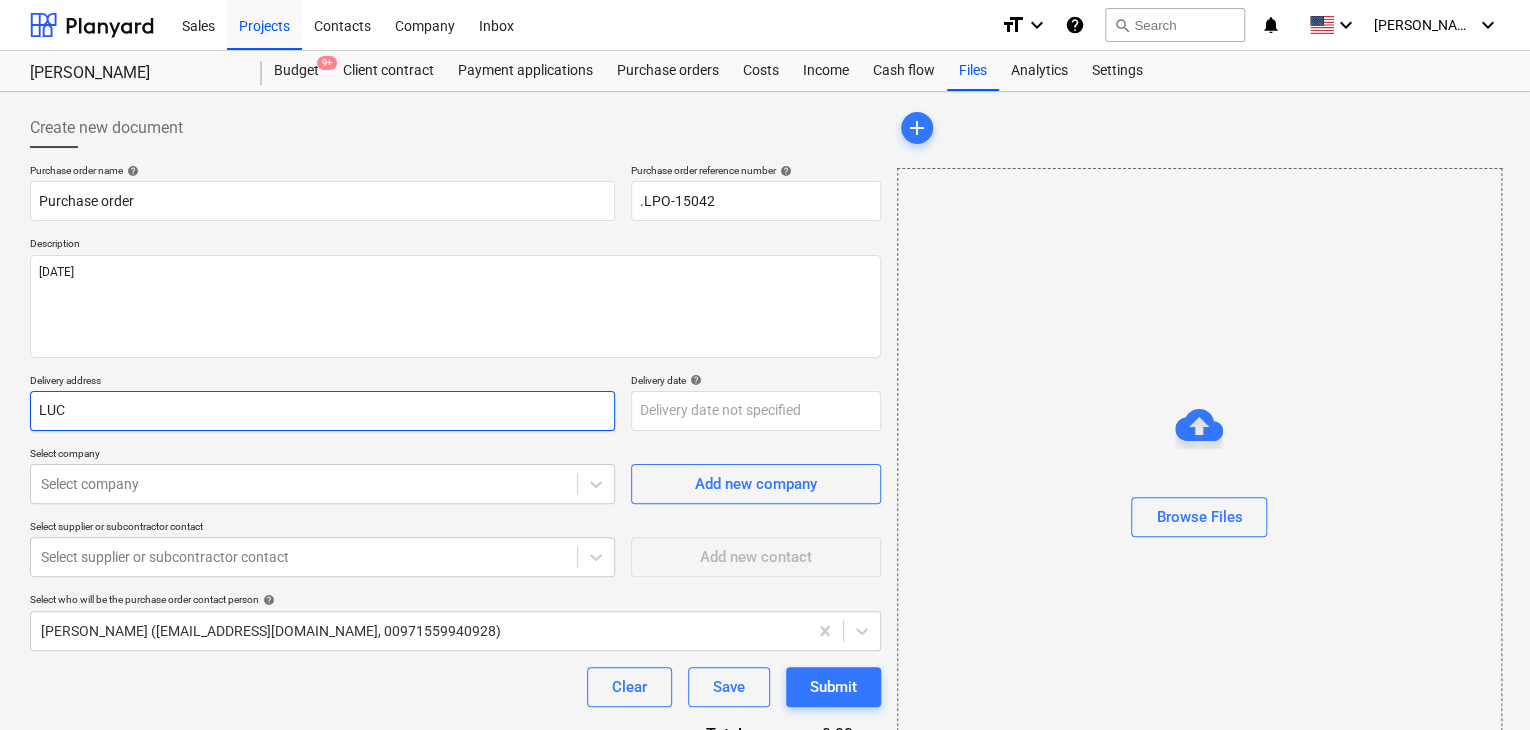 type on "x" 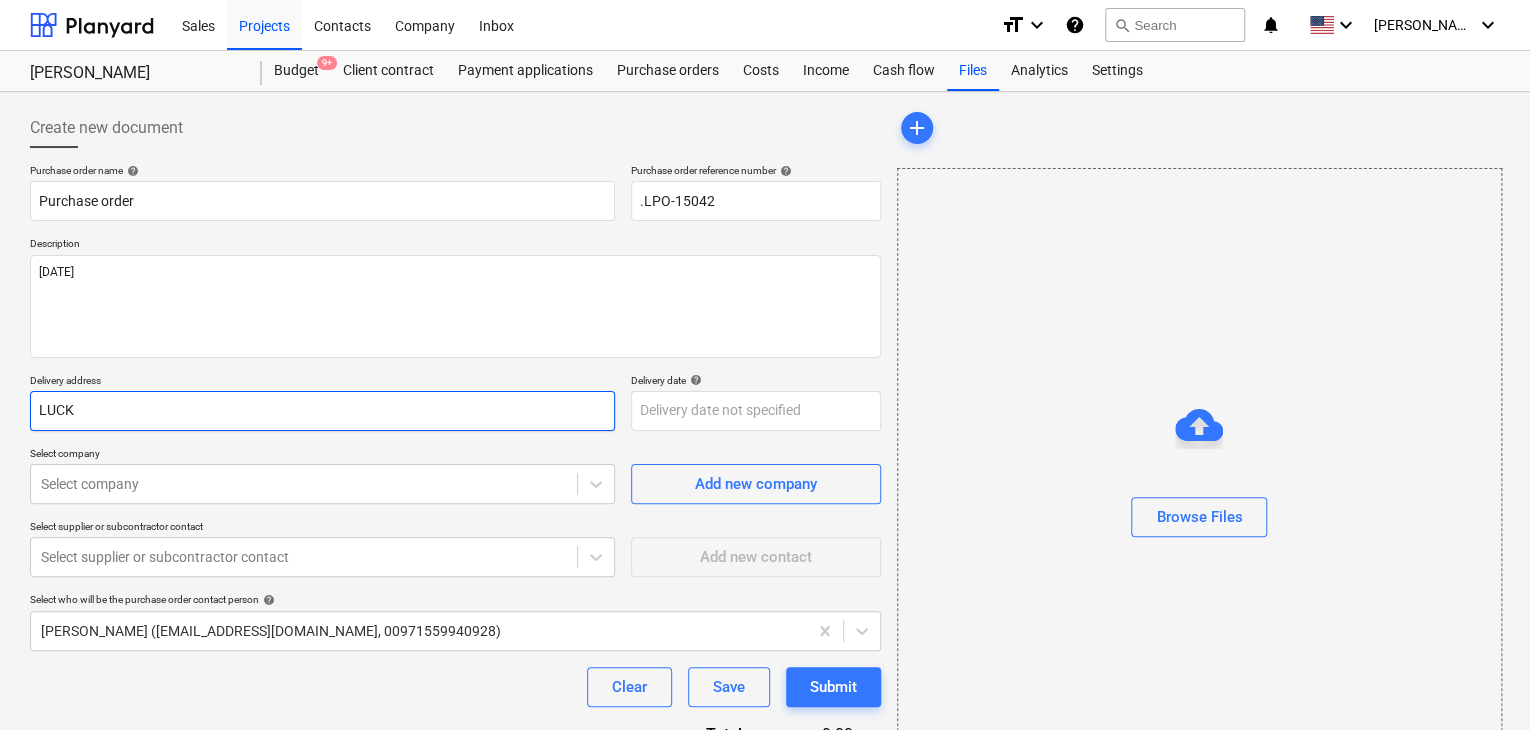 type on "x" 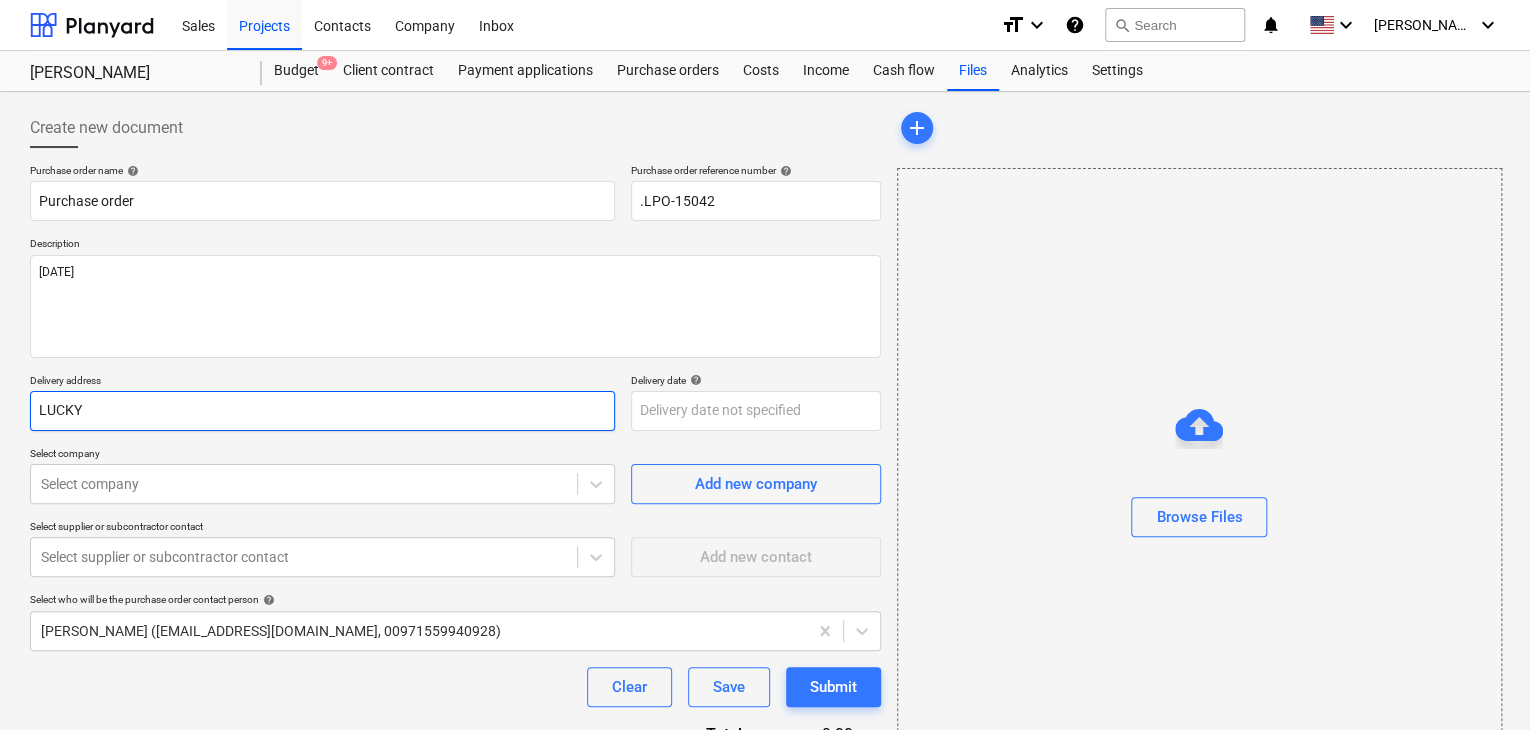 type on "x" 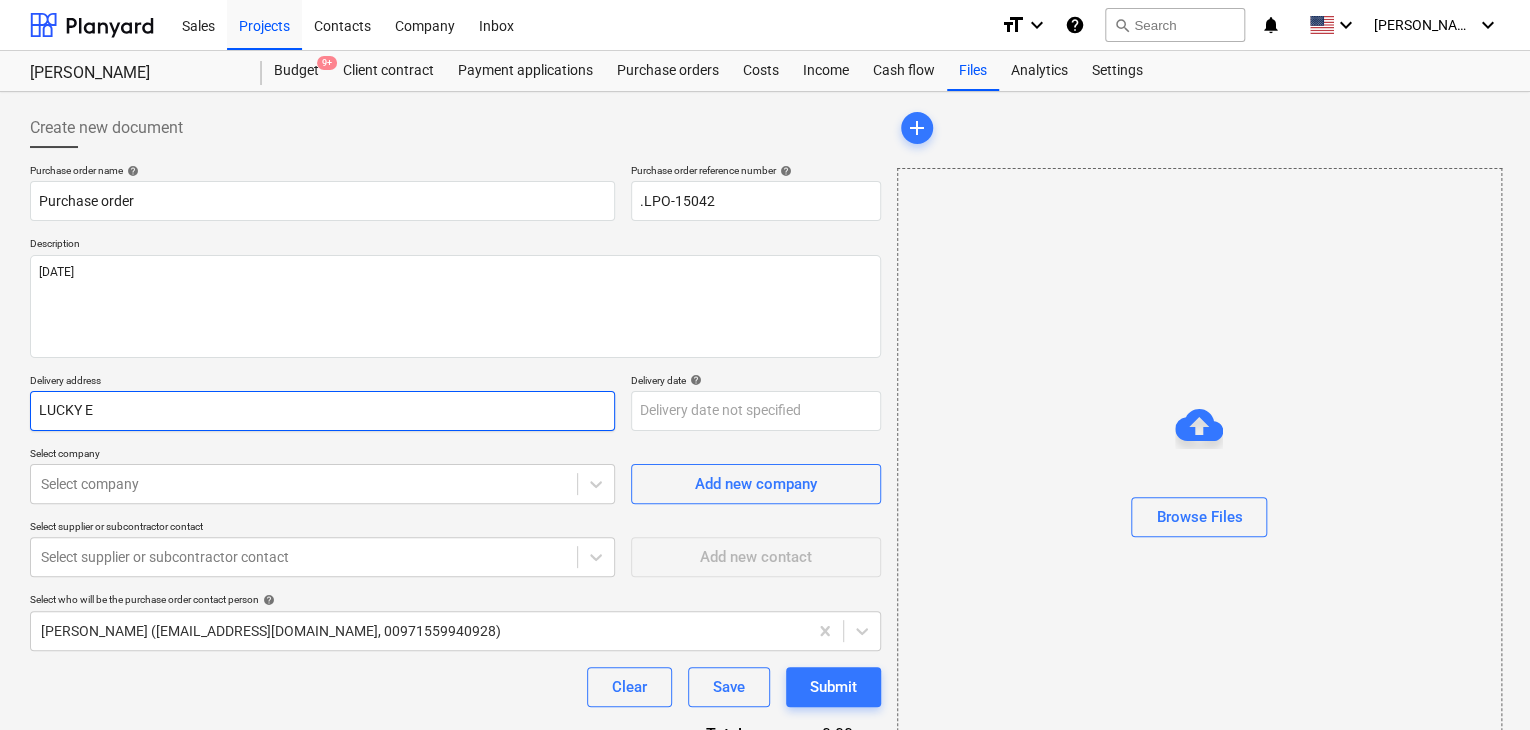 type on "x" 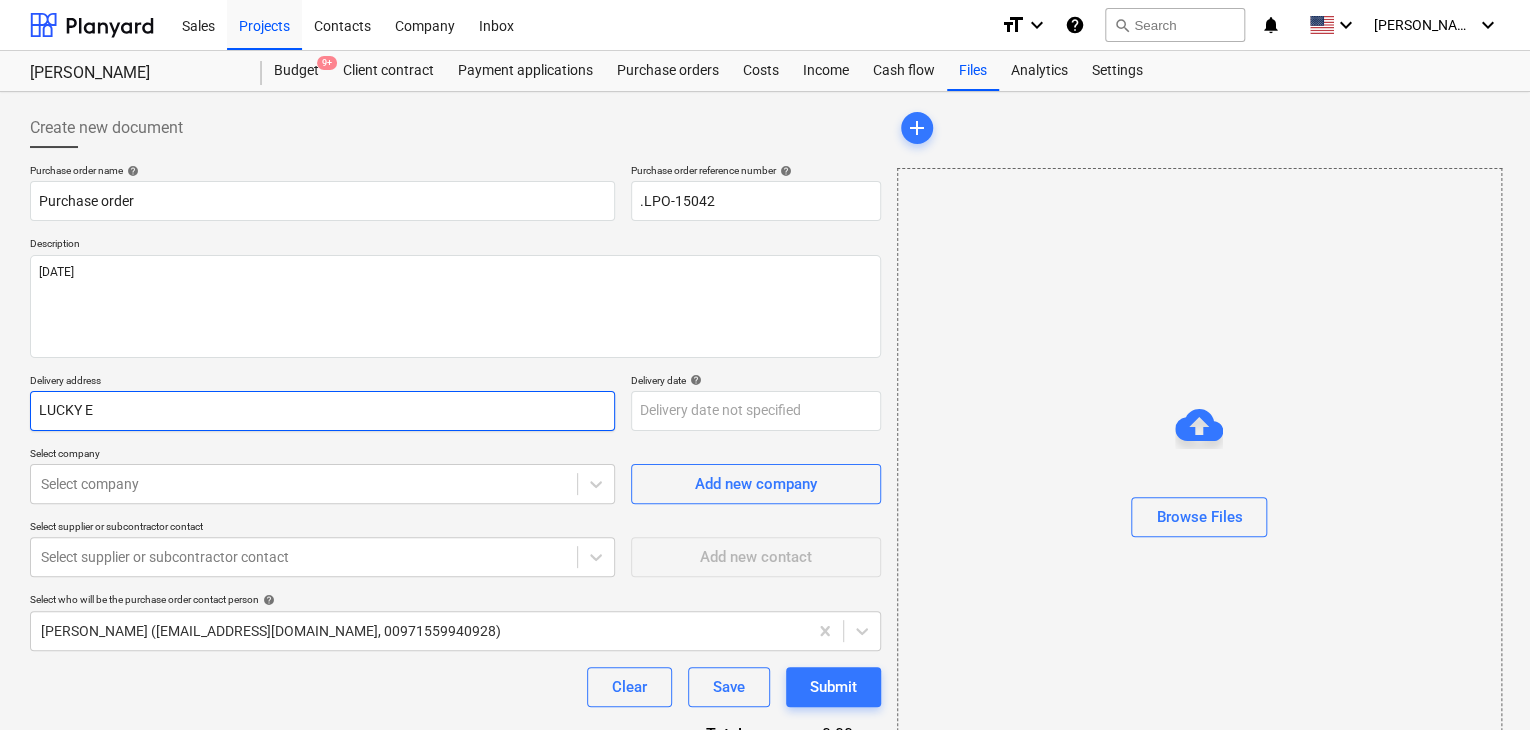 type on "LUCKY EN" 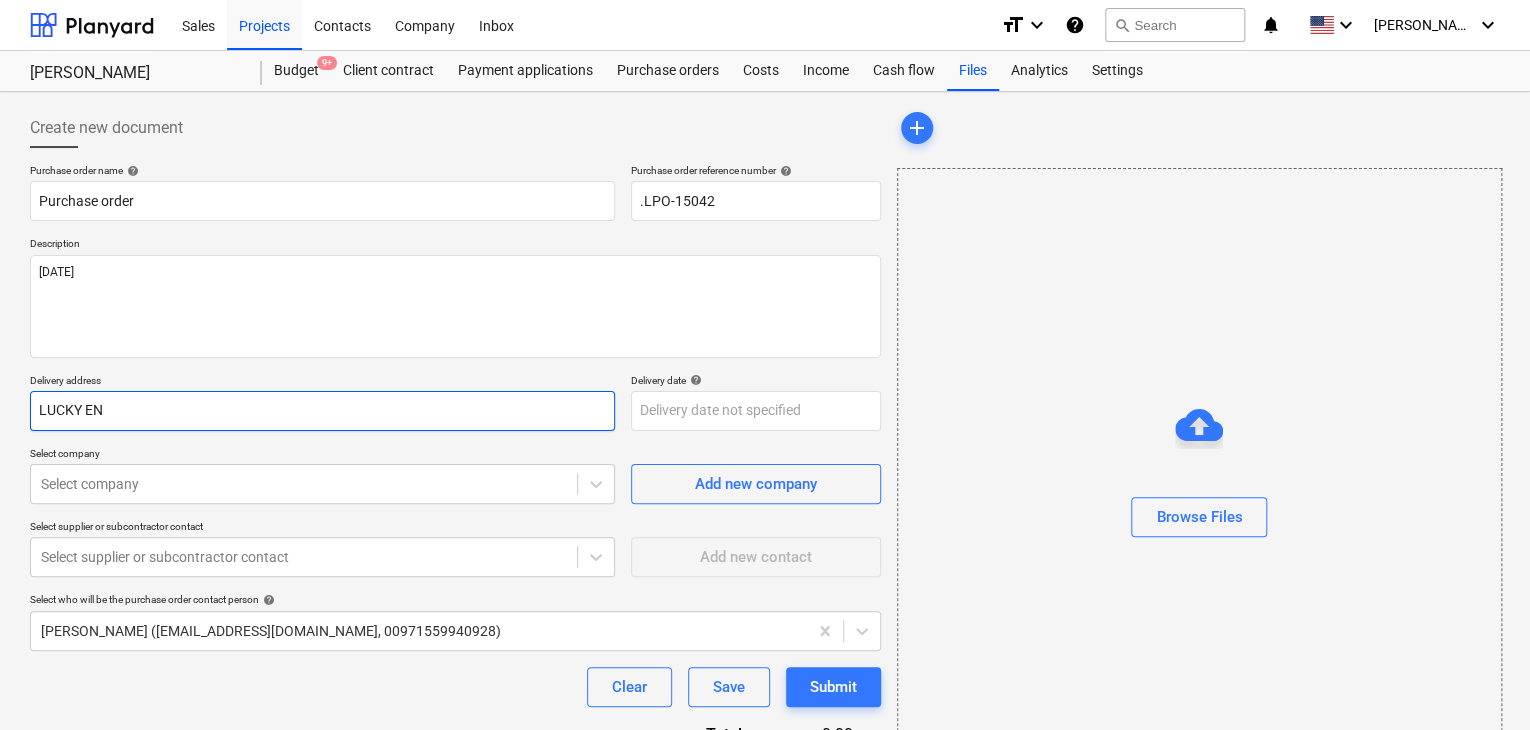 type on "x" 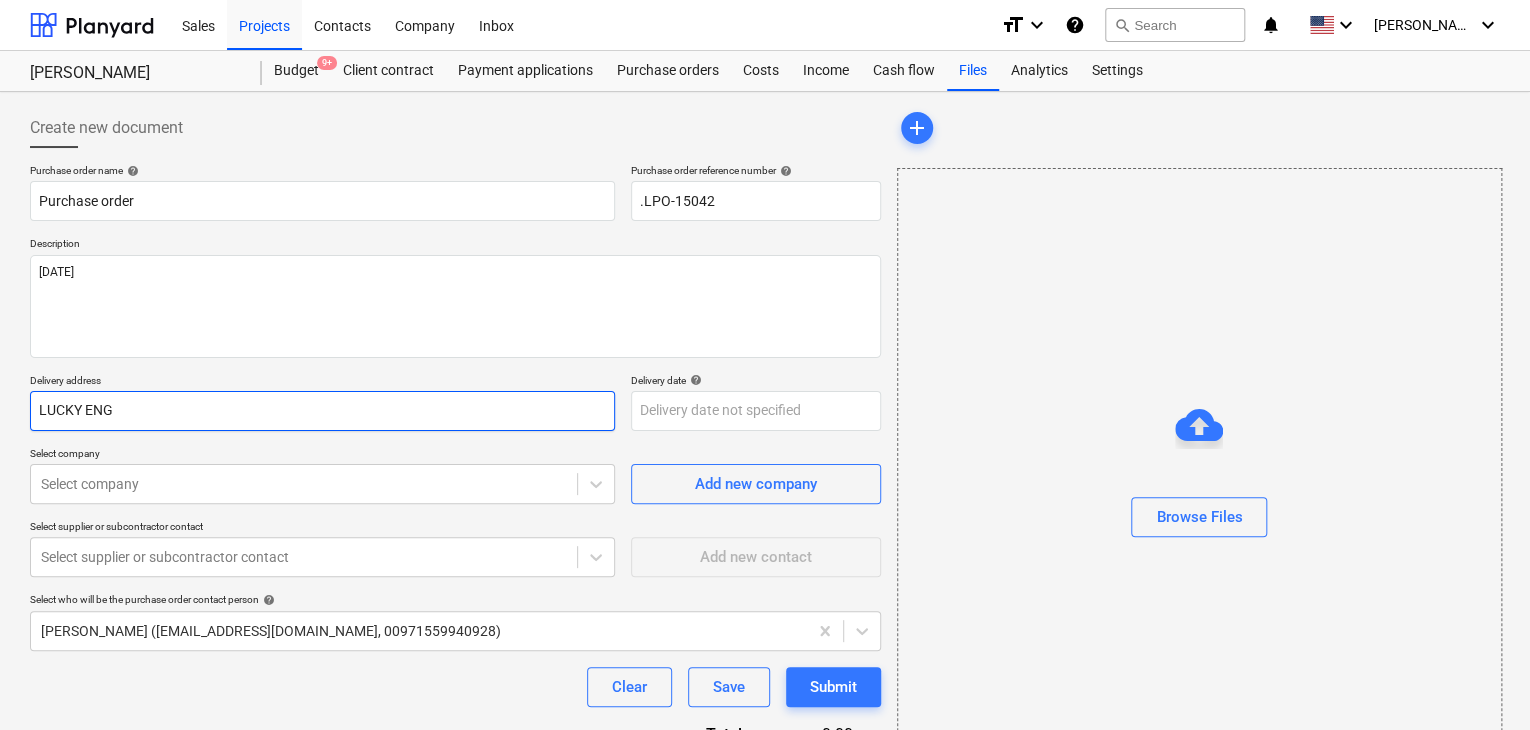 type on "x" 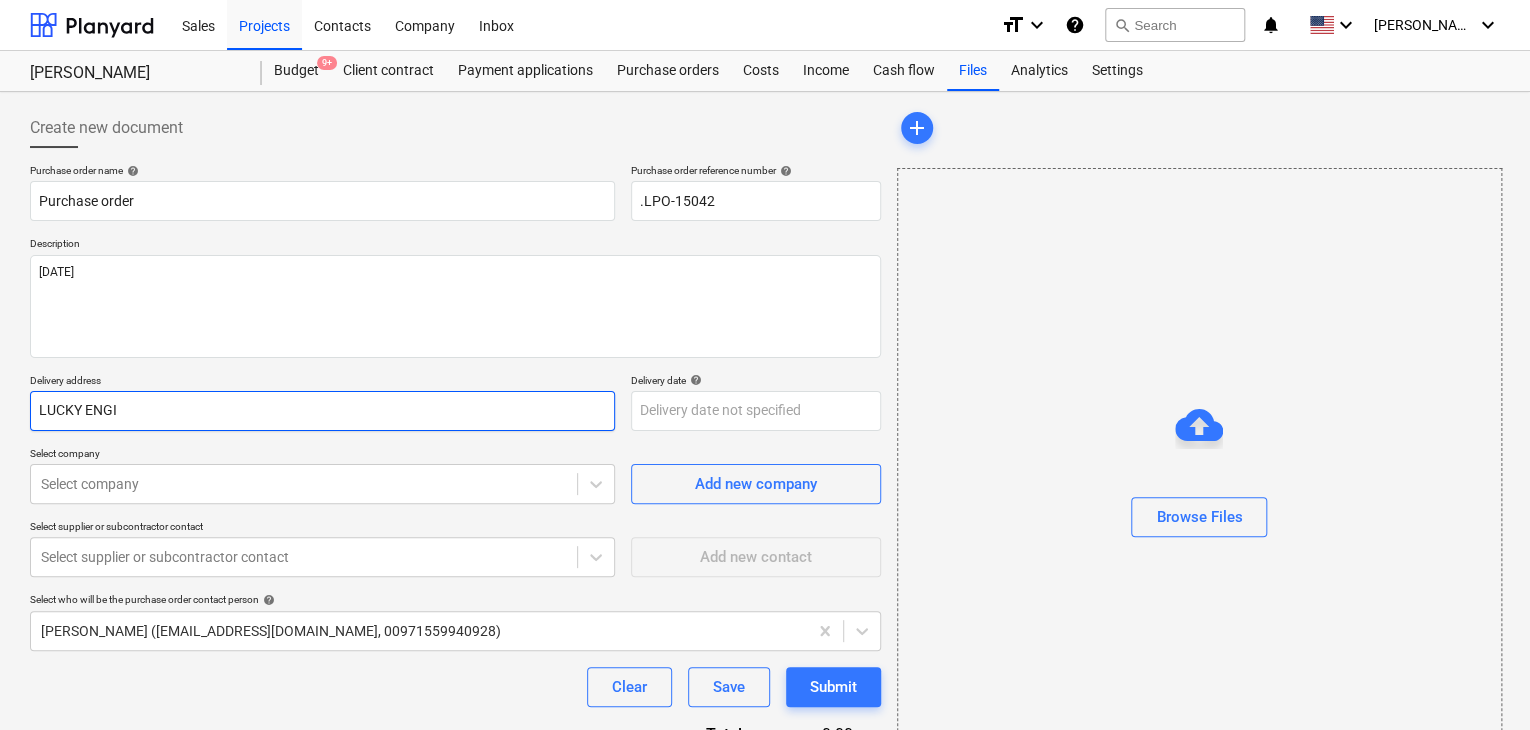 type on "x" 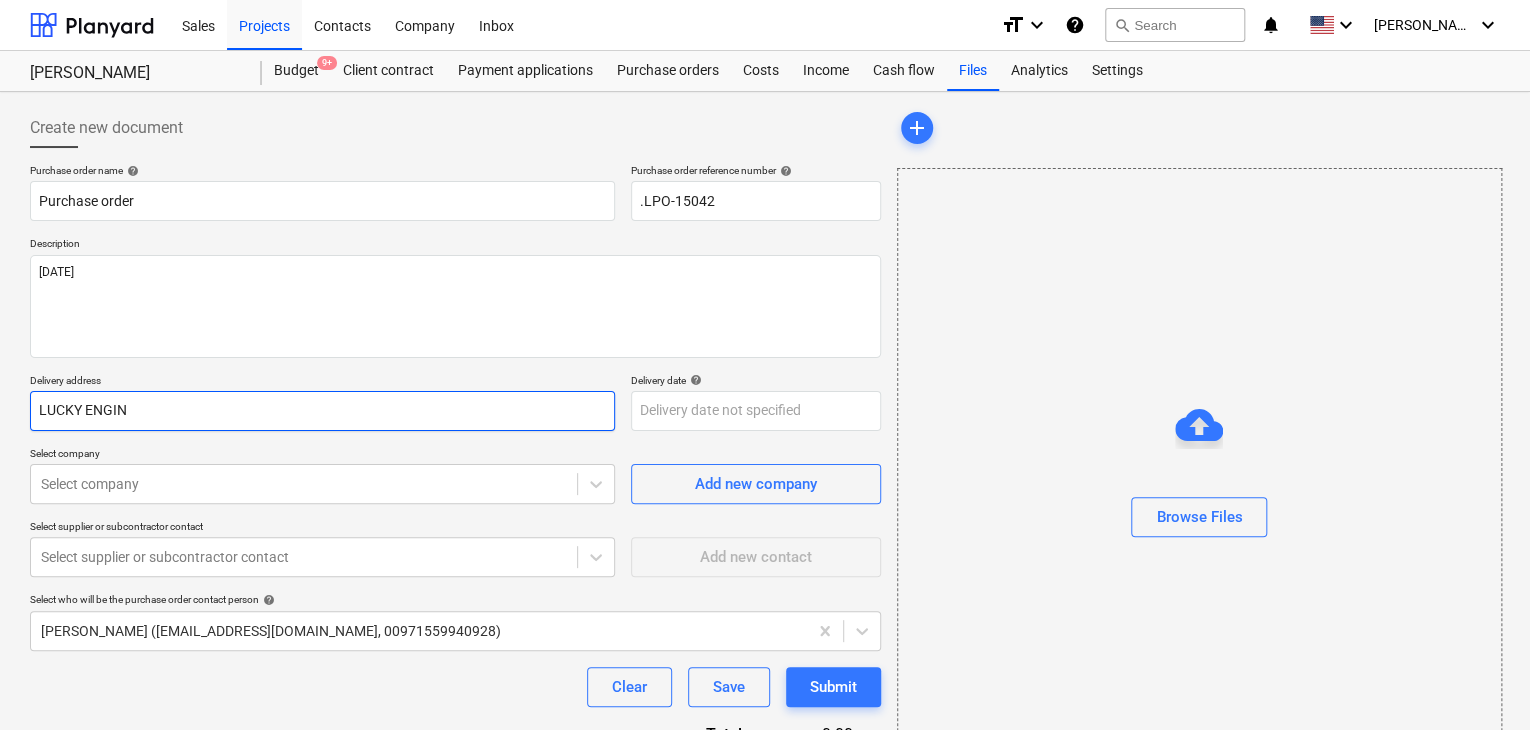 type on "x" 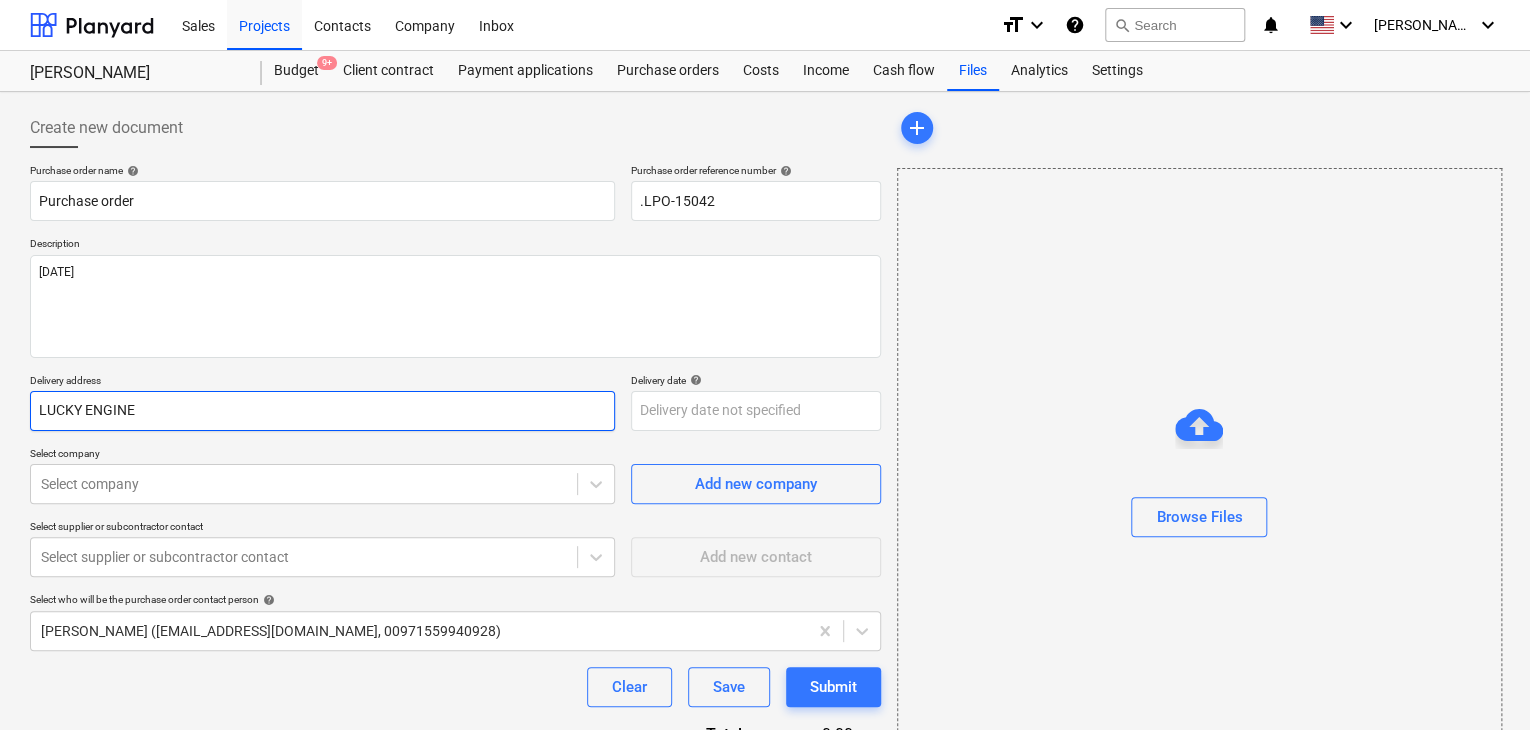 type on "x" 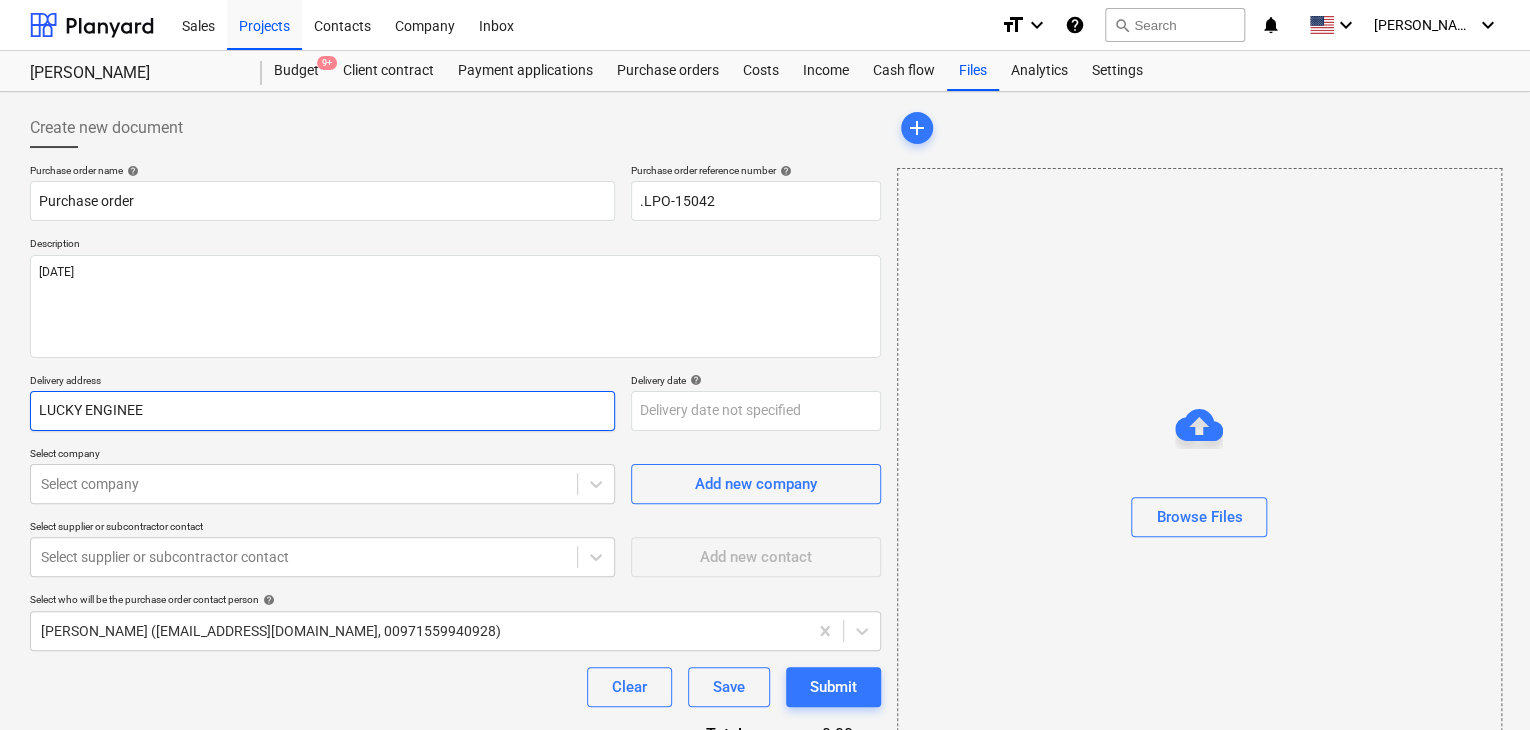 type on "x" 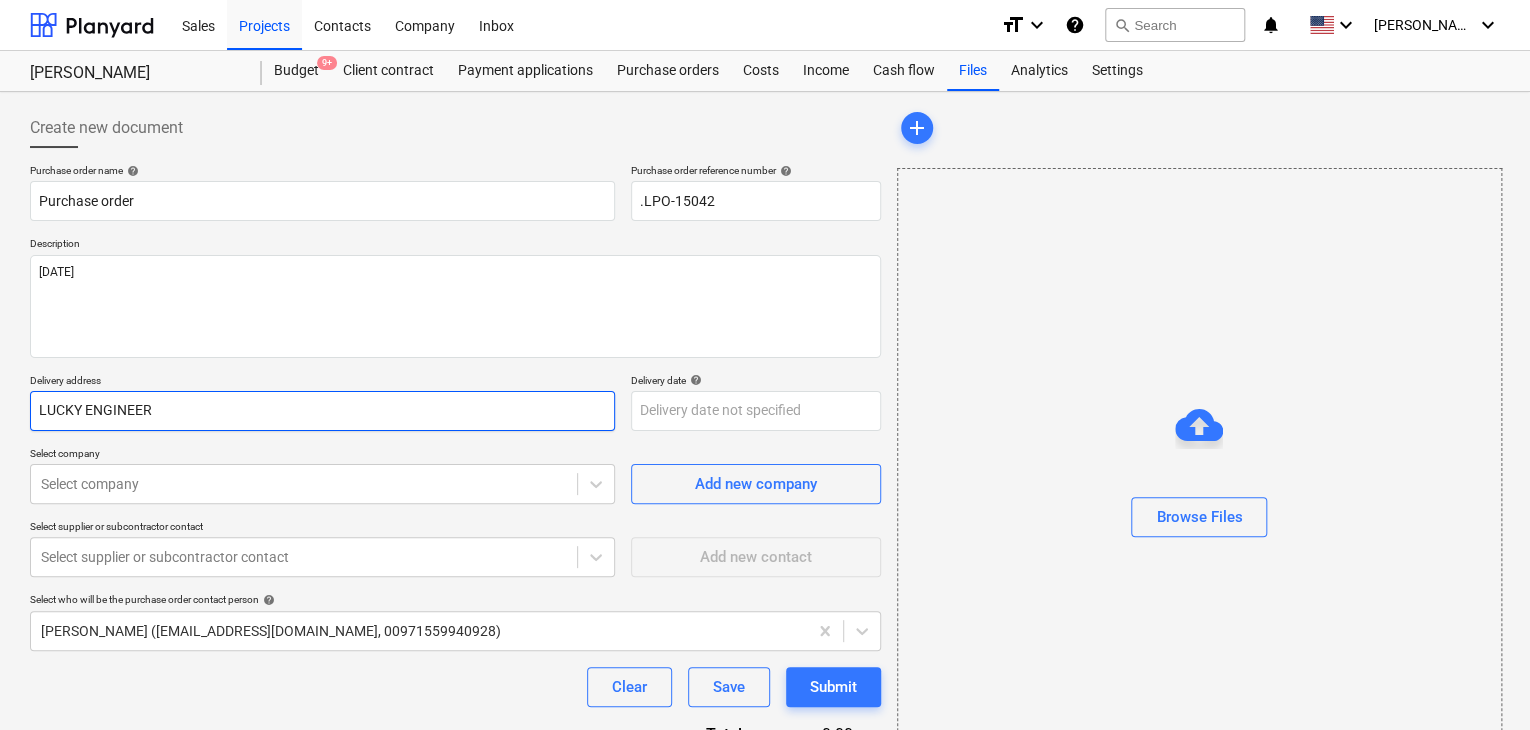 type on "x" 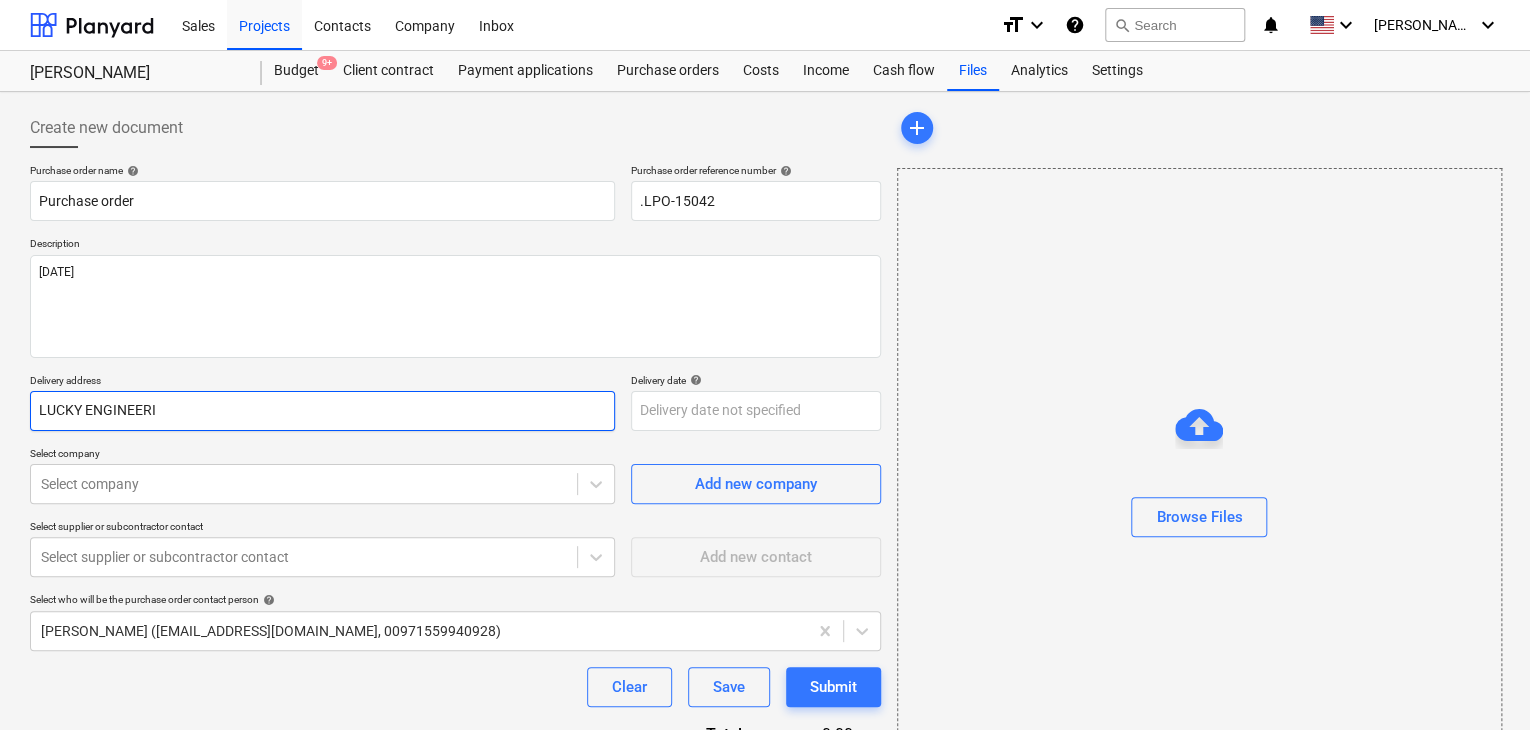type on "x" 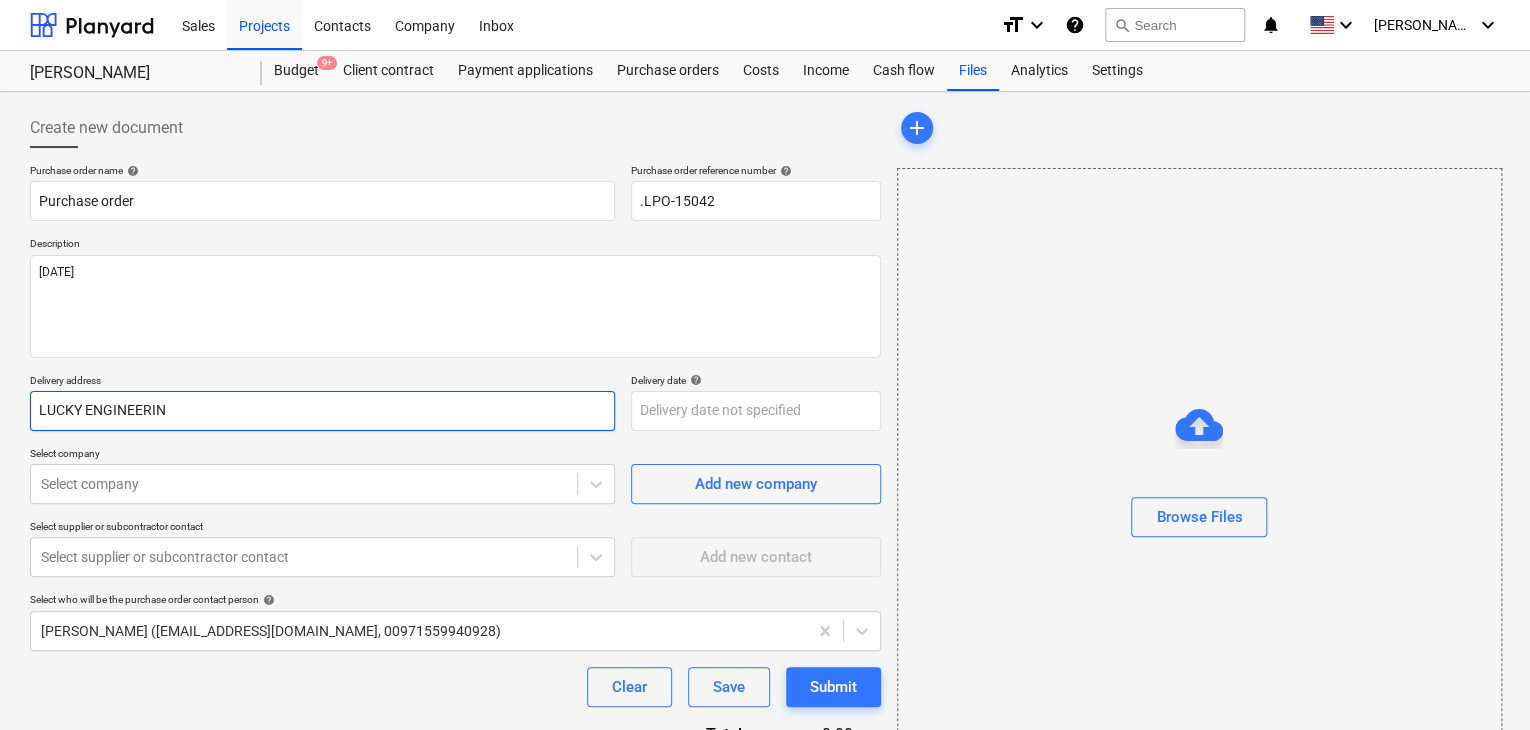 type on "x" 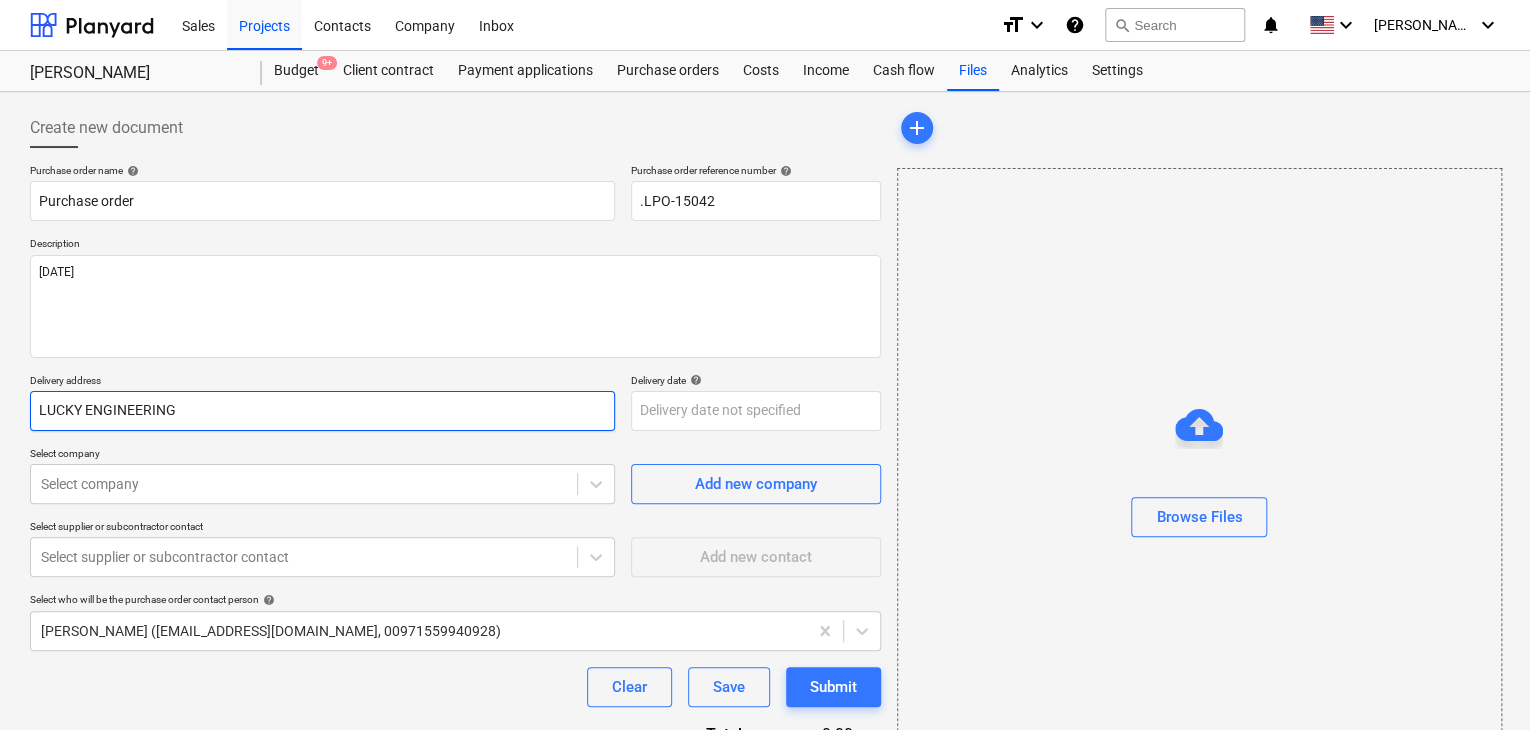 type on "x" 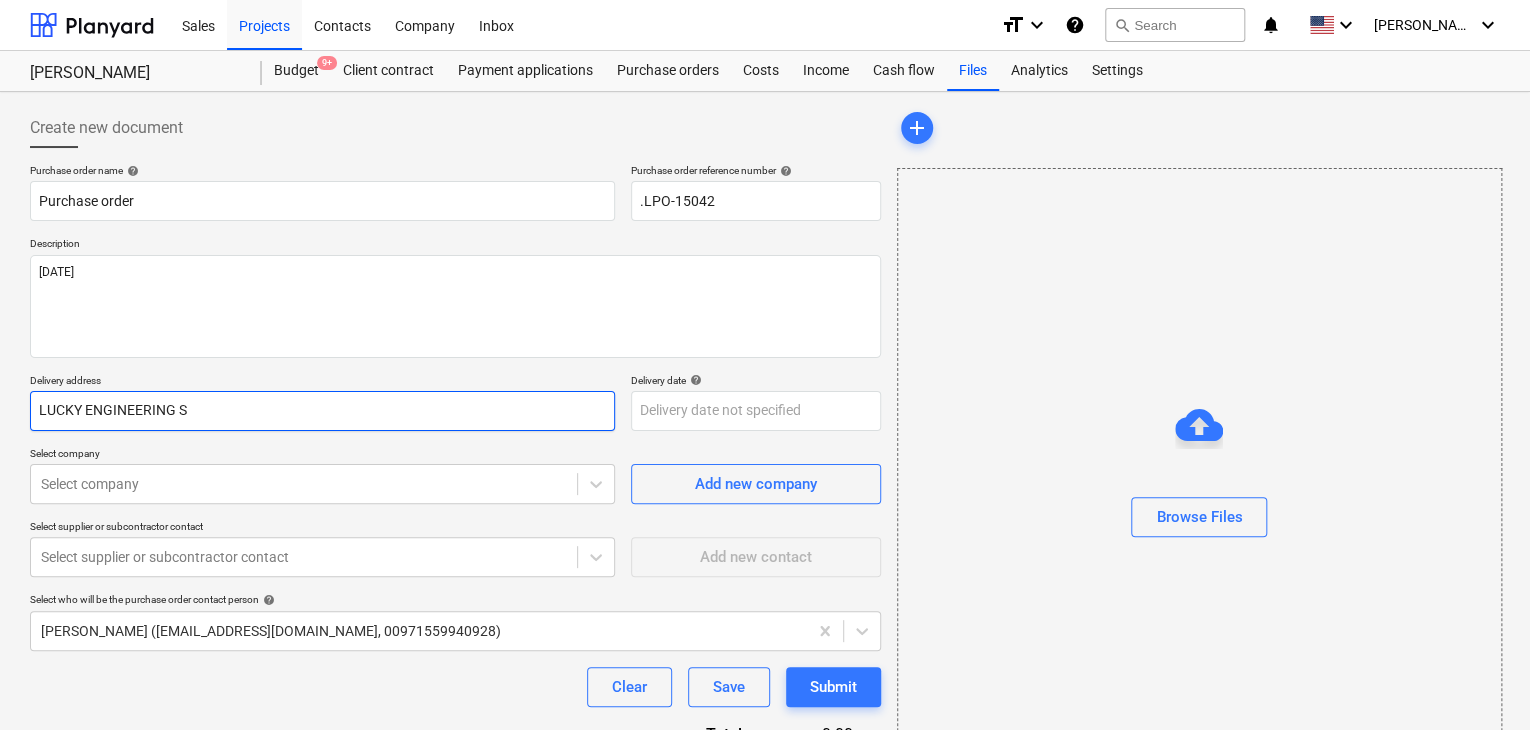 type on "x" 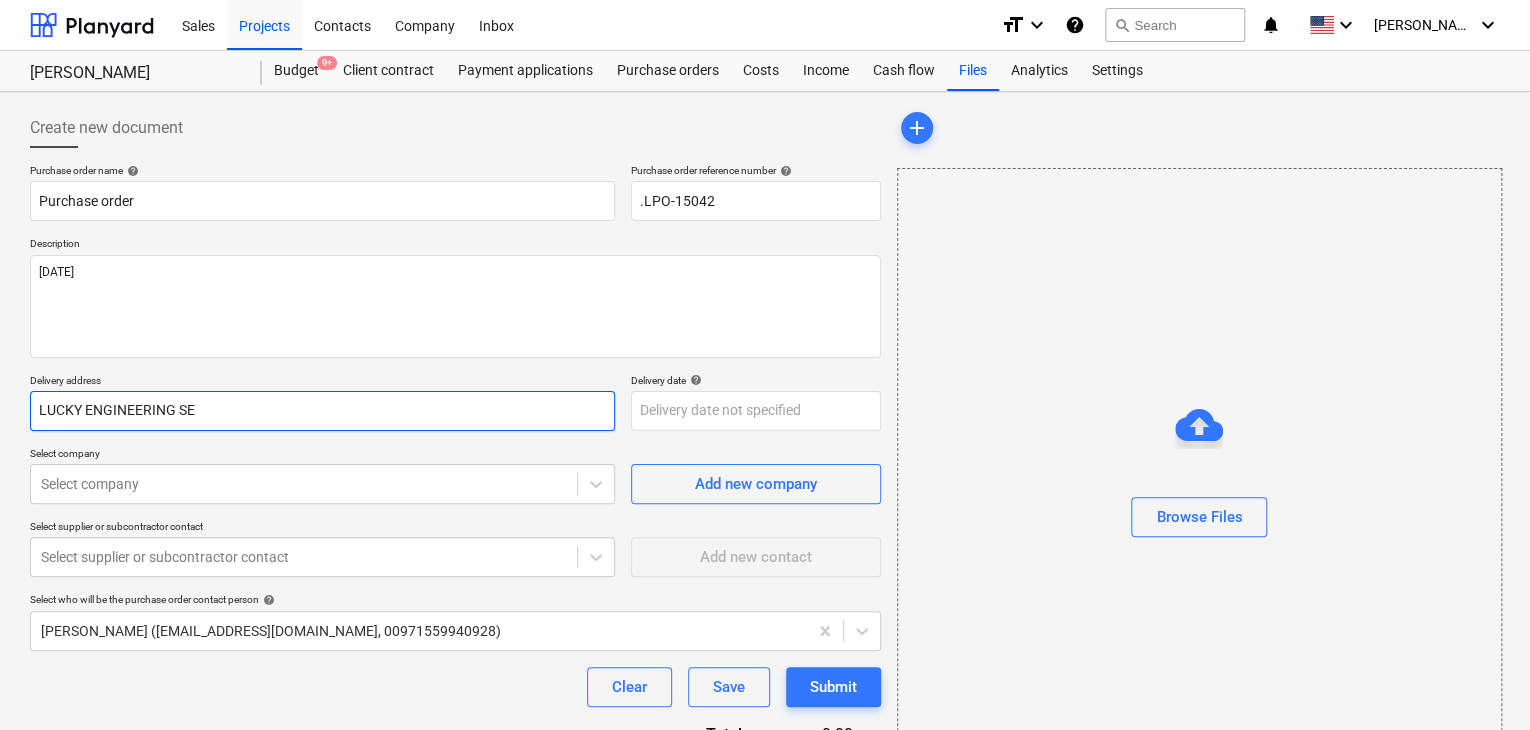 type on "x" 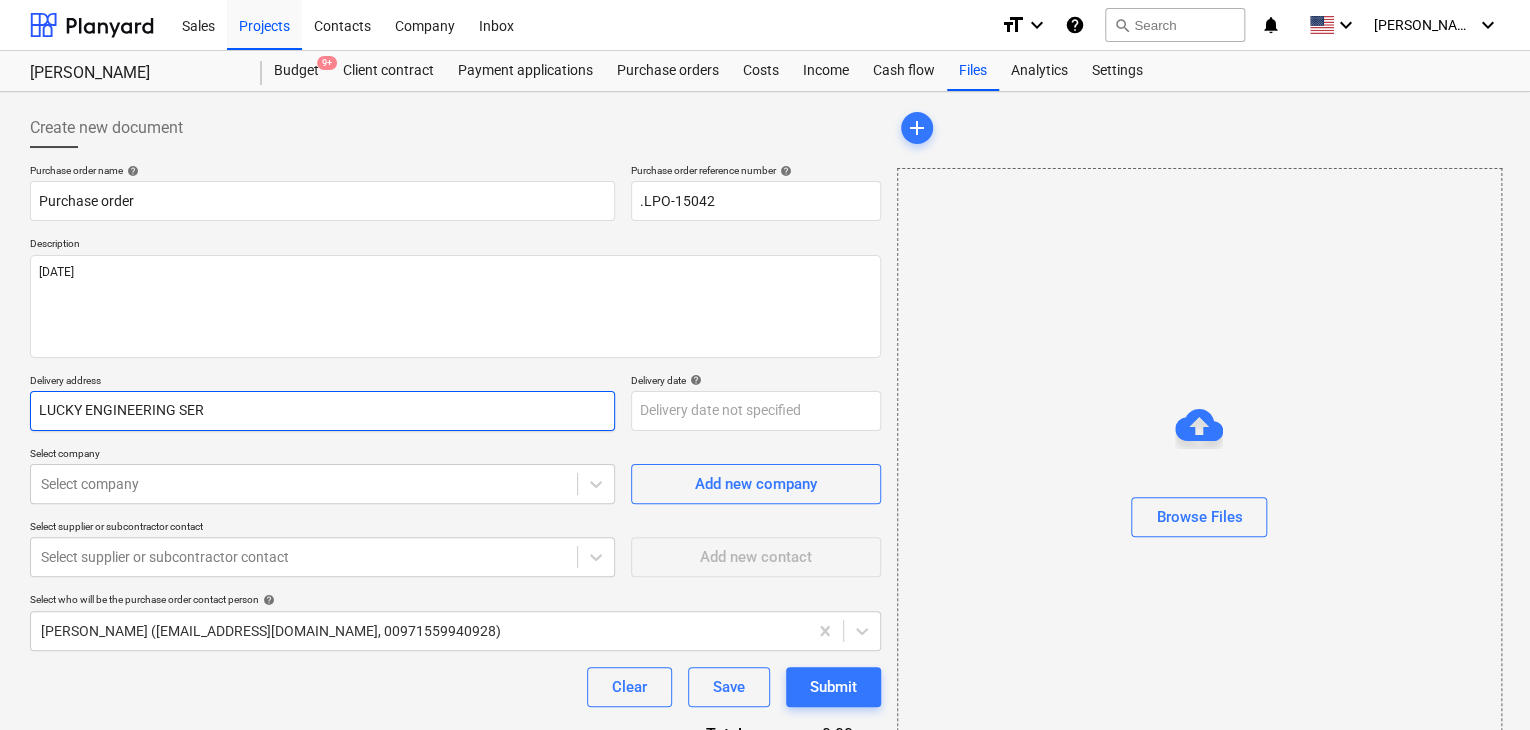 type on "x" 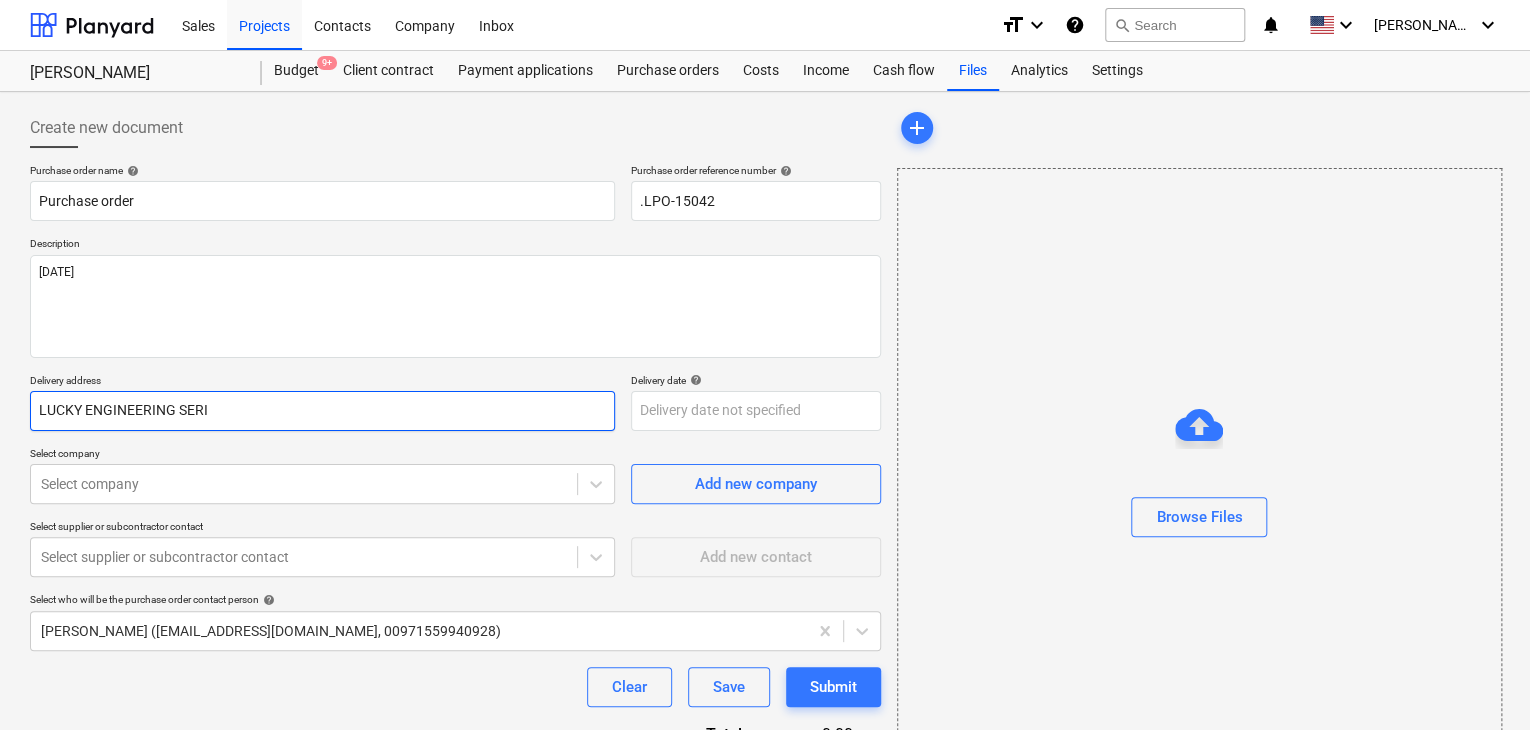 type on "x" 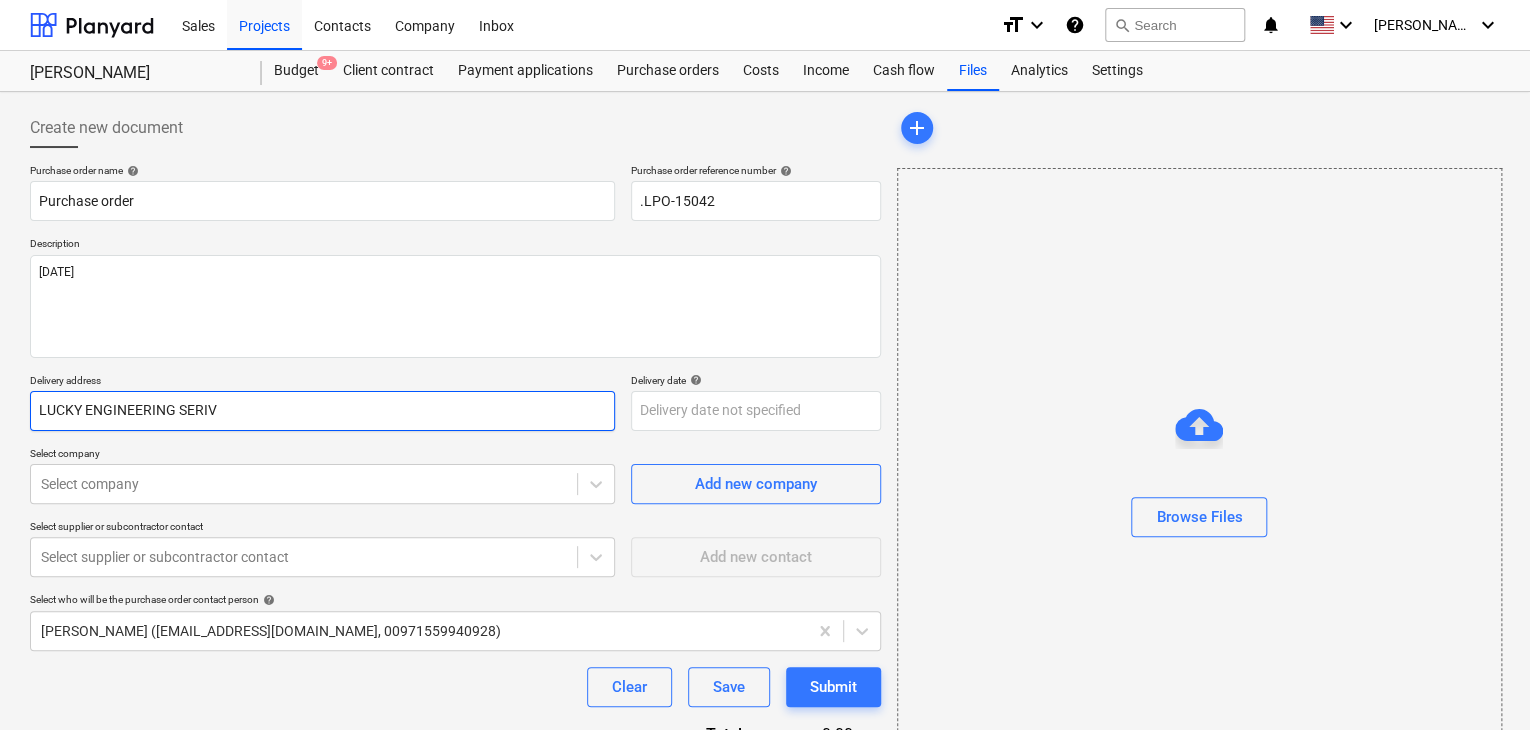type on "x" 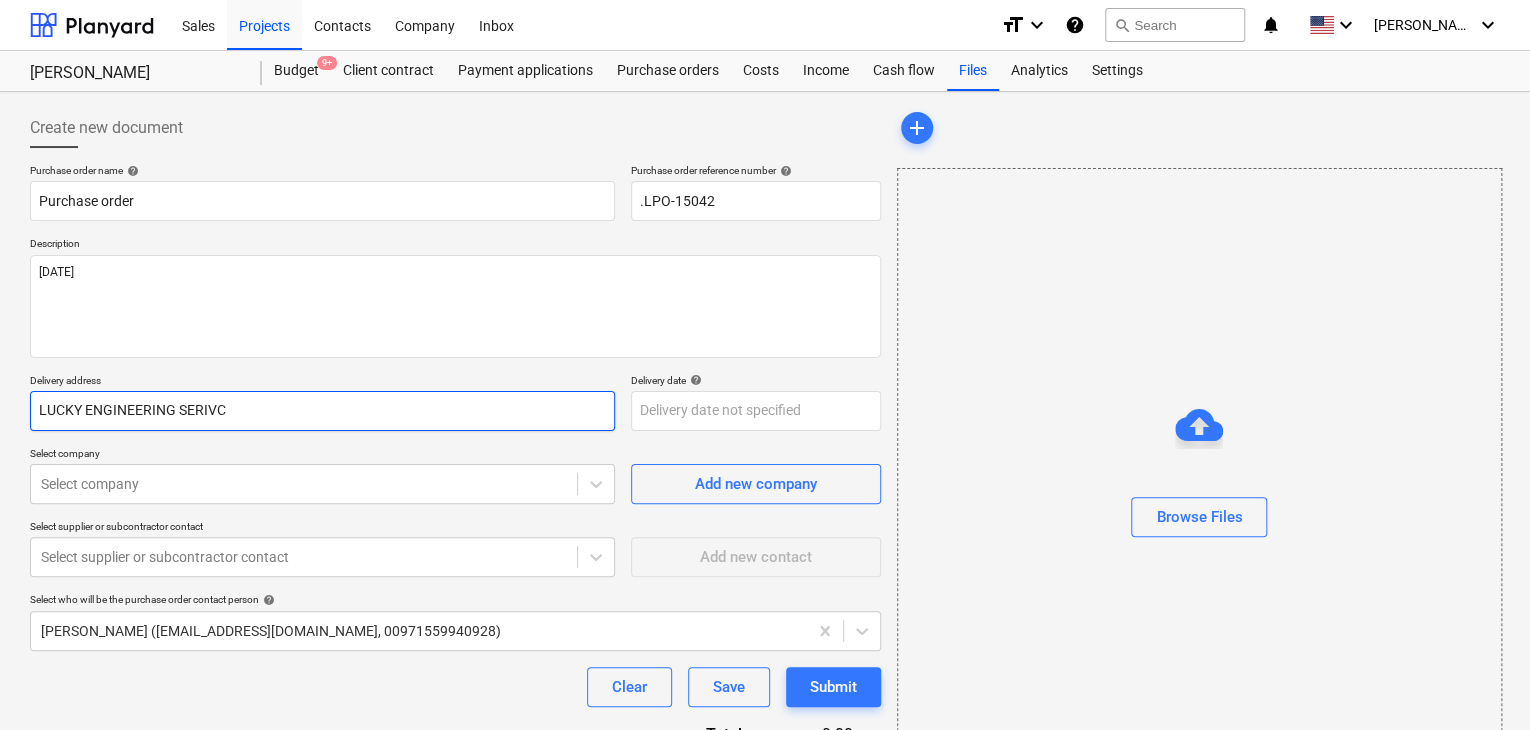 type on "x" 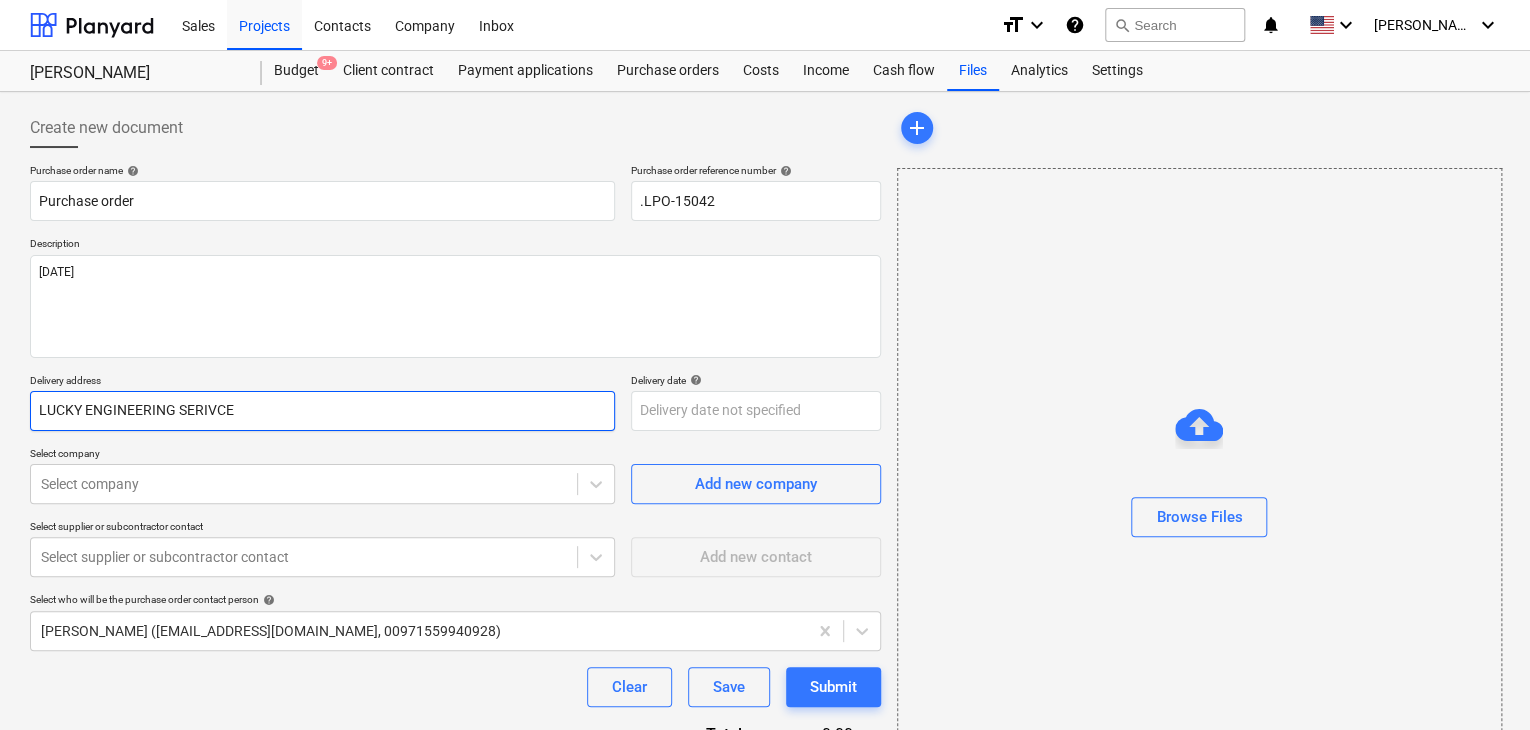 type on "x" 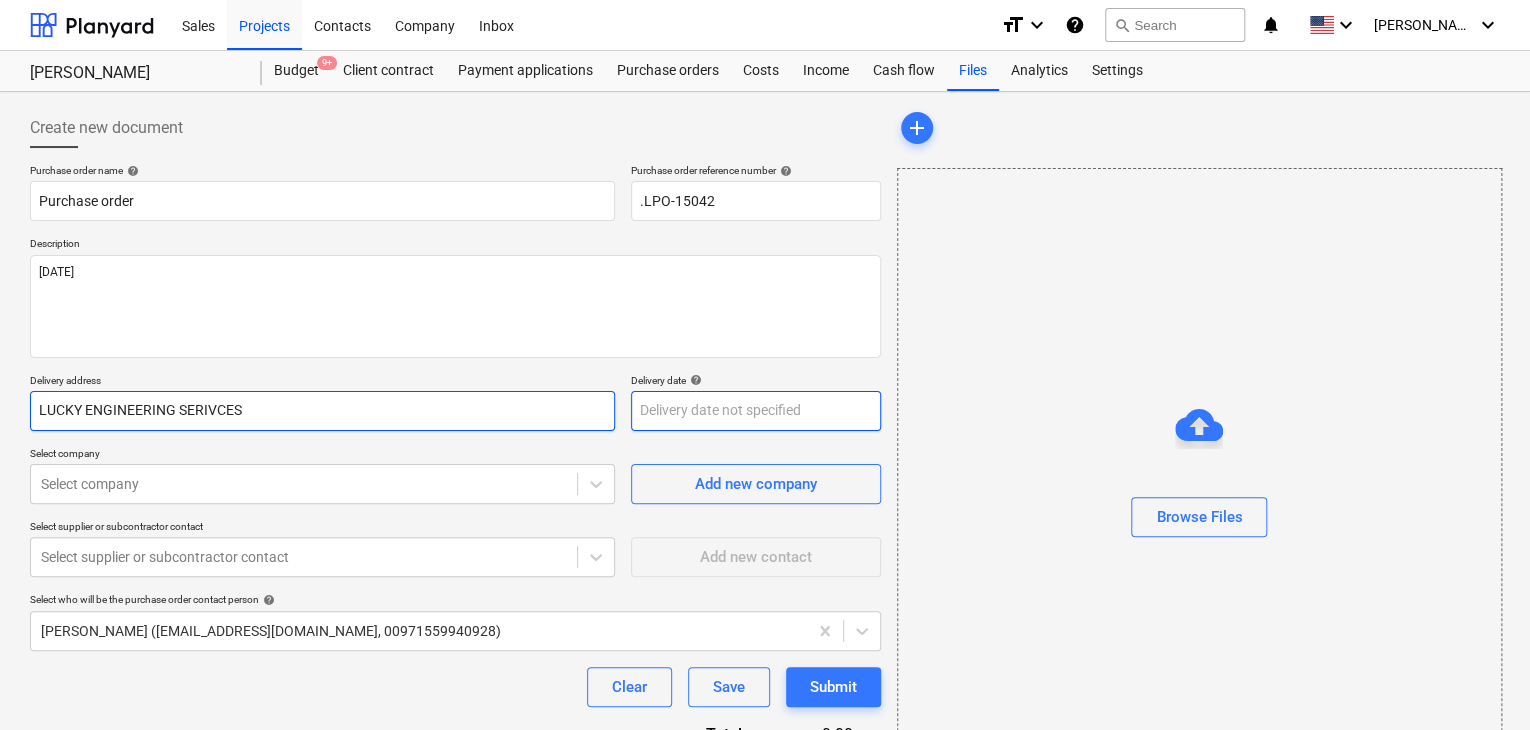 type on "LUCKY ENGINEERING SERIVCES" 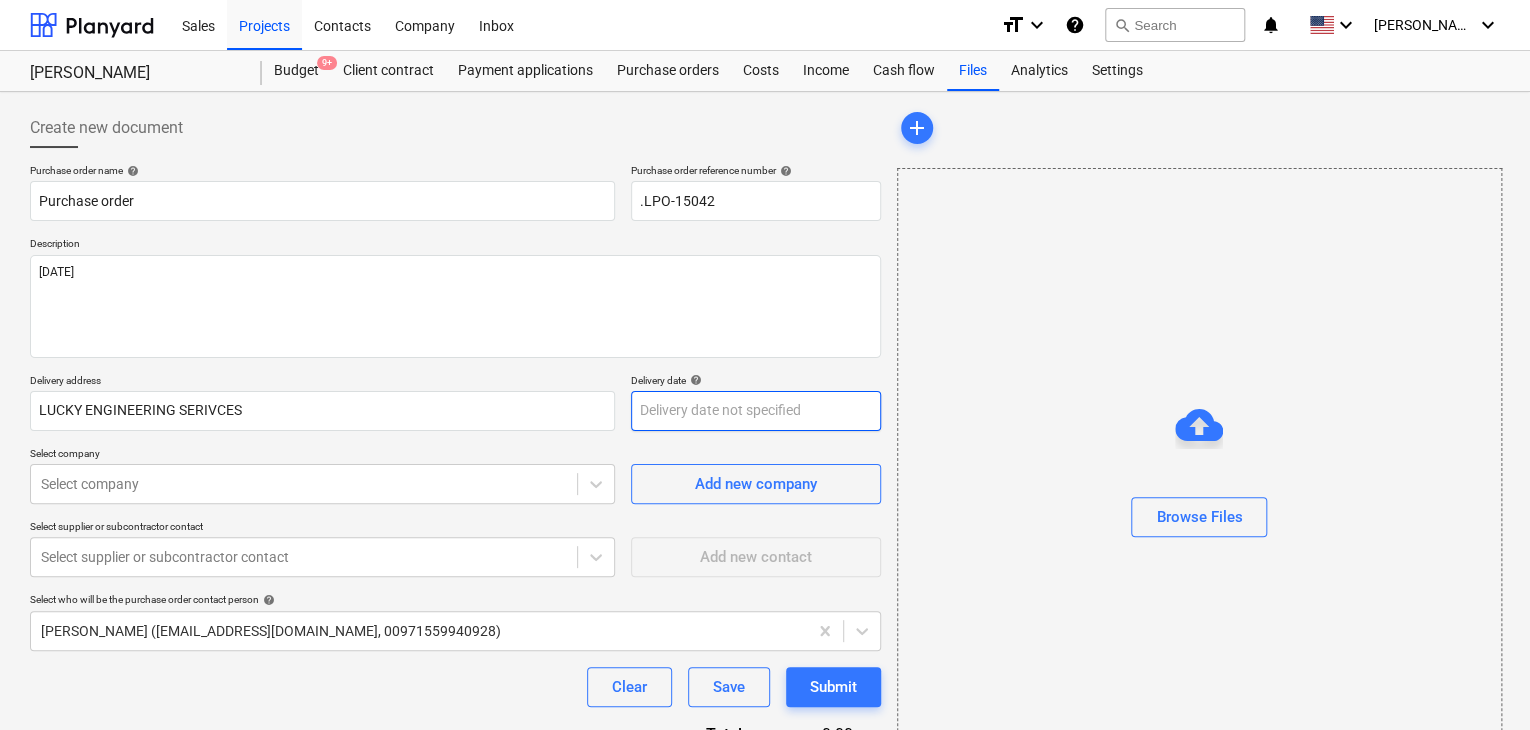 click on "Sales Projects Contacts Company Inbox format_size keyboard_arrow_down help search Search notifications 0 keyboard_arrow_down [PERSON_NAME] keyboard_arrow_down MARCO KSA Budget 9+ Client contract Payment applications Purchase orders Costs Income Cash flow Files Analytics Settings Create new document Purchase order name help Purchase order Purchase order reference number help .LPO-15042 Description [DATE] Delivery address LUCKY ENGINEERING SERIVCES Delivery date help Press the down arrow key to interact with the calendar and
select a date. Press the question mark key to get the keyboard shortcuts for changing dates. Select company Select company Add new company Select supplier or subcontractor contact Select supplier or subcontractor contact Add new contact Select who will be the purchase order contact person help [PERSON_NAME] ([EMAIL_ADDRESS][DOMAIN_NAME], 00971559940928) Clear Save Submit Total 0.00د.إ.‏ Select line-items to add help Search or select a line-item Select in bulk add Browse Files
x" at bounding box center [765, 365] 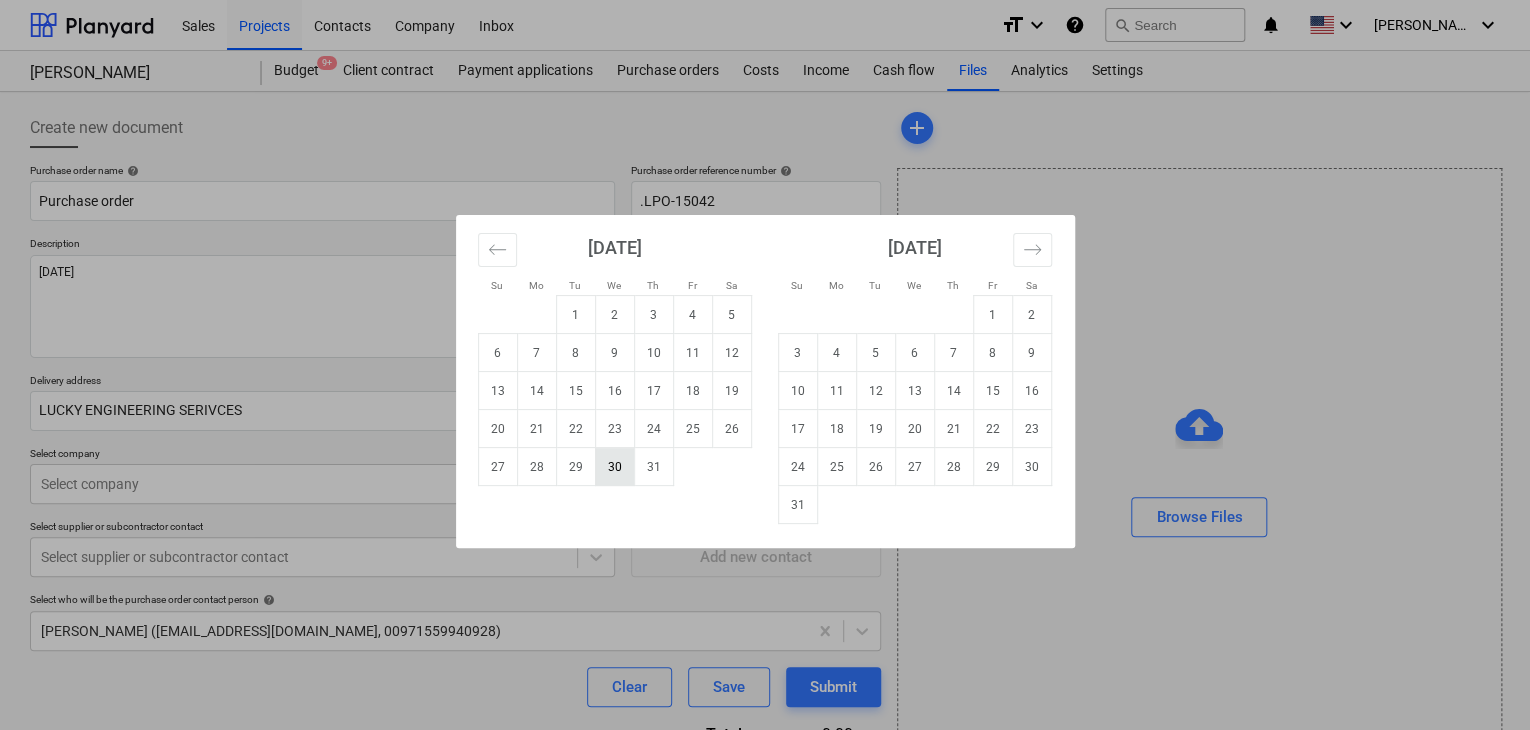 click on "30" at bounding box center [614, 467] 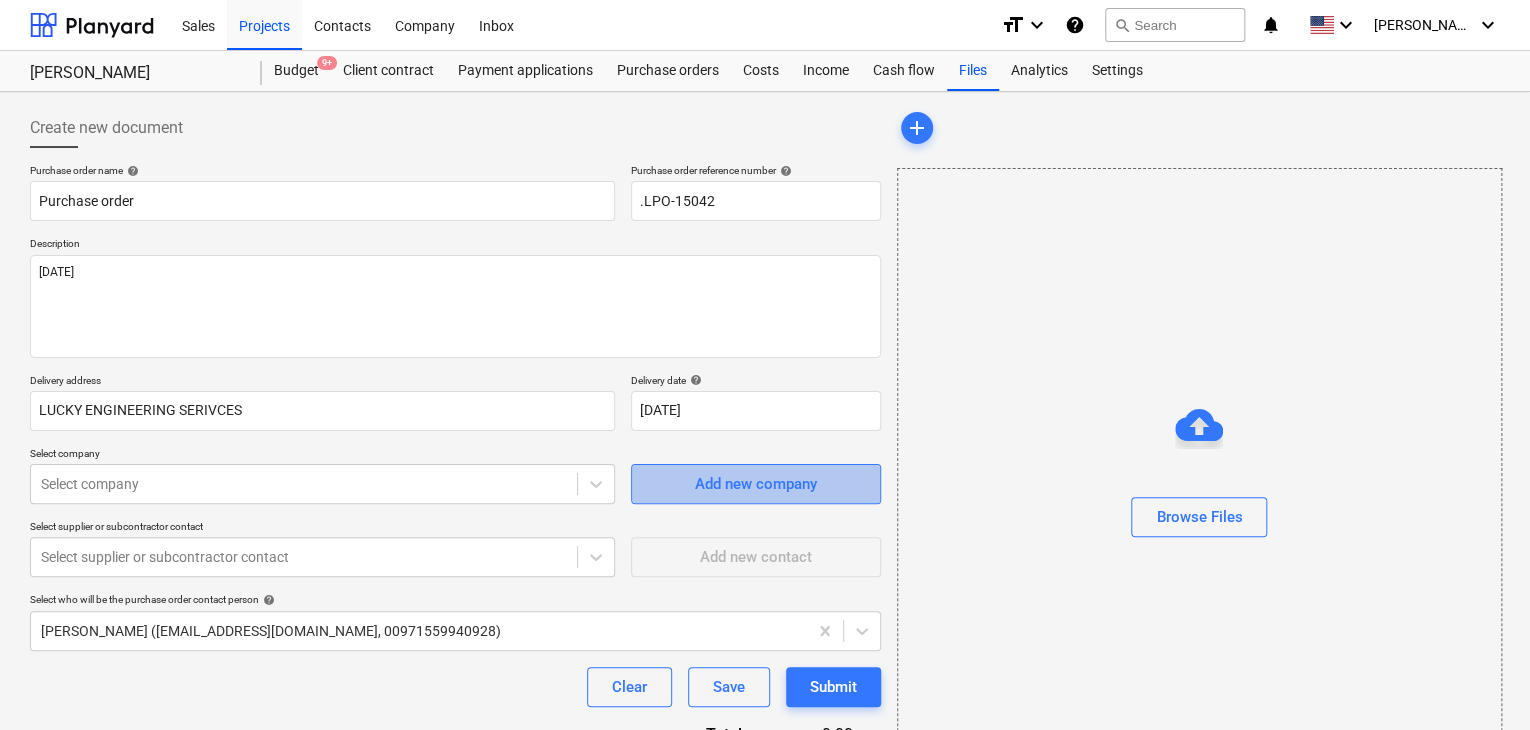 click on "Add new company" at bounding box center (756, 484) 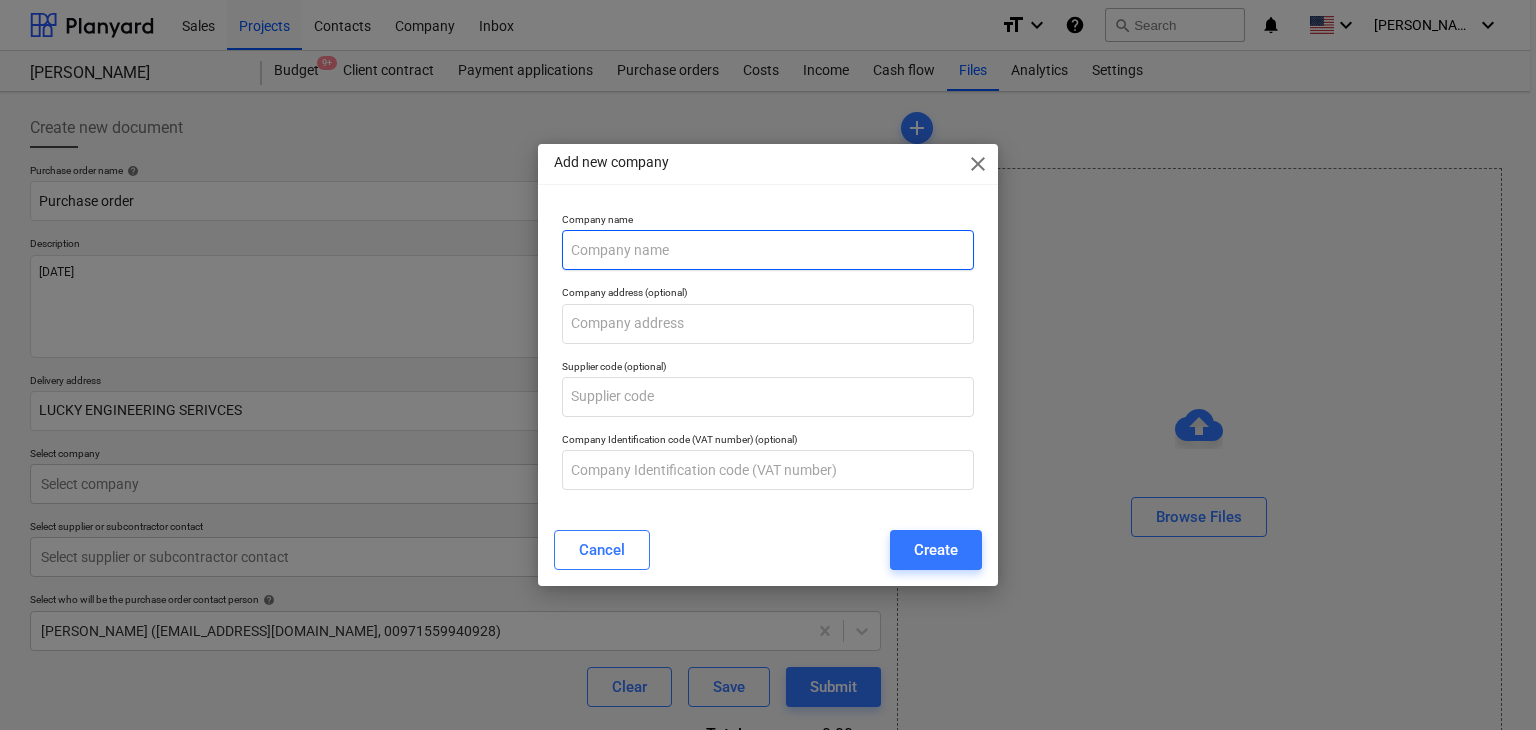 click at bounding box center (768, 250) 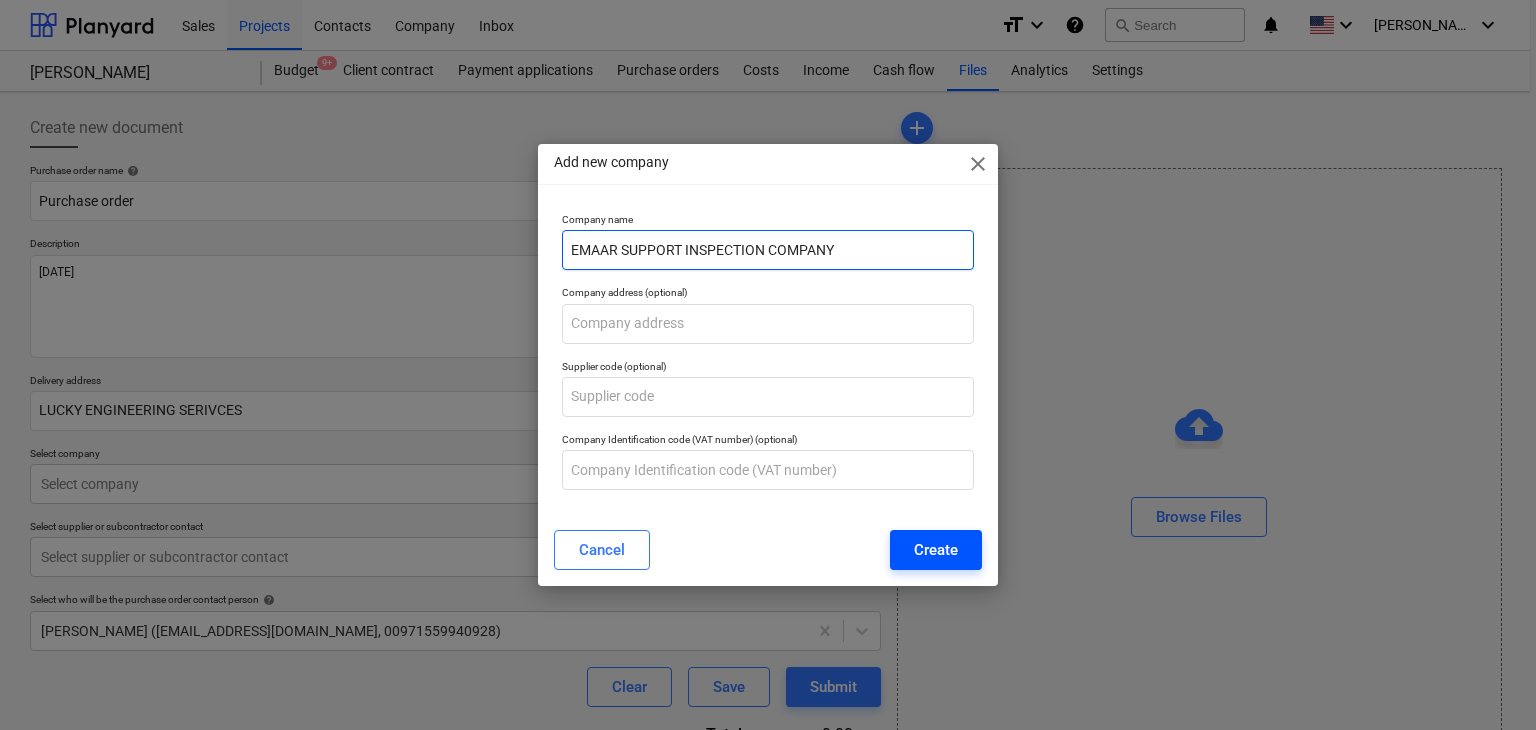 type on "EMAAR SUPPORT INSPECTION COMPANY" 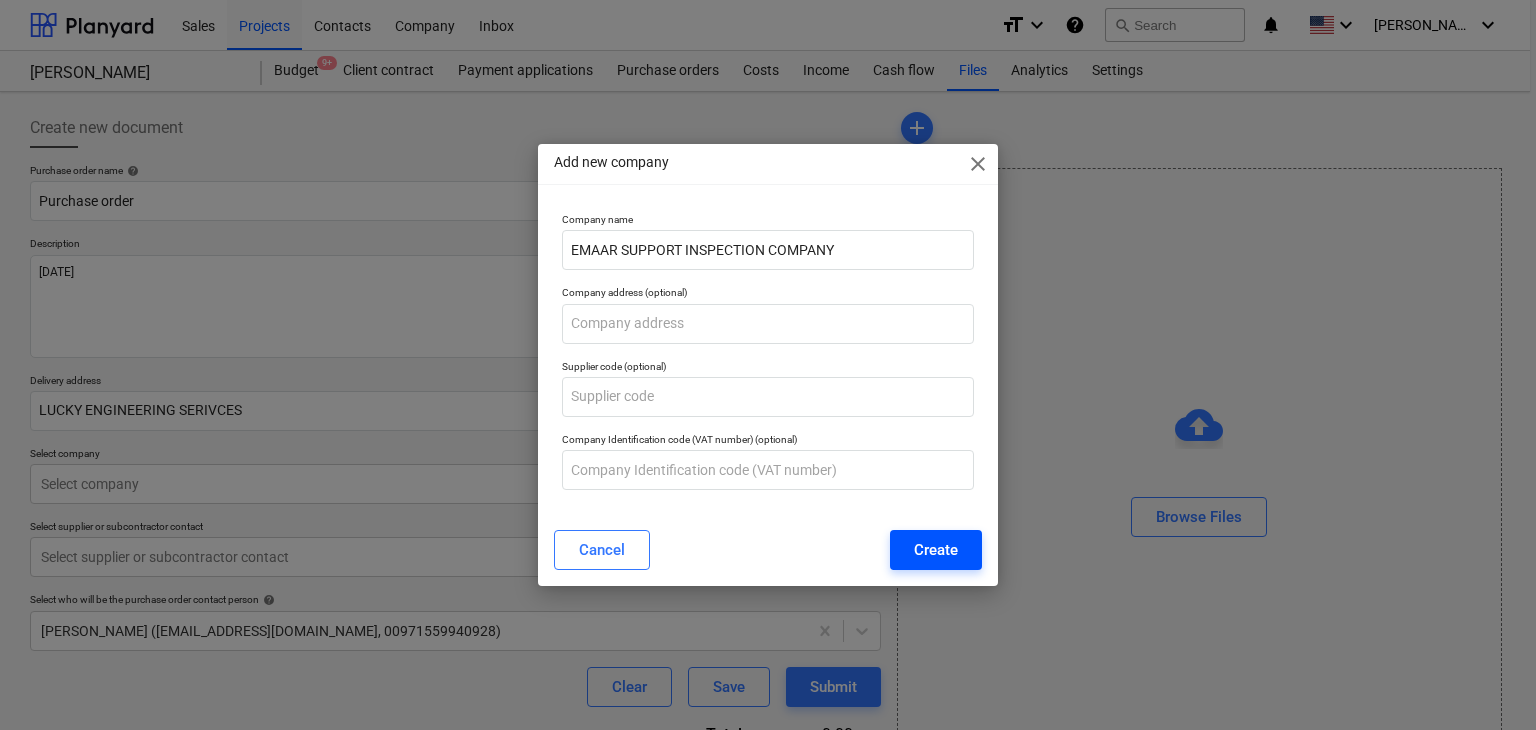 click on "Create" at bounding box center (936, 550) 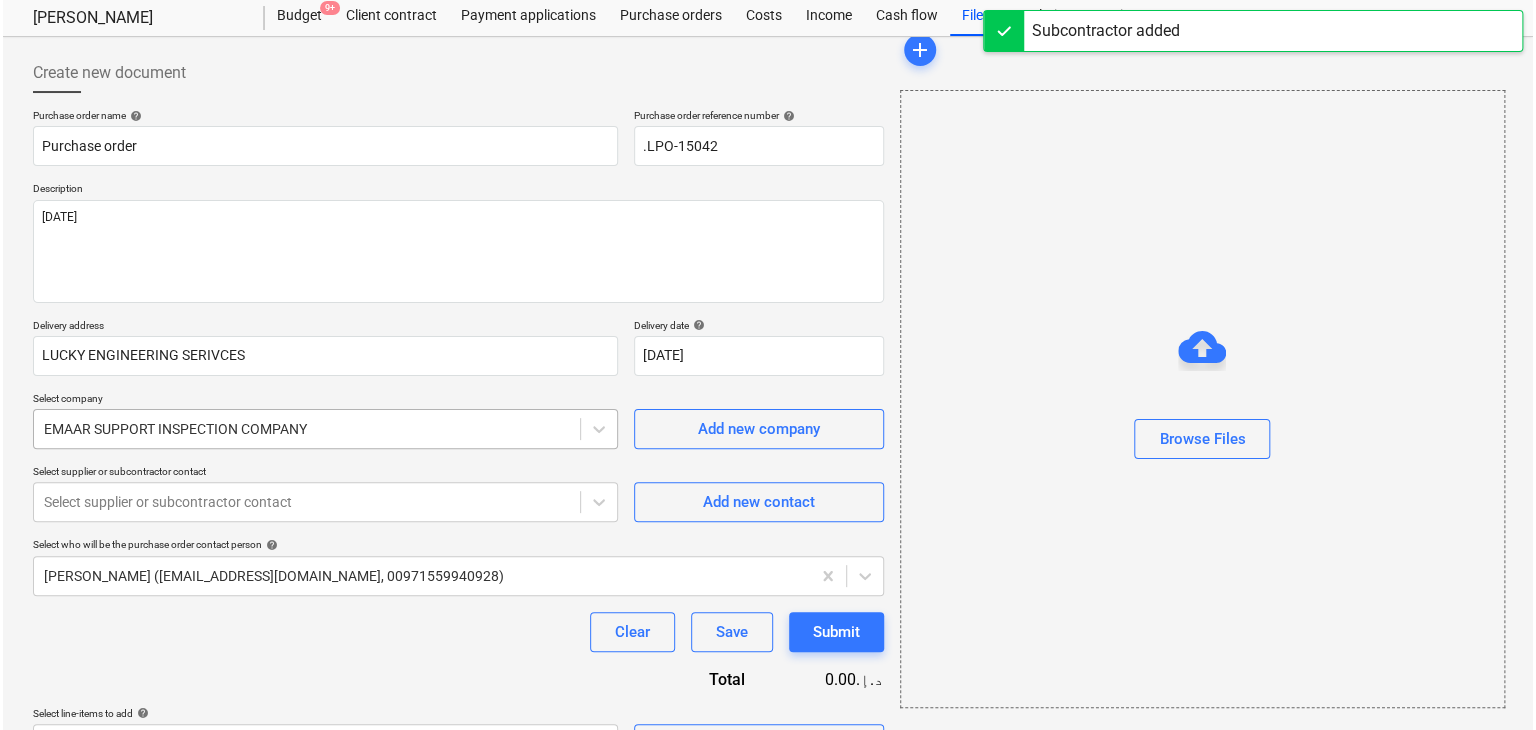 scroll, scrollTop: 104, scrollLeft: 0, axis: vertical 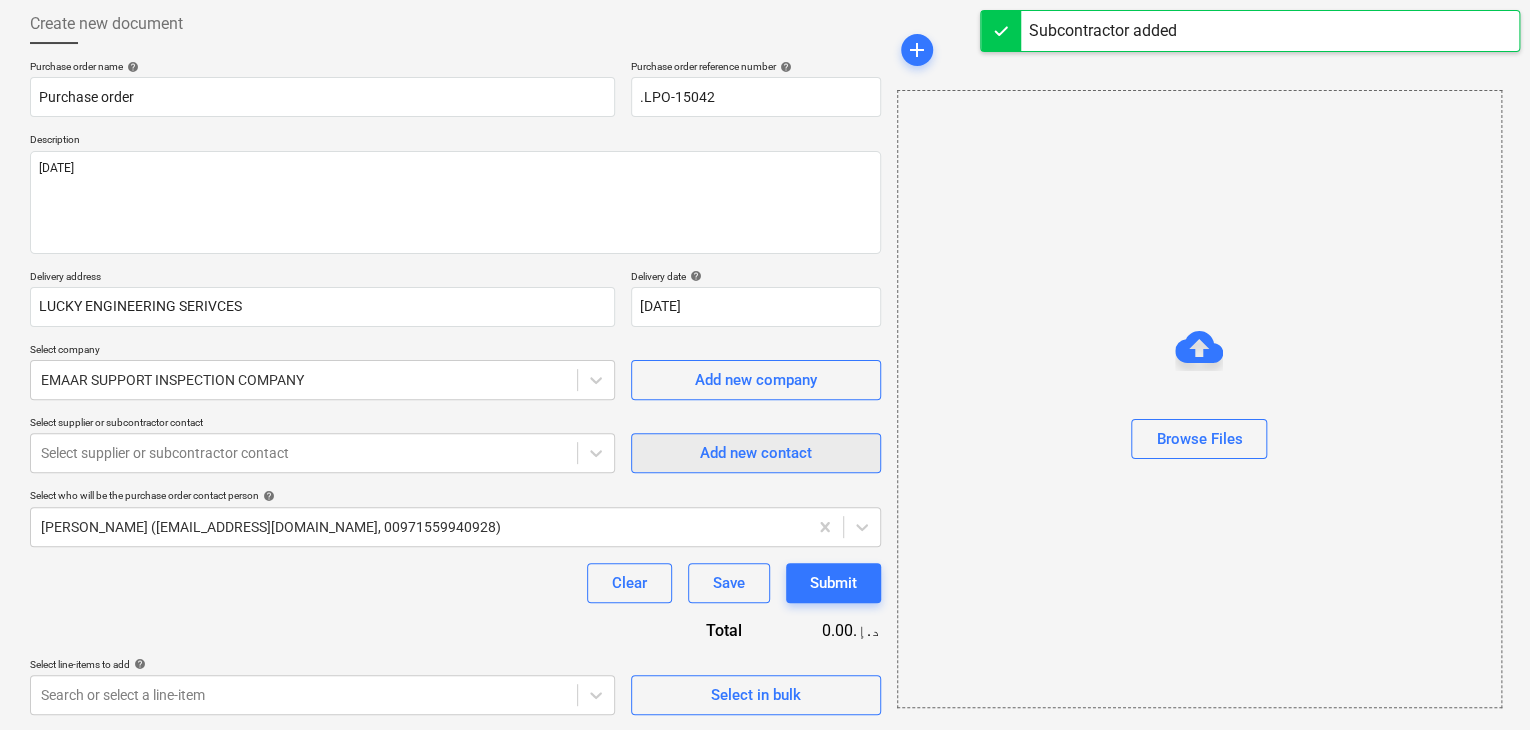 click on "Add new contact" at bounding box center [756, 453] 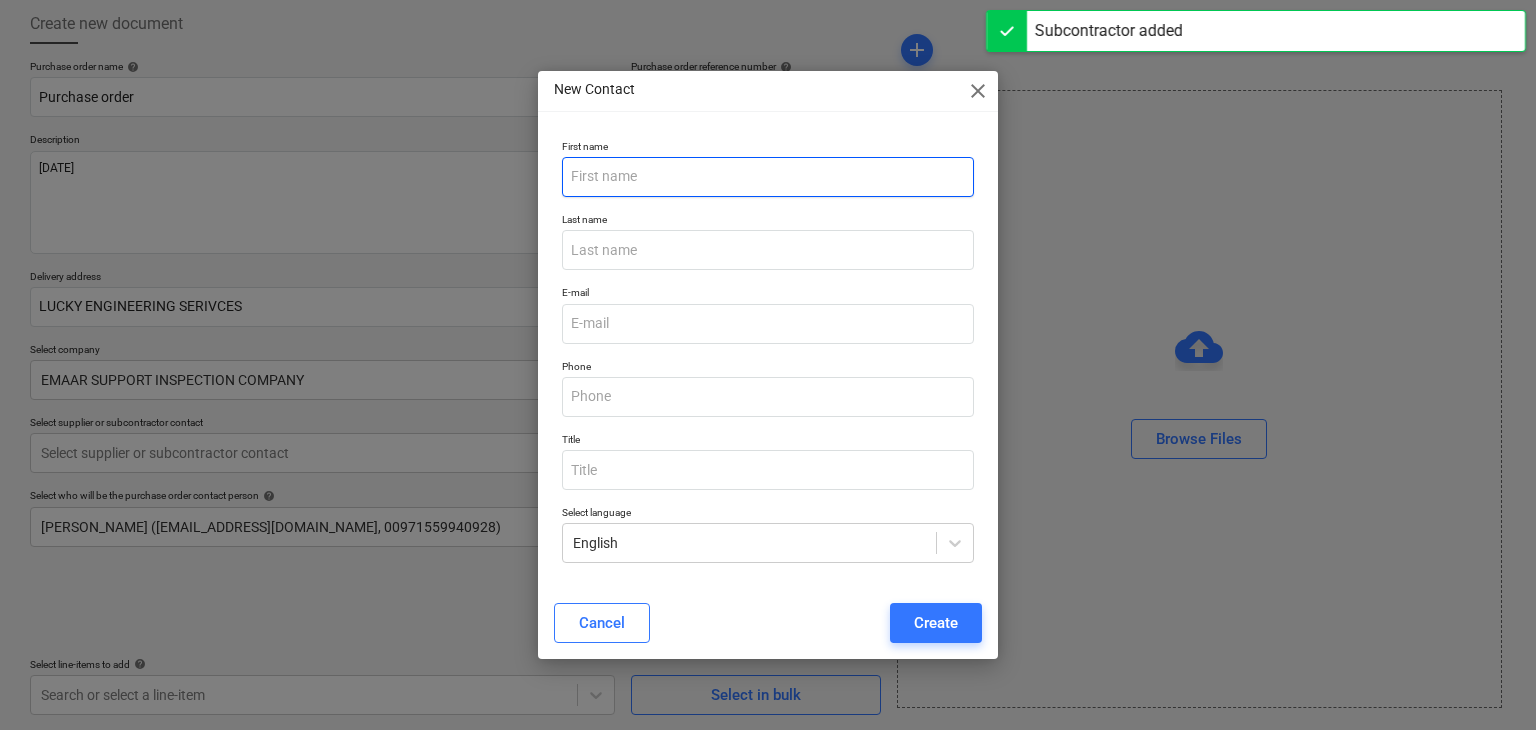 click at bounding box center [768, 177] 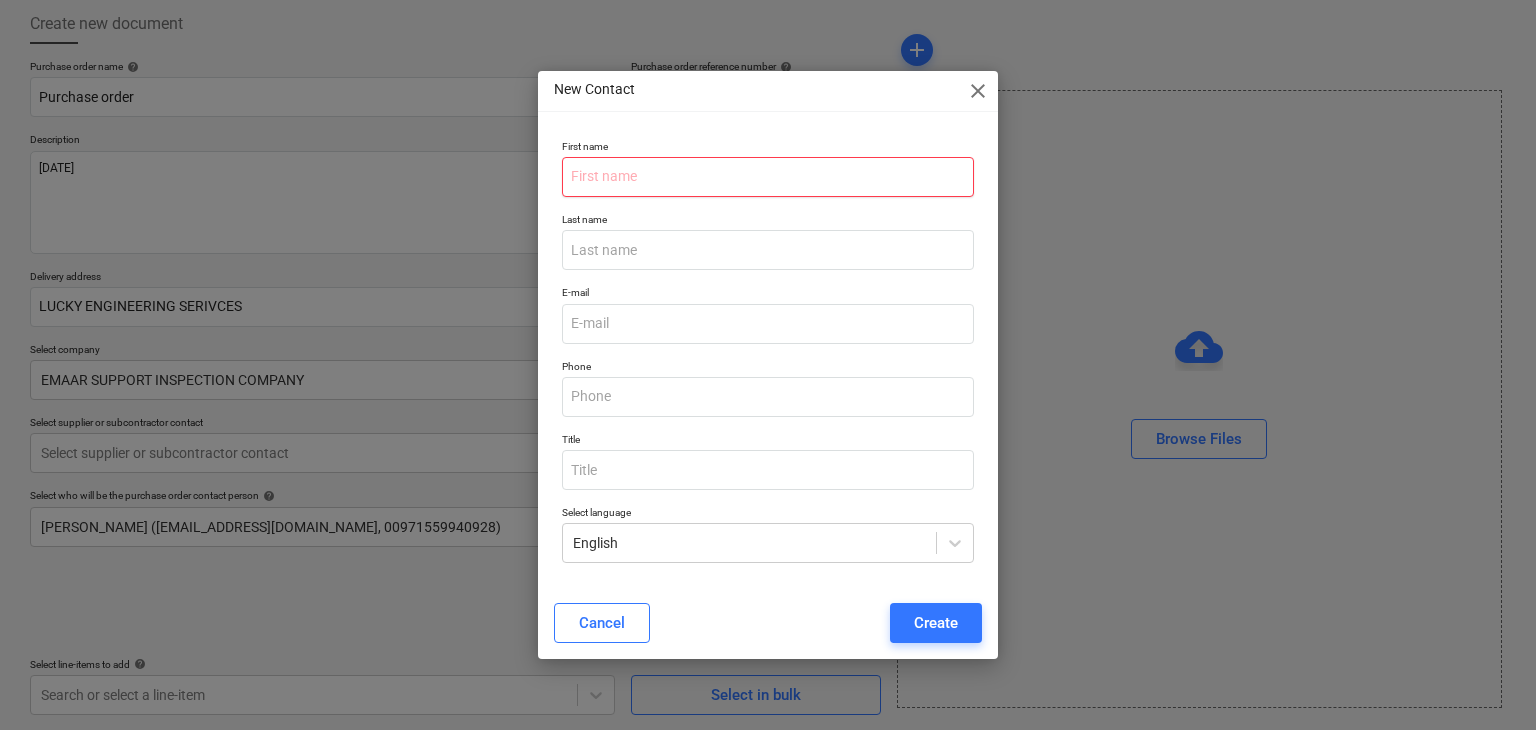 type on "x" 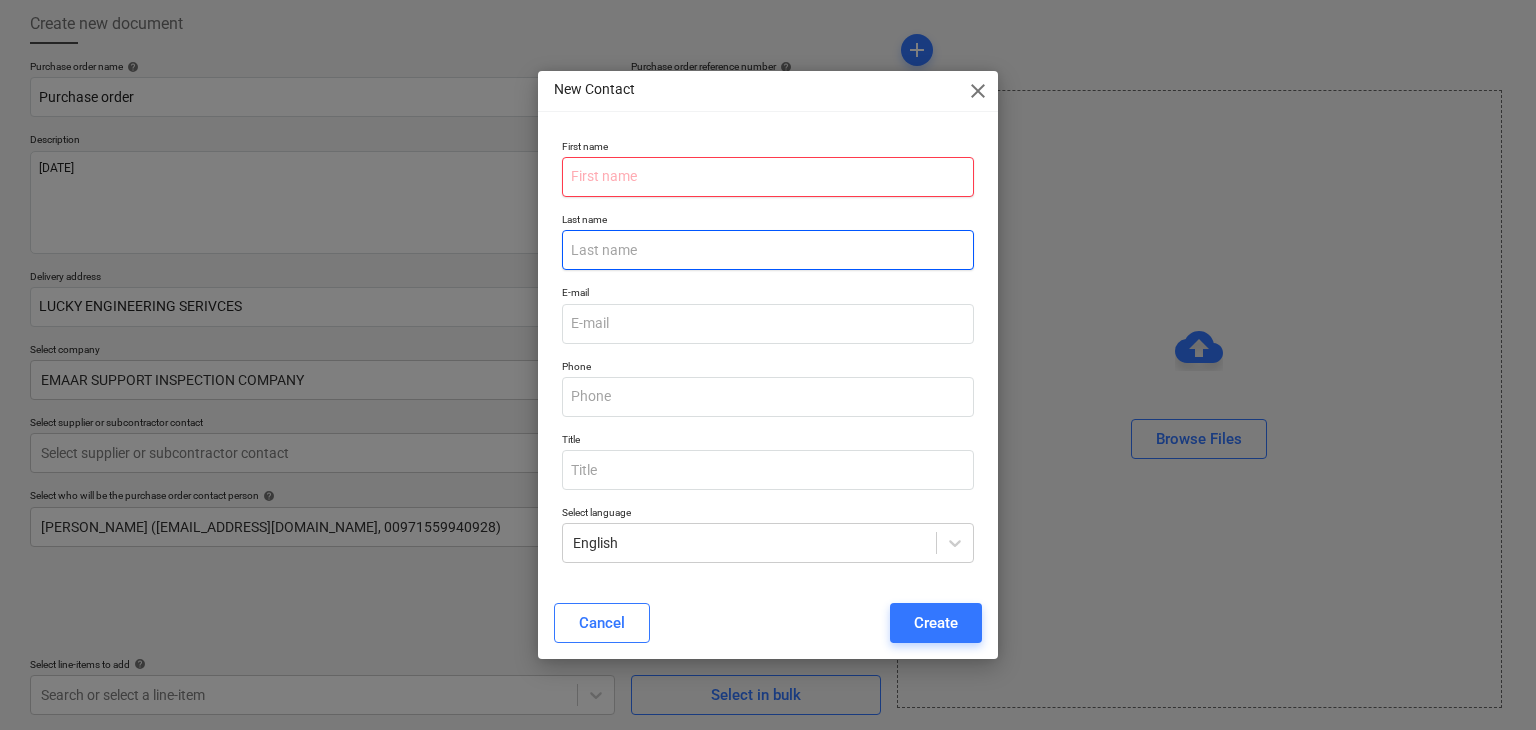 type on "M" 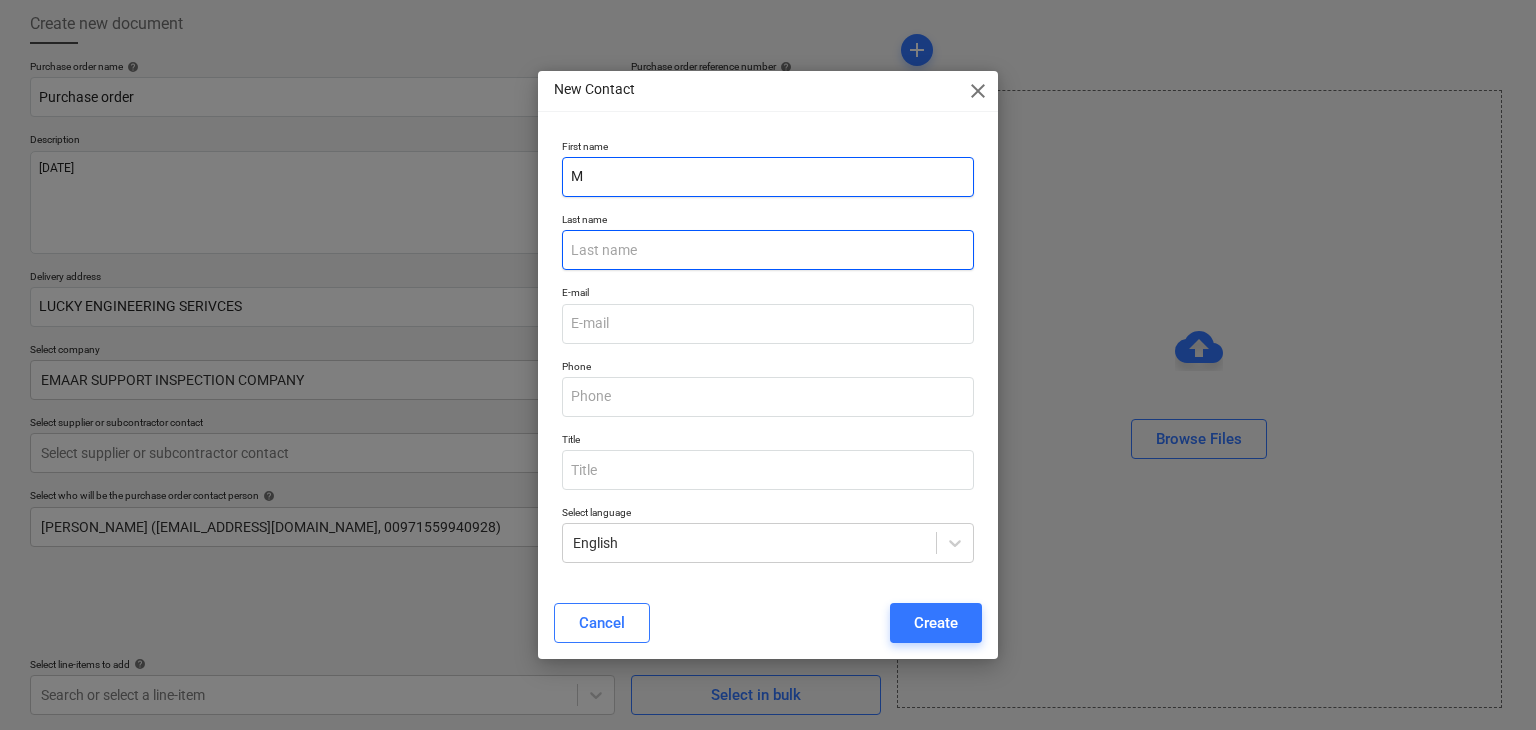 type on "x" 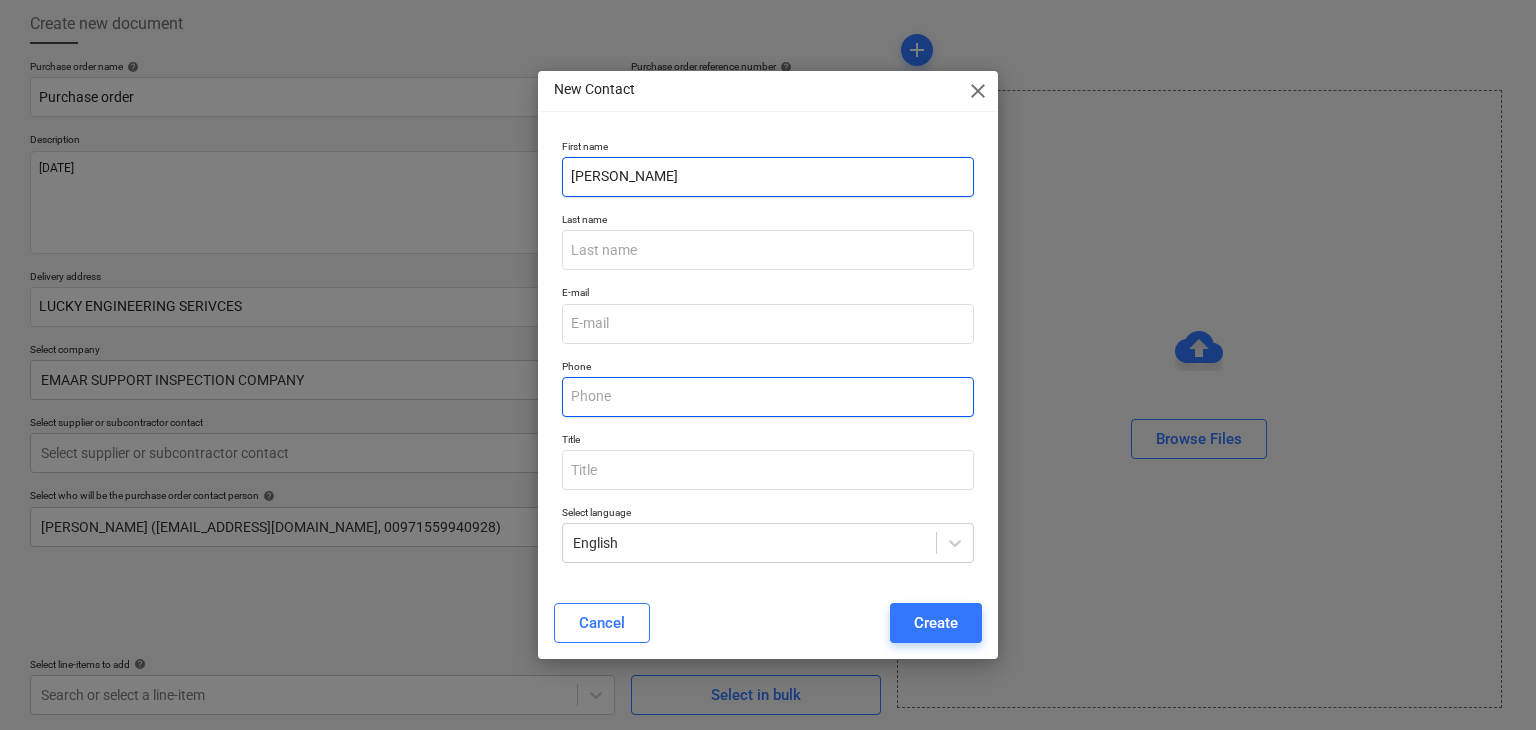 type on "[PERSON_NAME]" 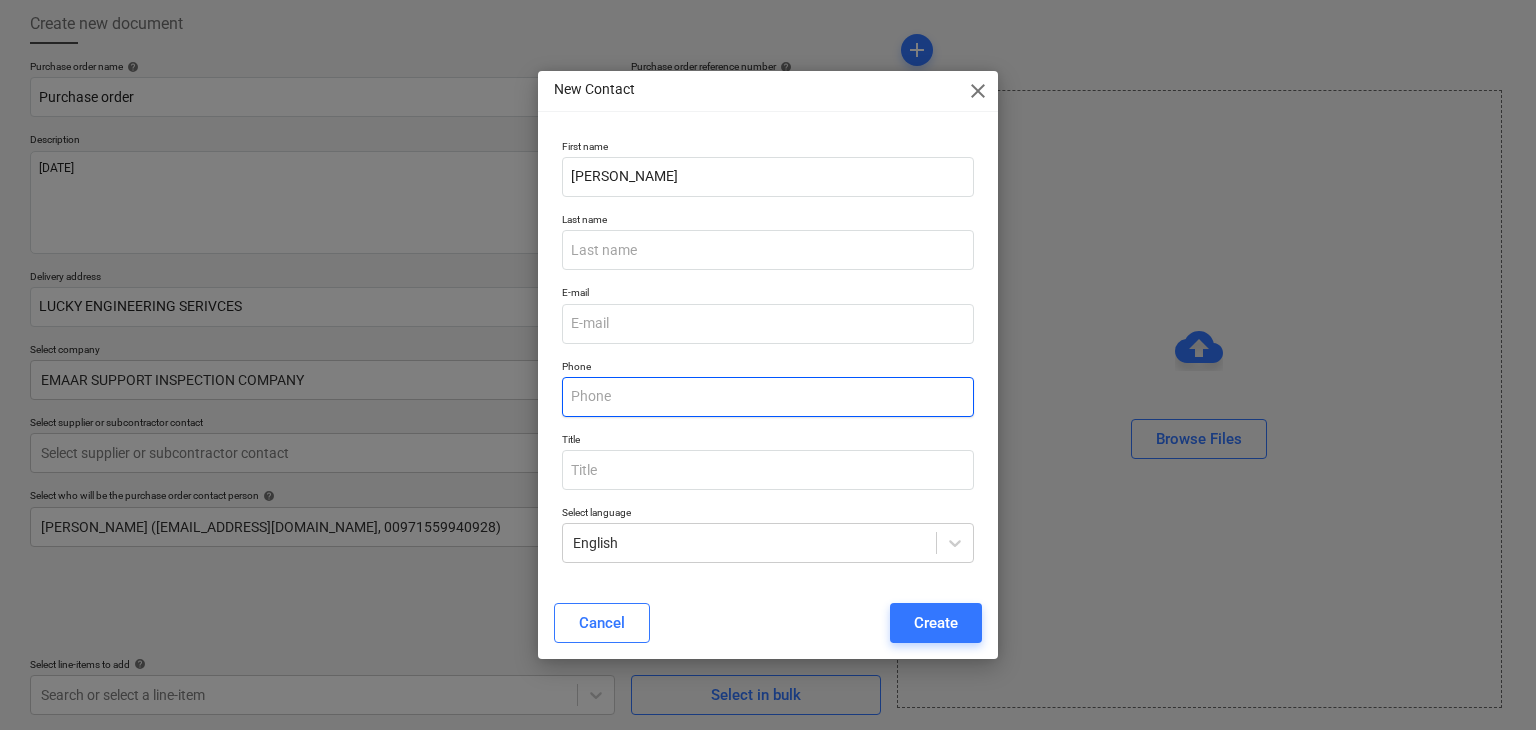 click at bounding box center (768, 397) 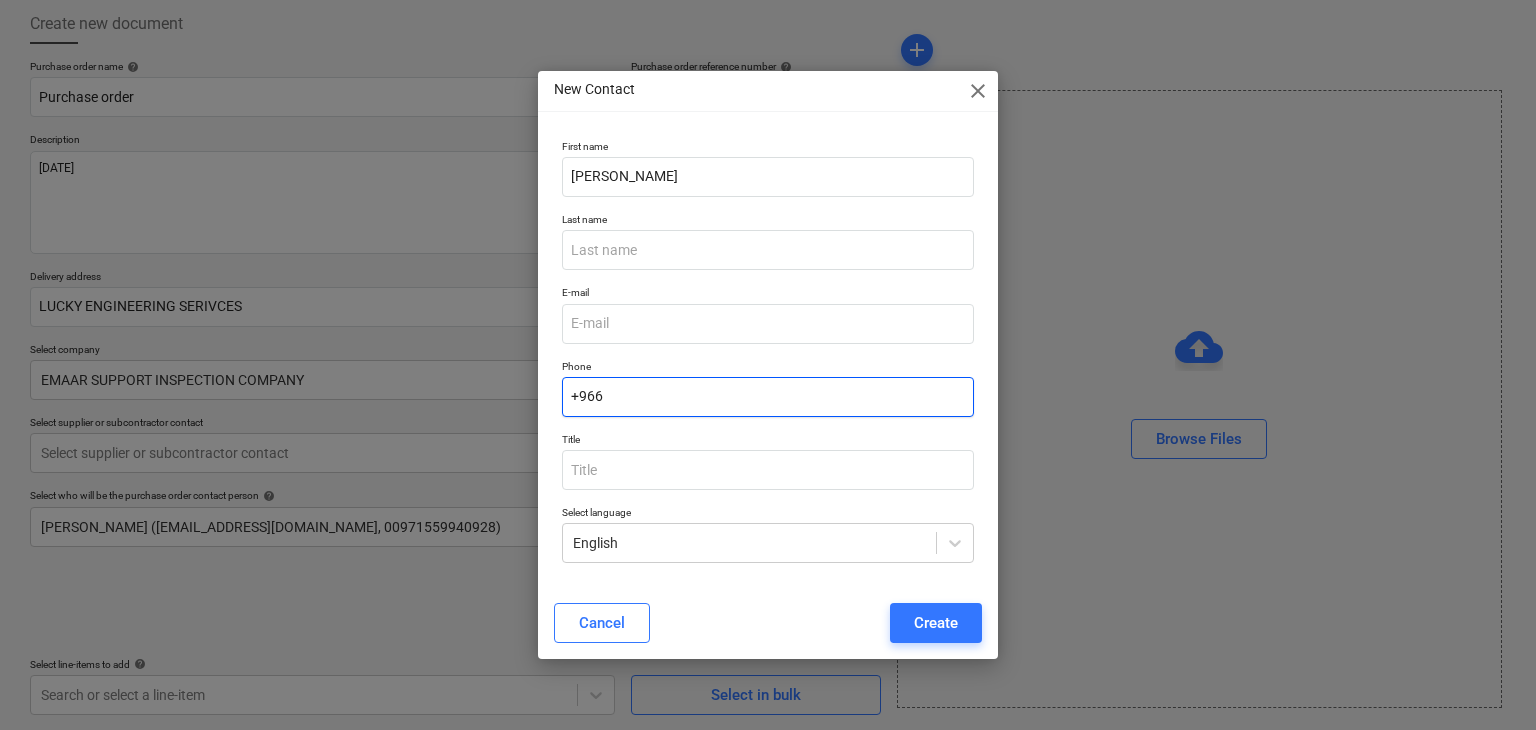 type on "+966" 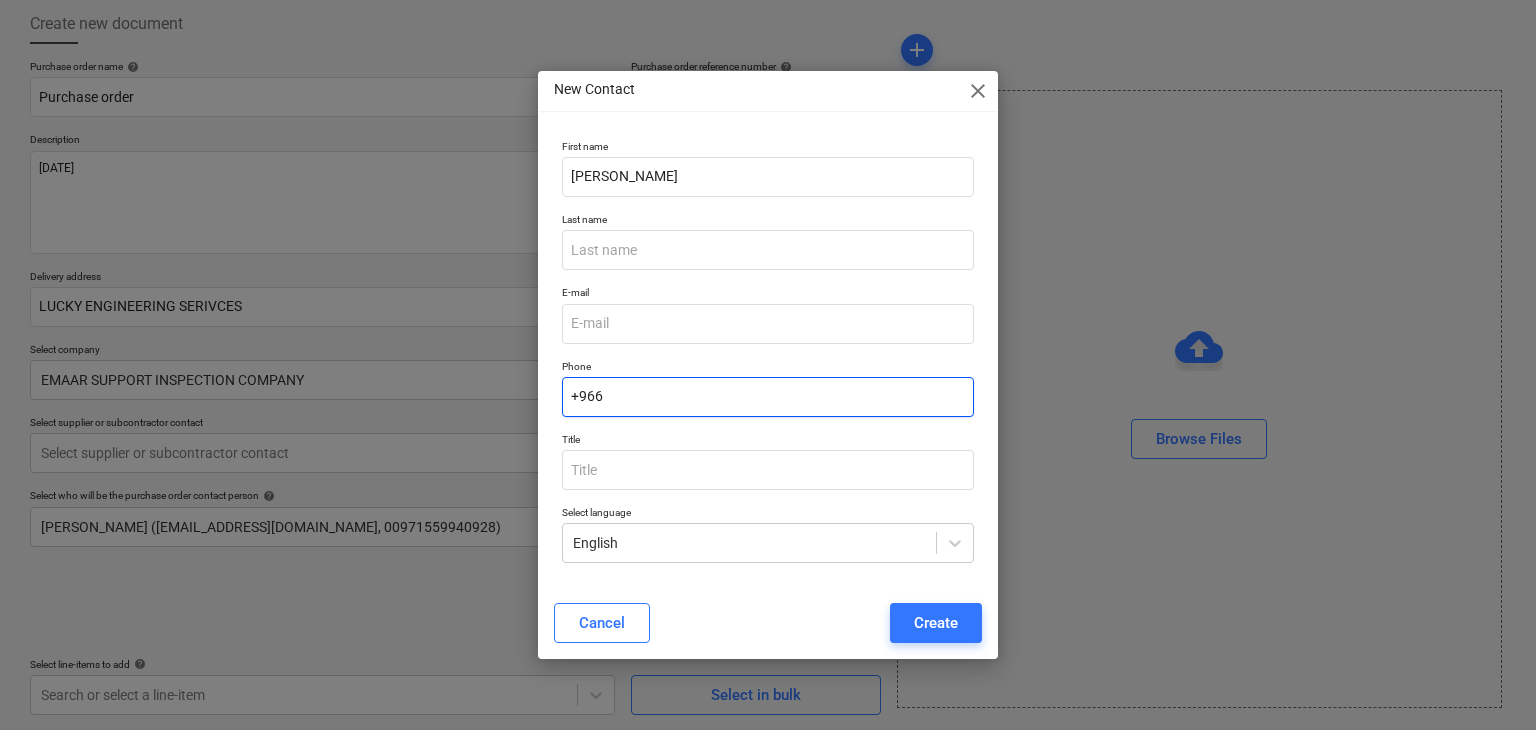 type on "x" 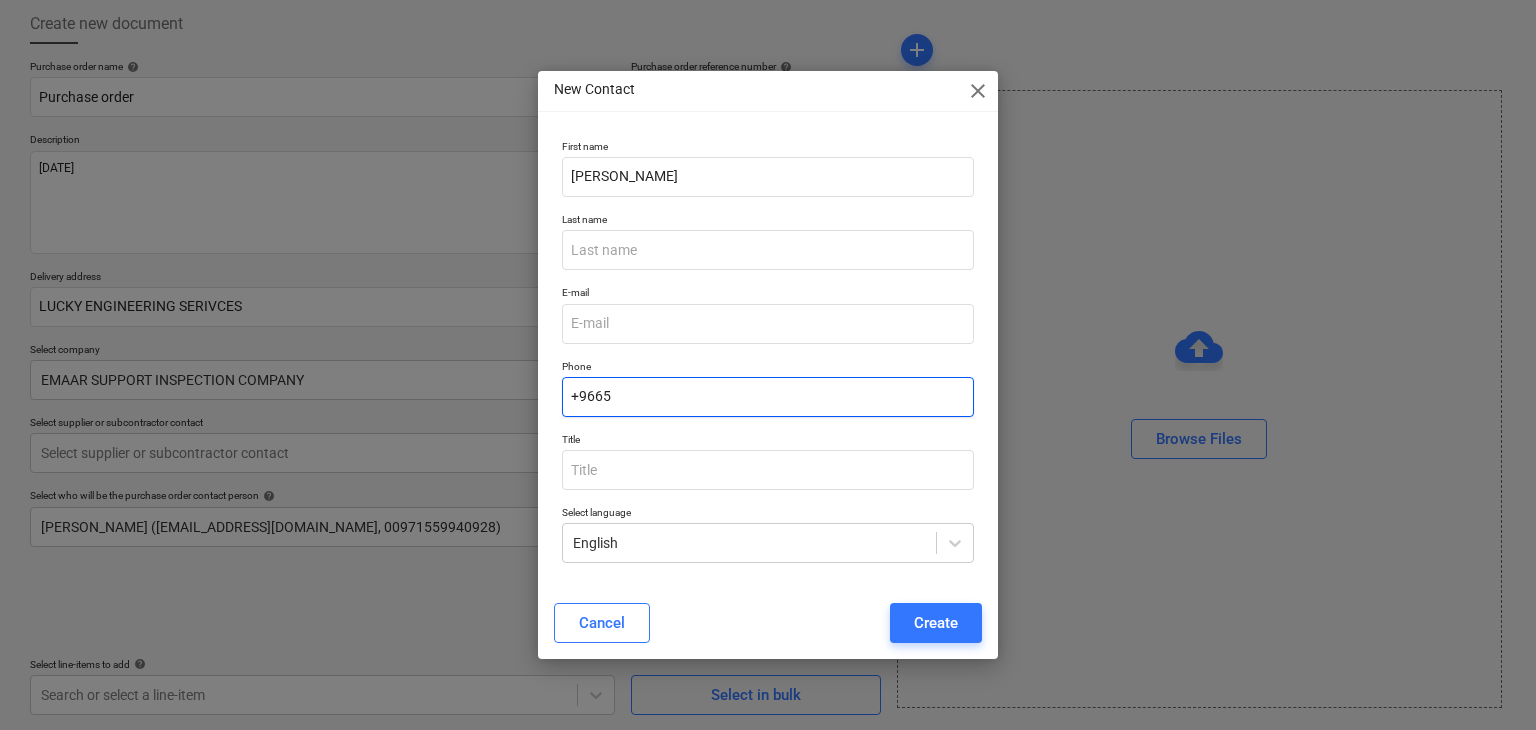 type on "+96650" 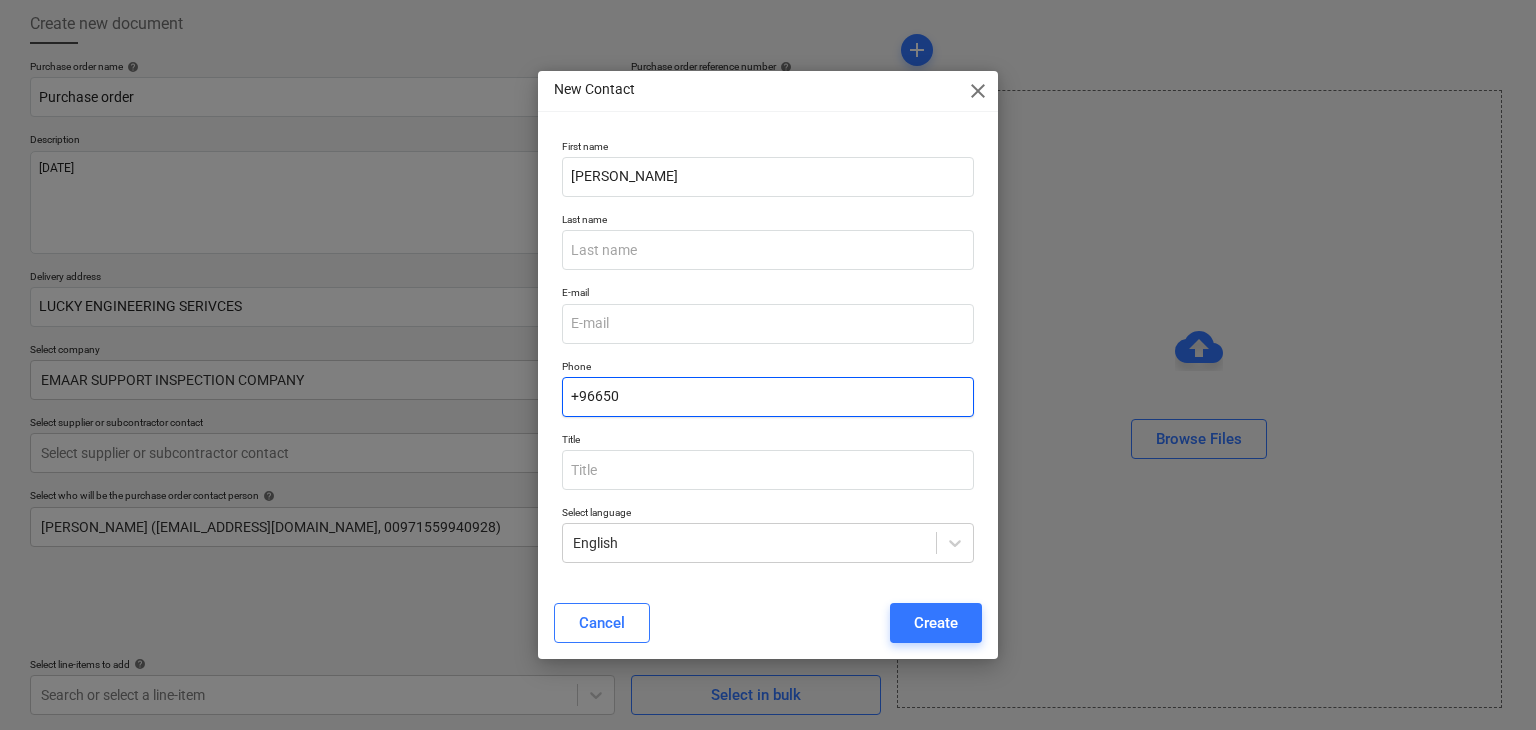 type on "x" 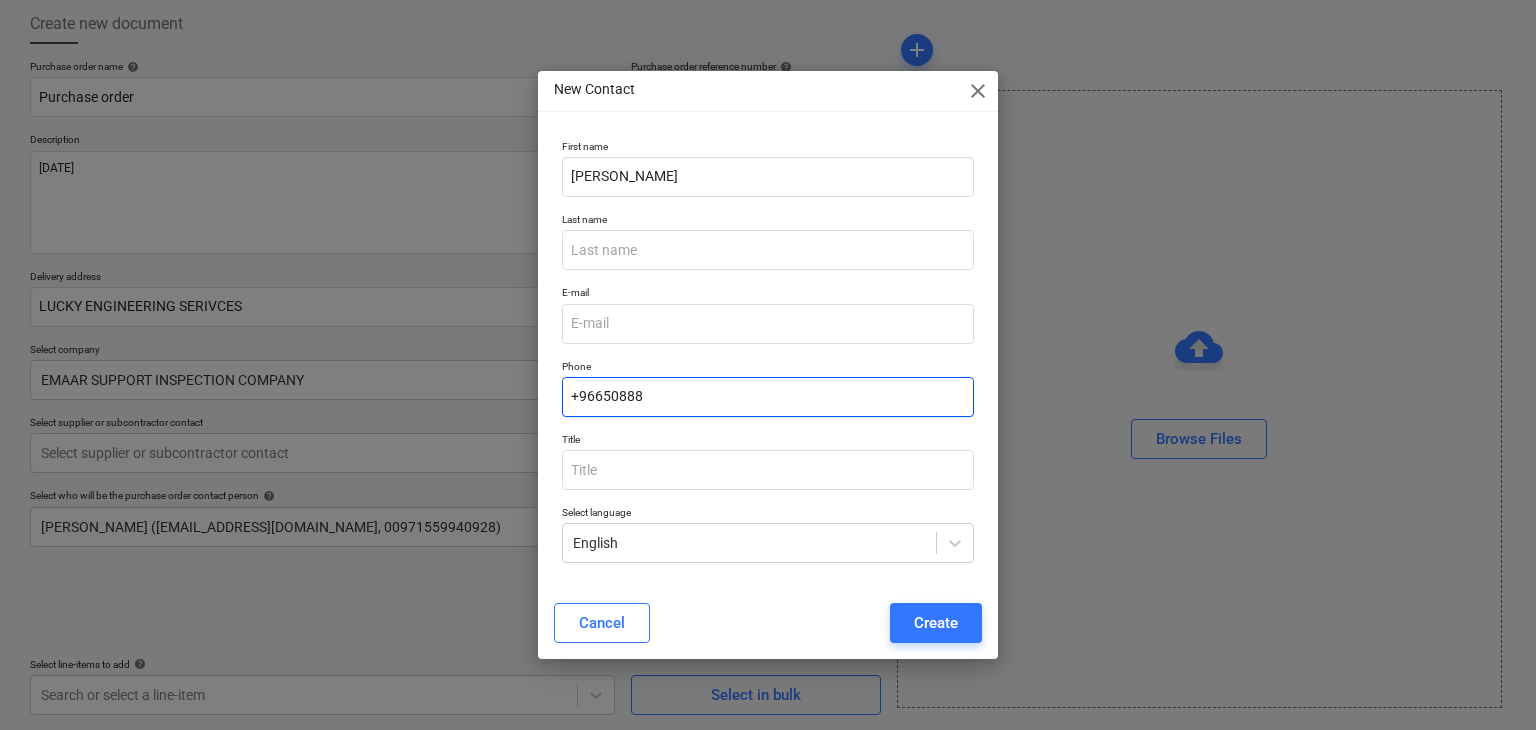 type on "+96650888" 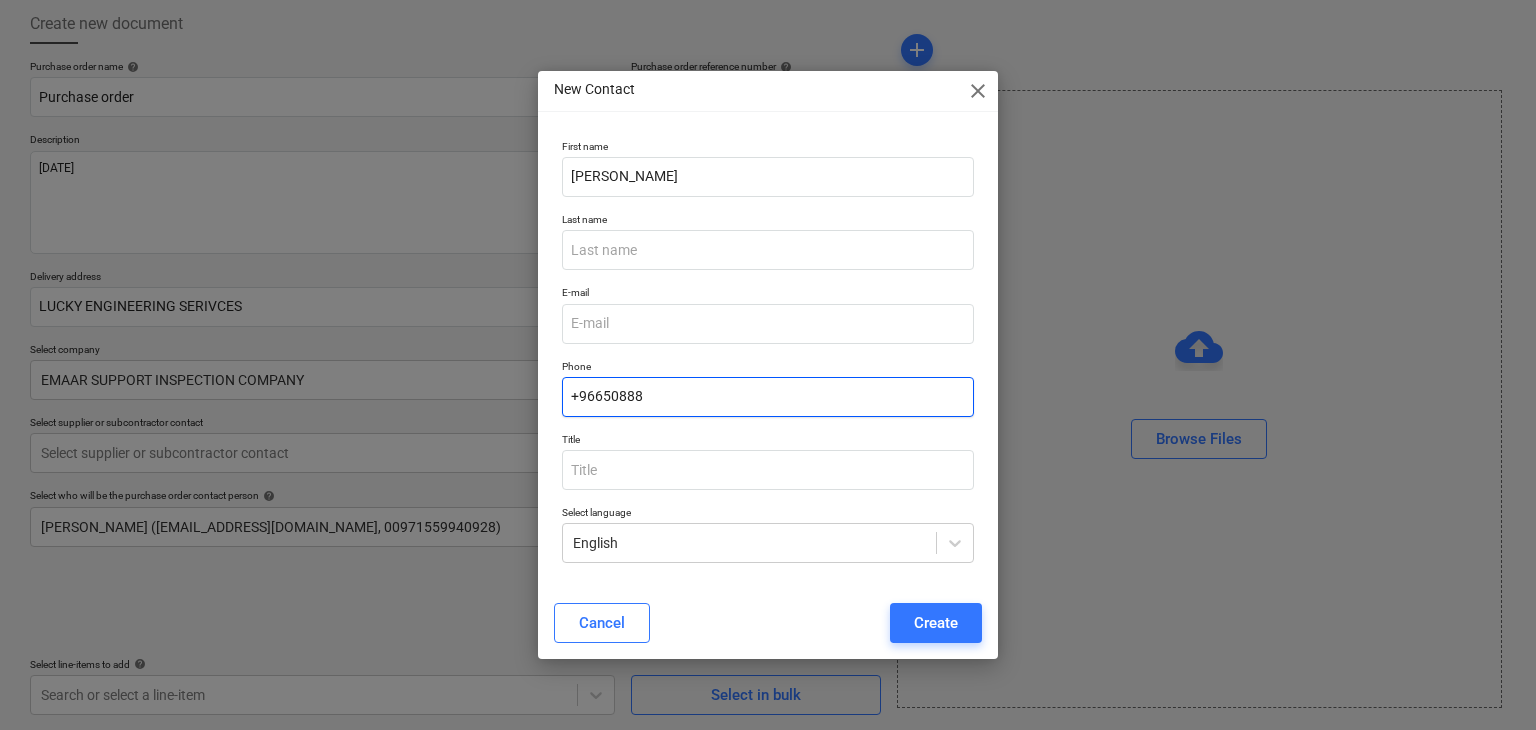 type on "x" 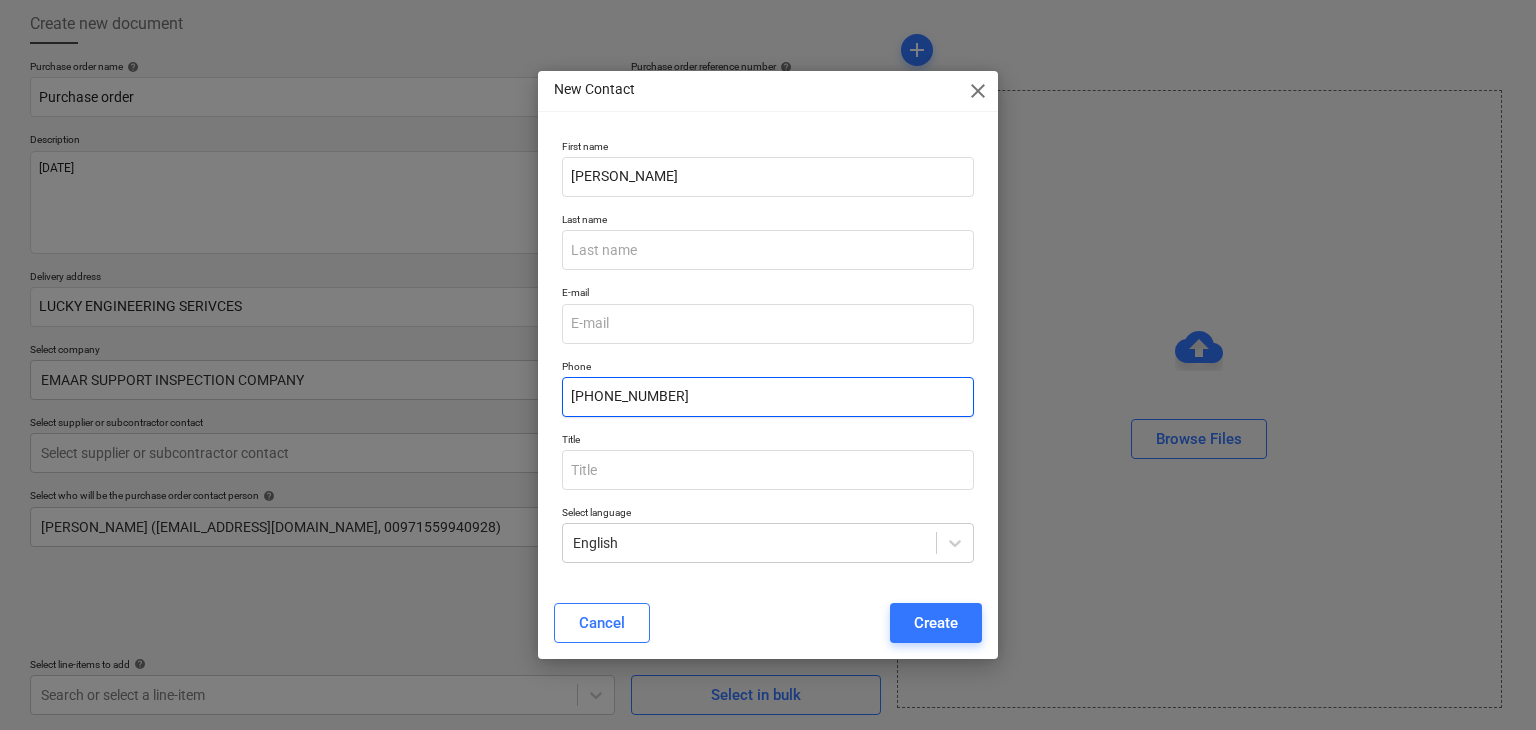 type on "[PHONE_NUMBER]" 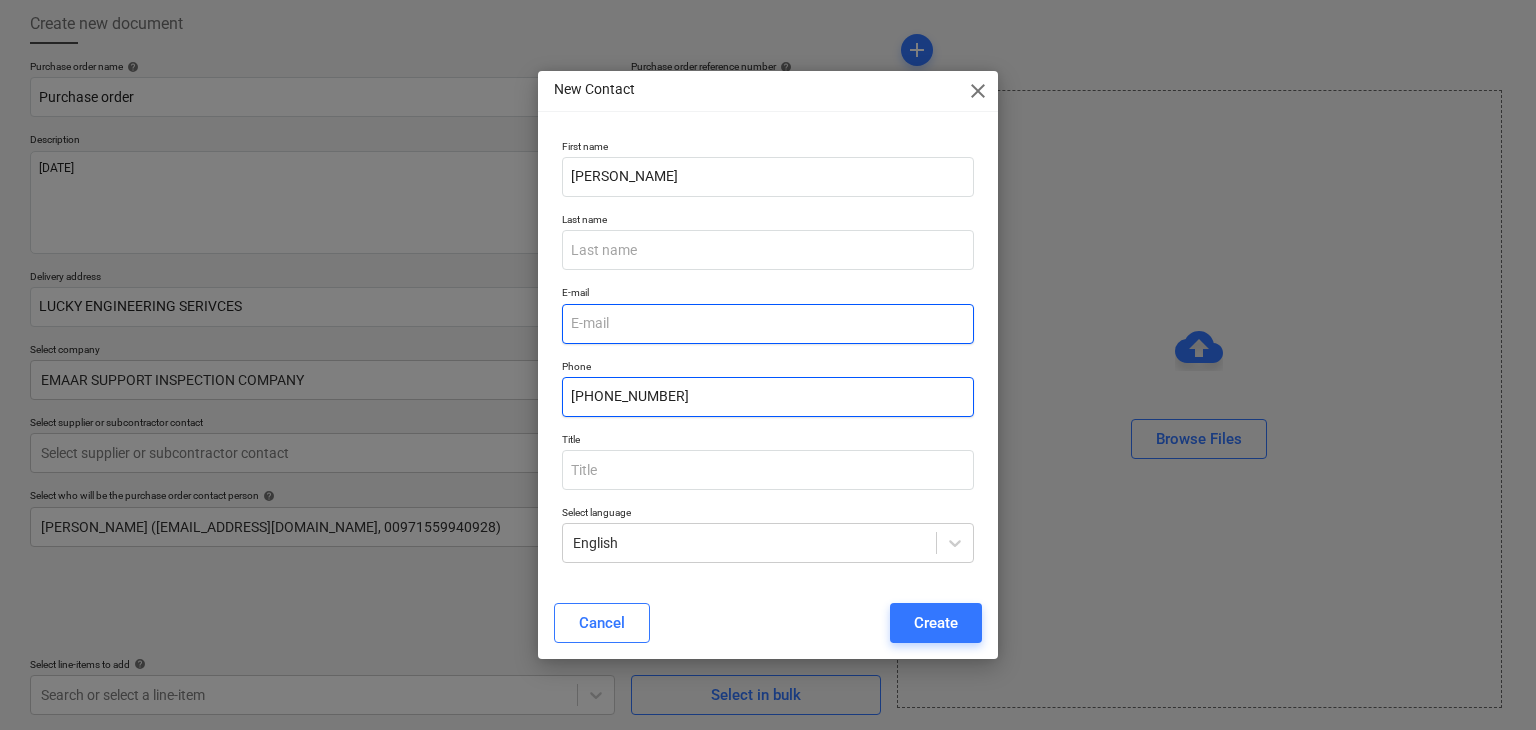 type on "x" 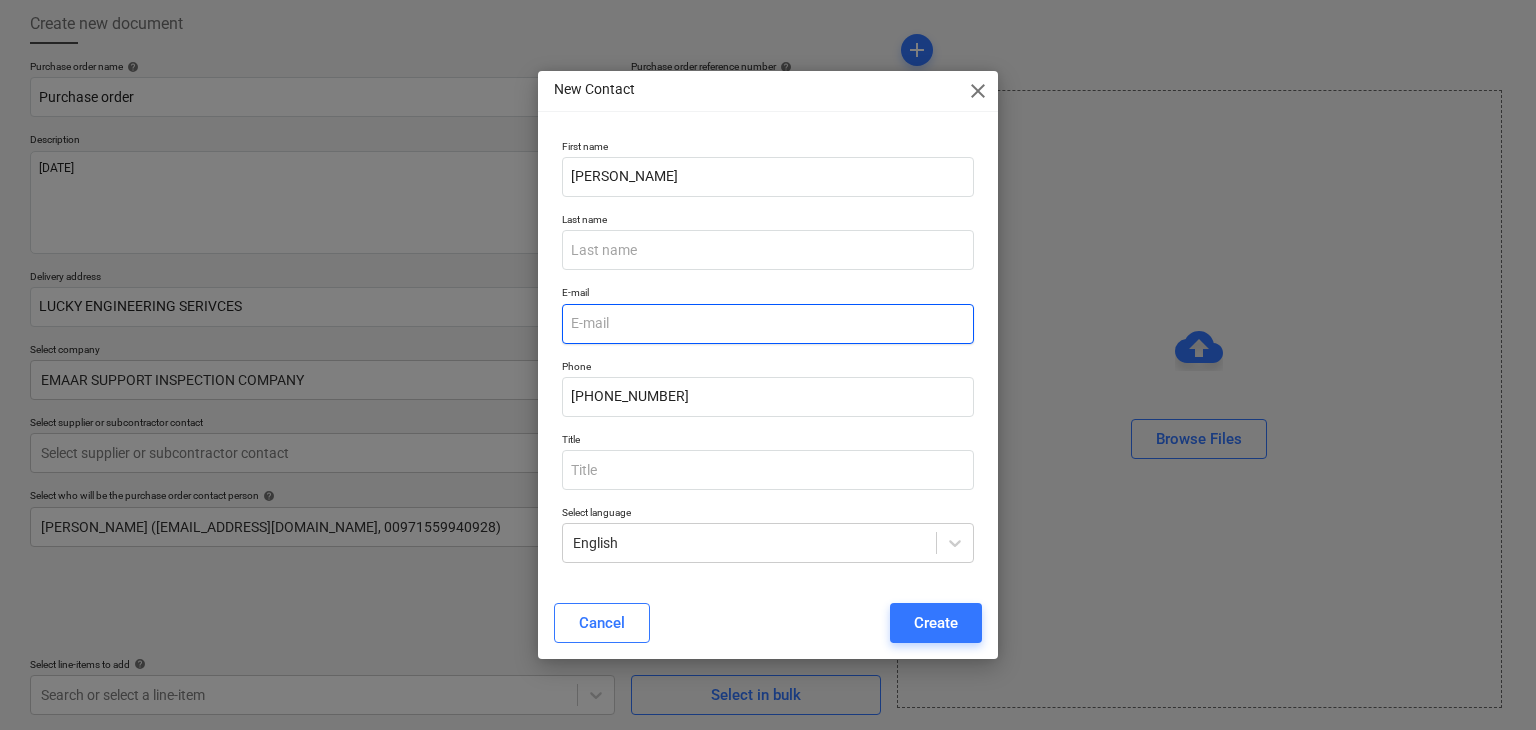 click at bounding box center [768, 324] 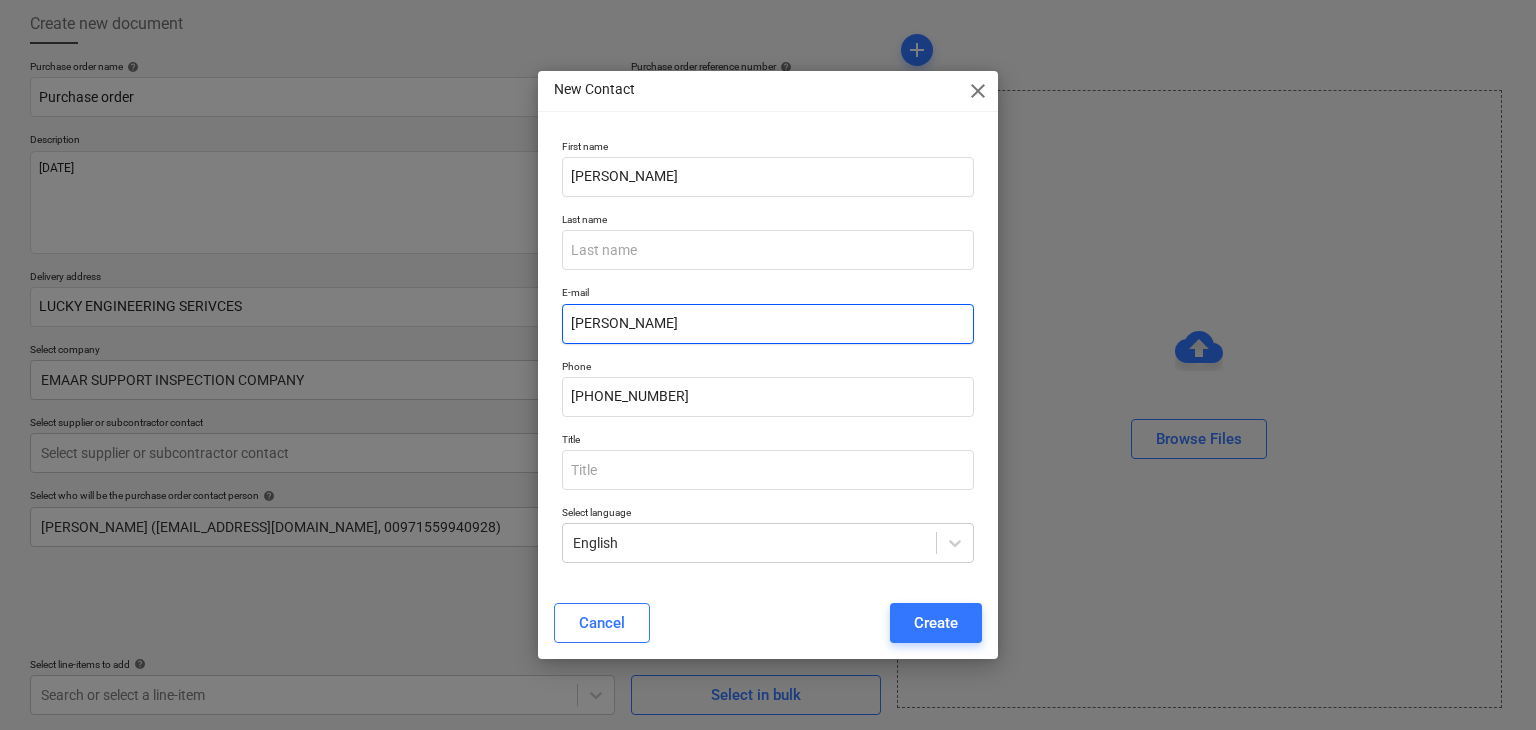 type on "[PERSON_NAME]" 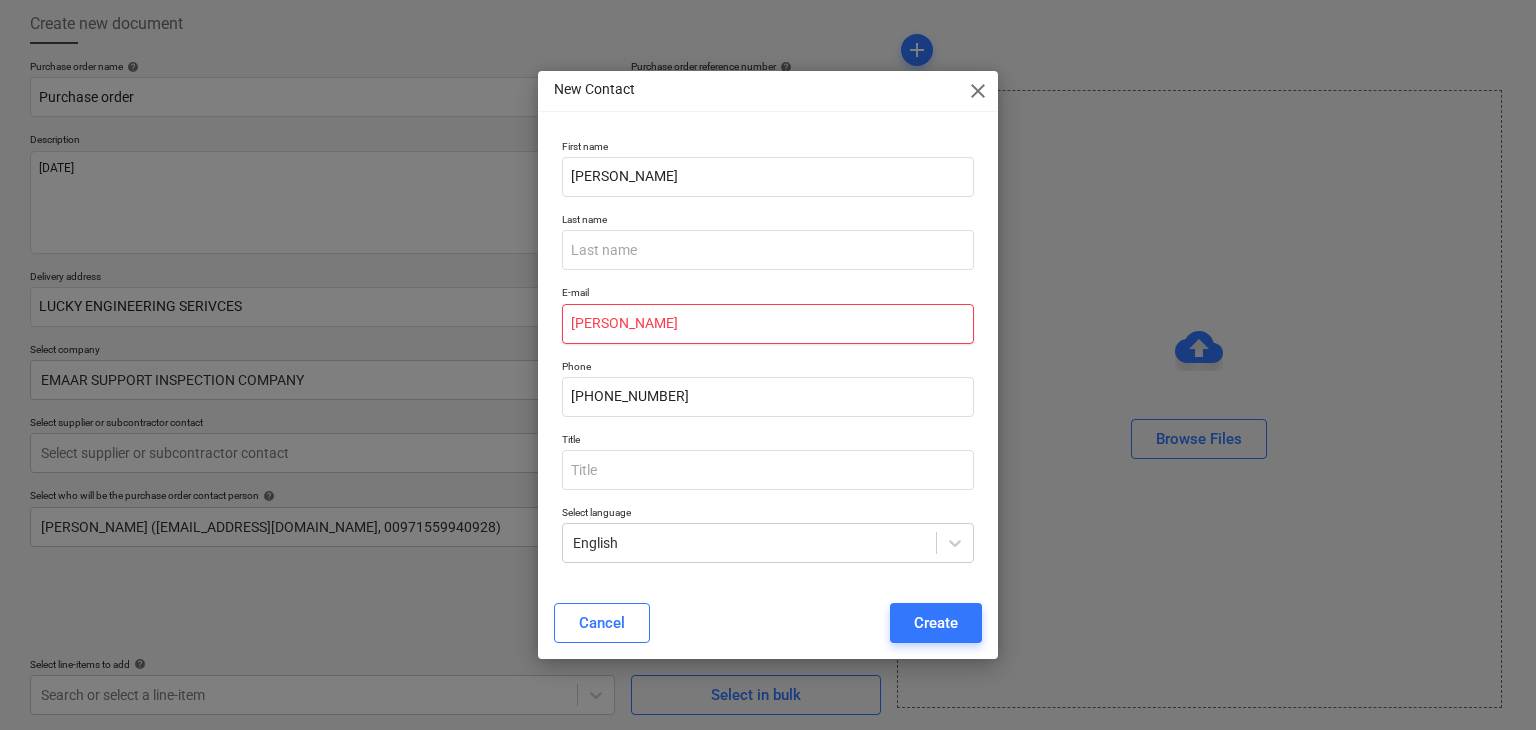 type on "x" 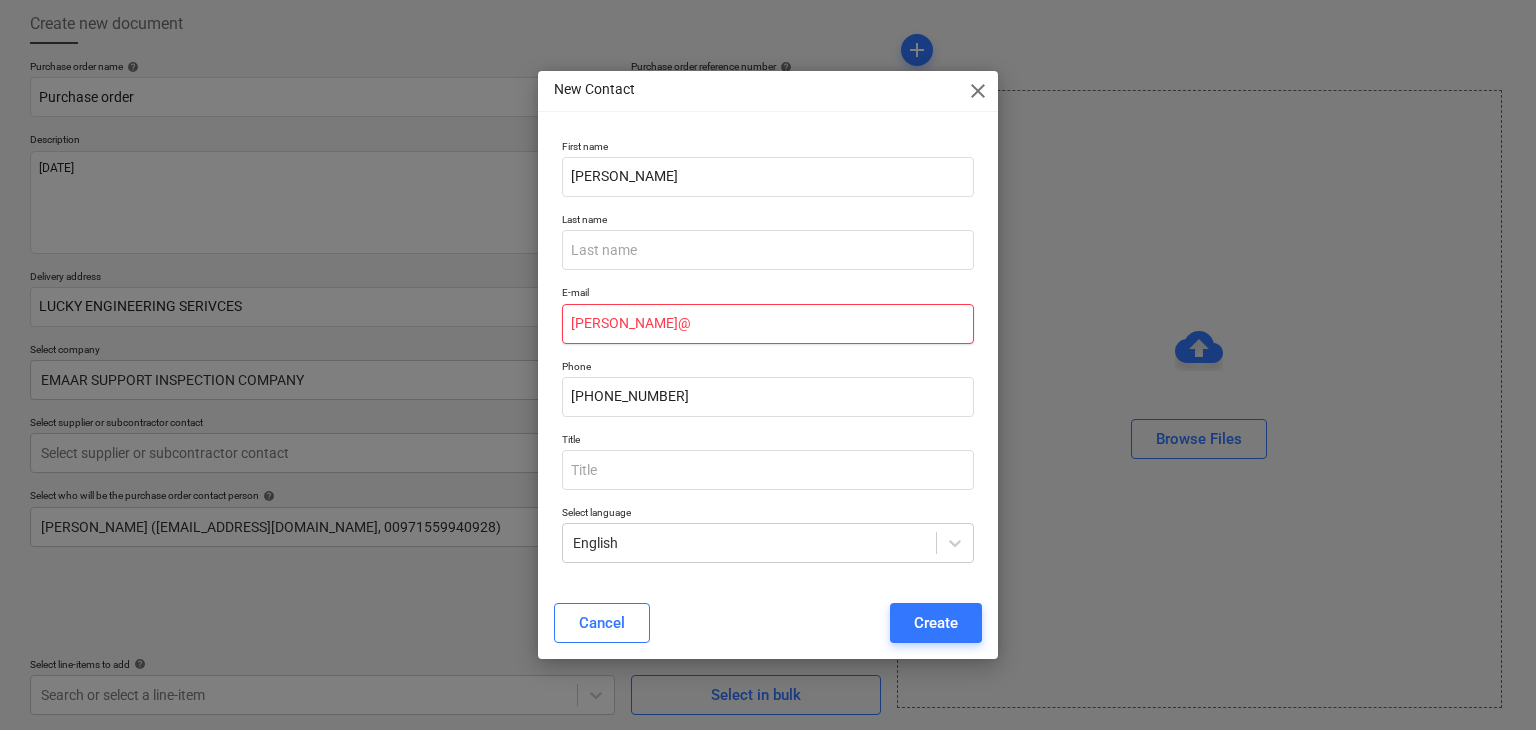 type on "x" 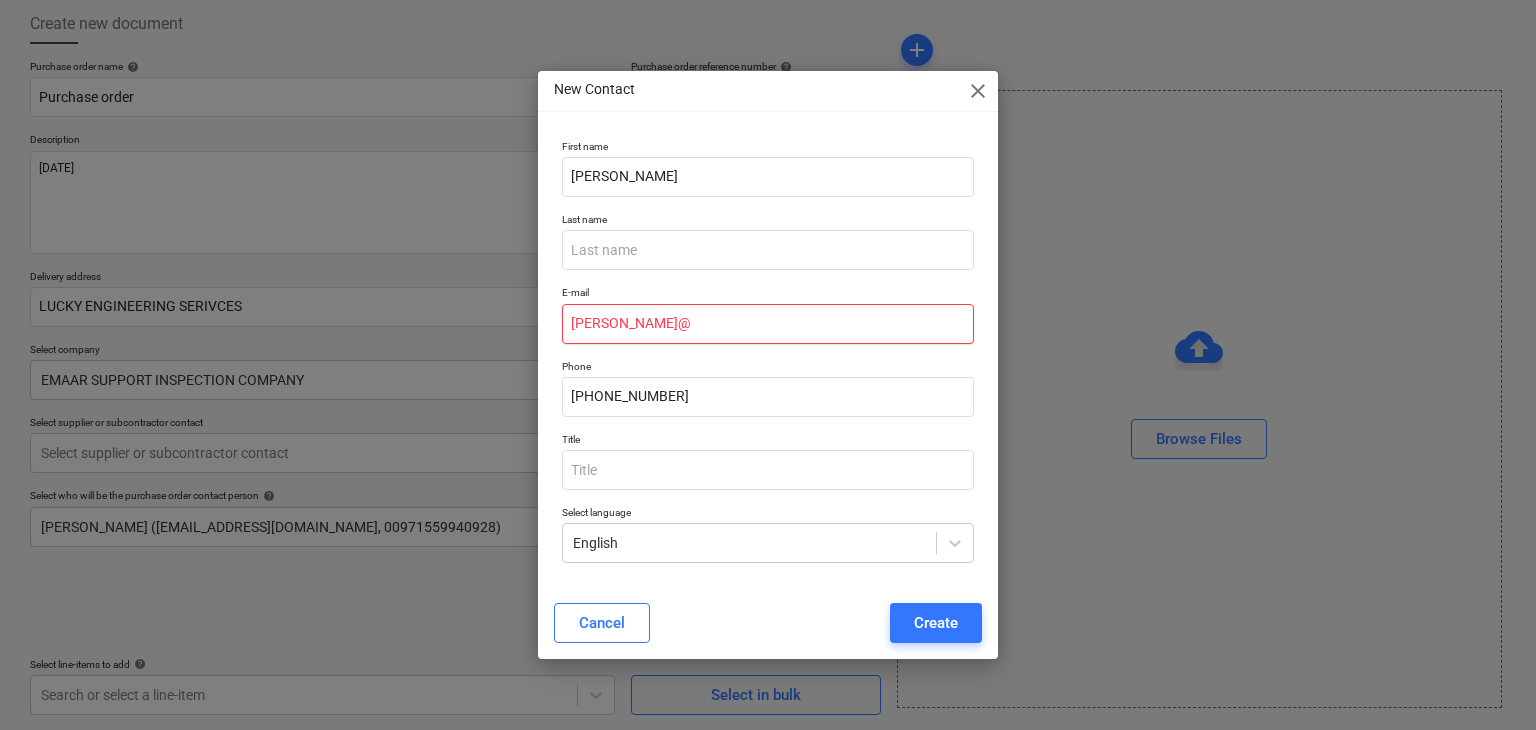 type on "x" 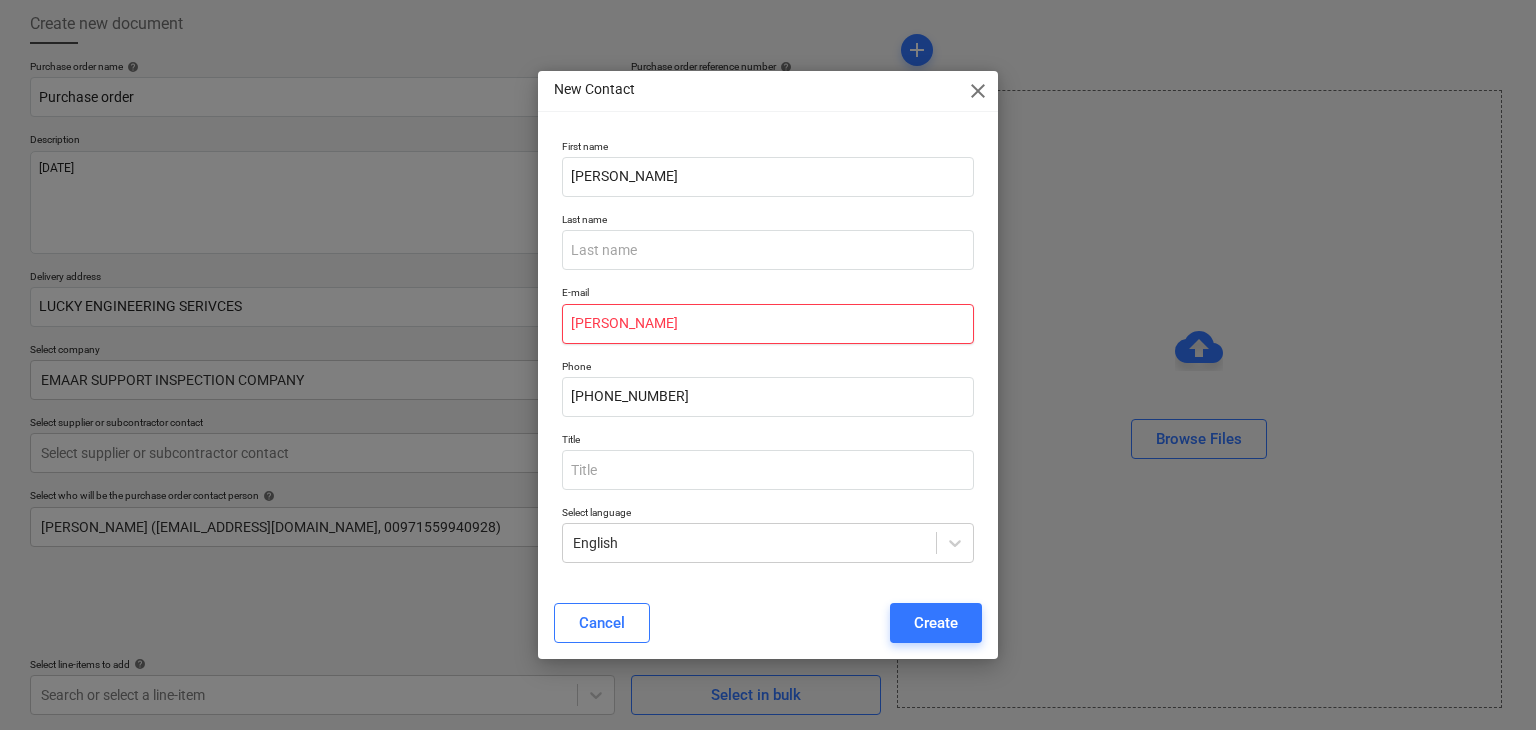 type on "[PERSON_NAME]" 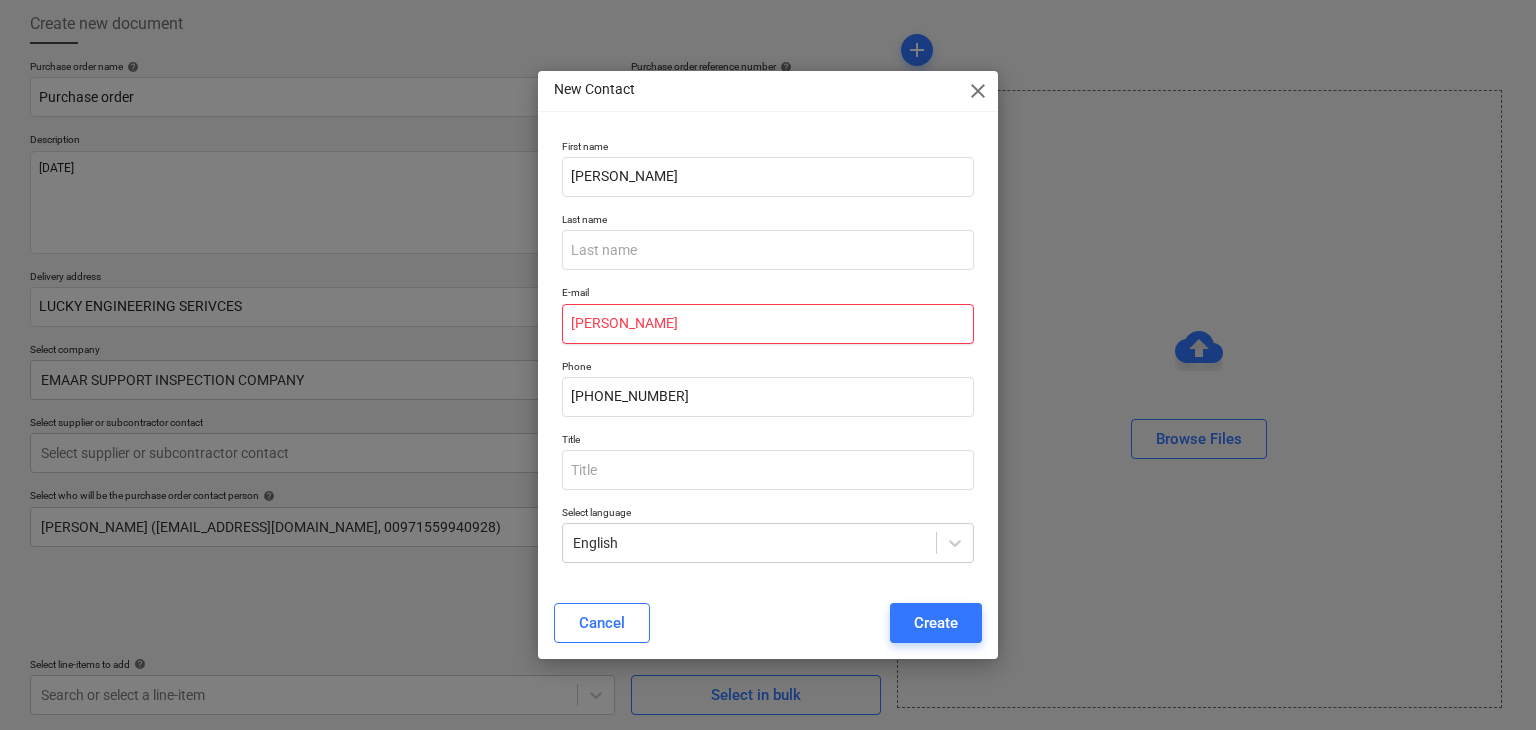 type on "x" 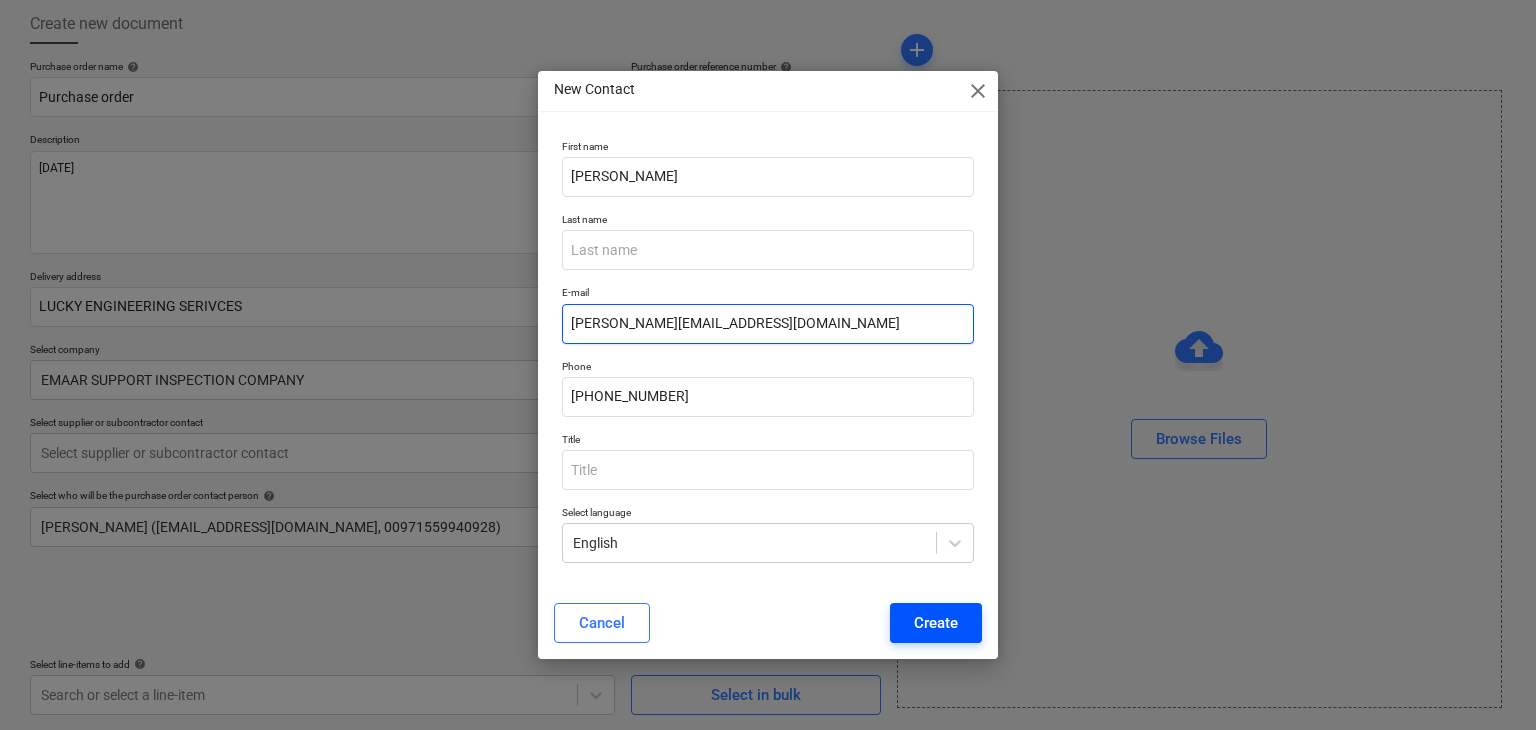 type on "[PERSON_NAME][EMAIL_ADDRESS][DOMAIN_NAME]" 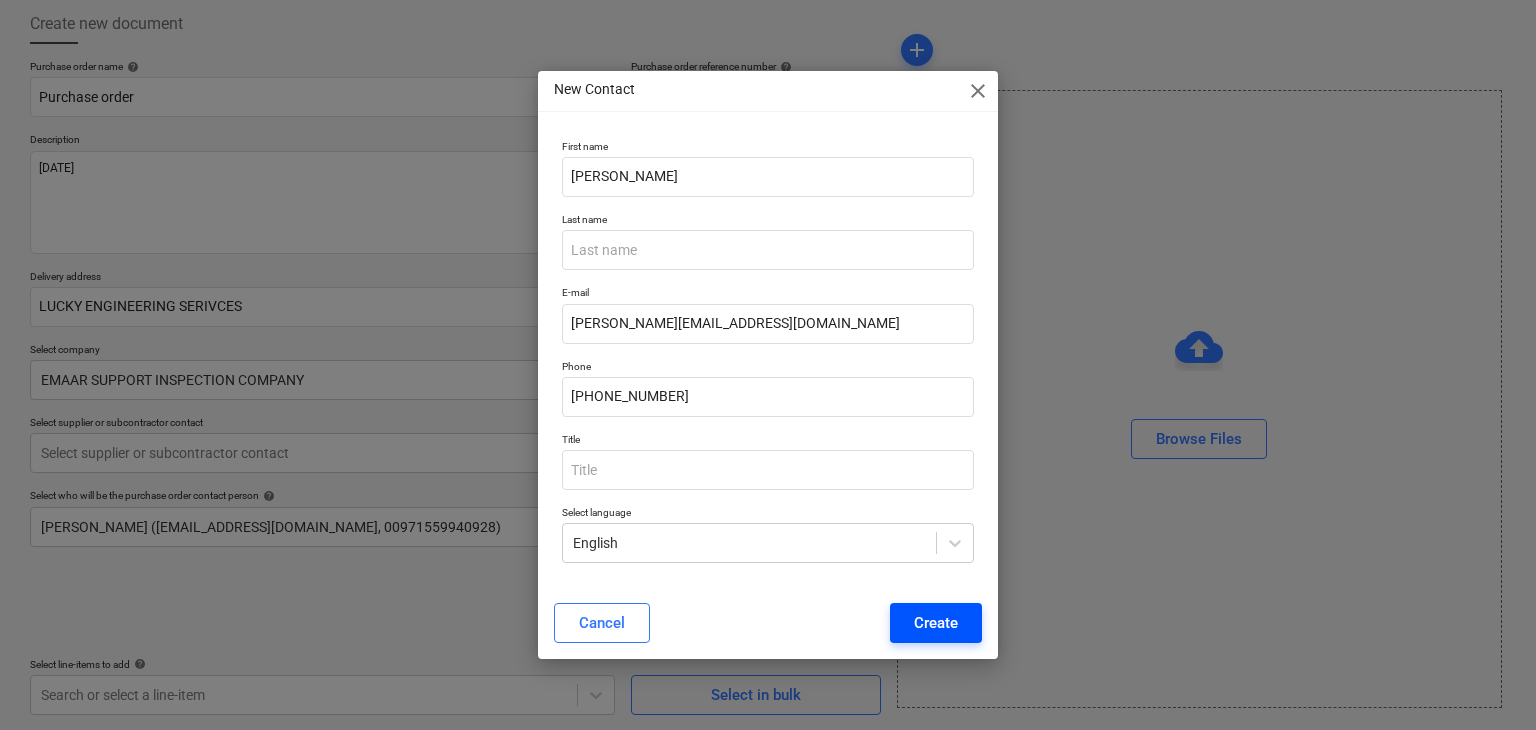 click on "Create" at bounding box center [936, 623] 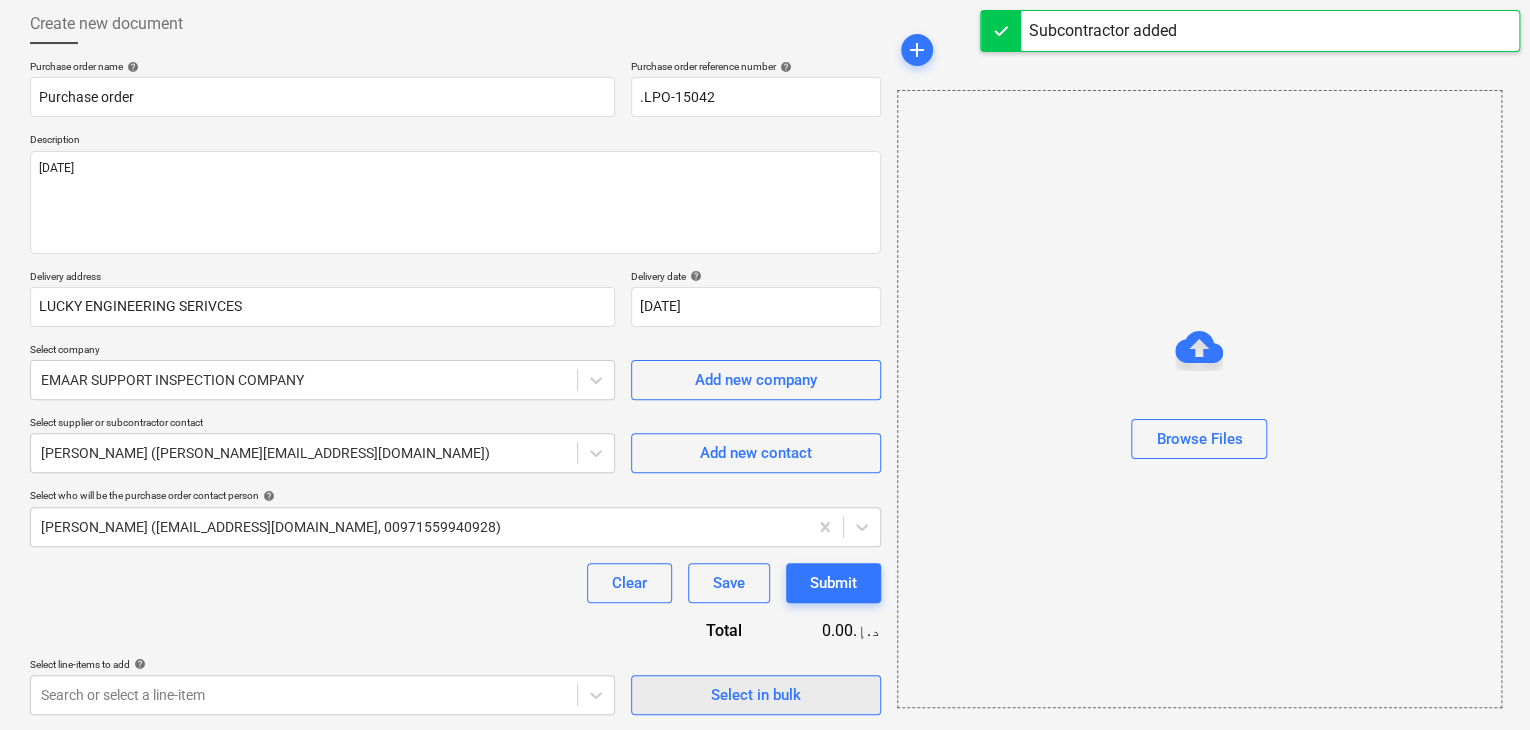 click on "Select in bulk" at bounding box center (756, 695) 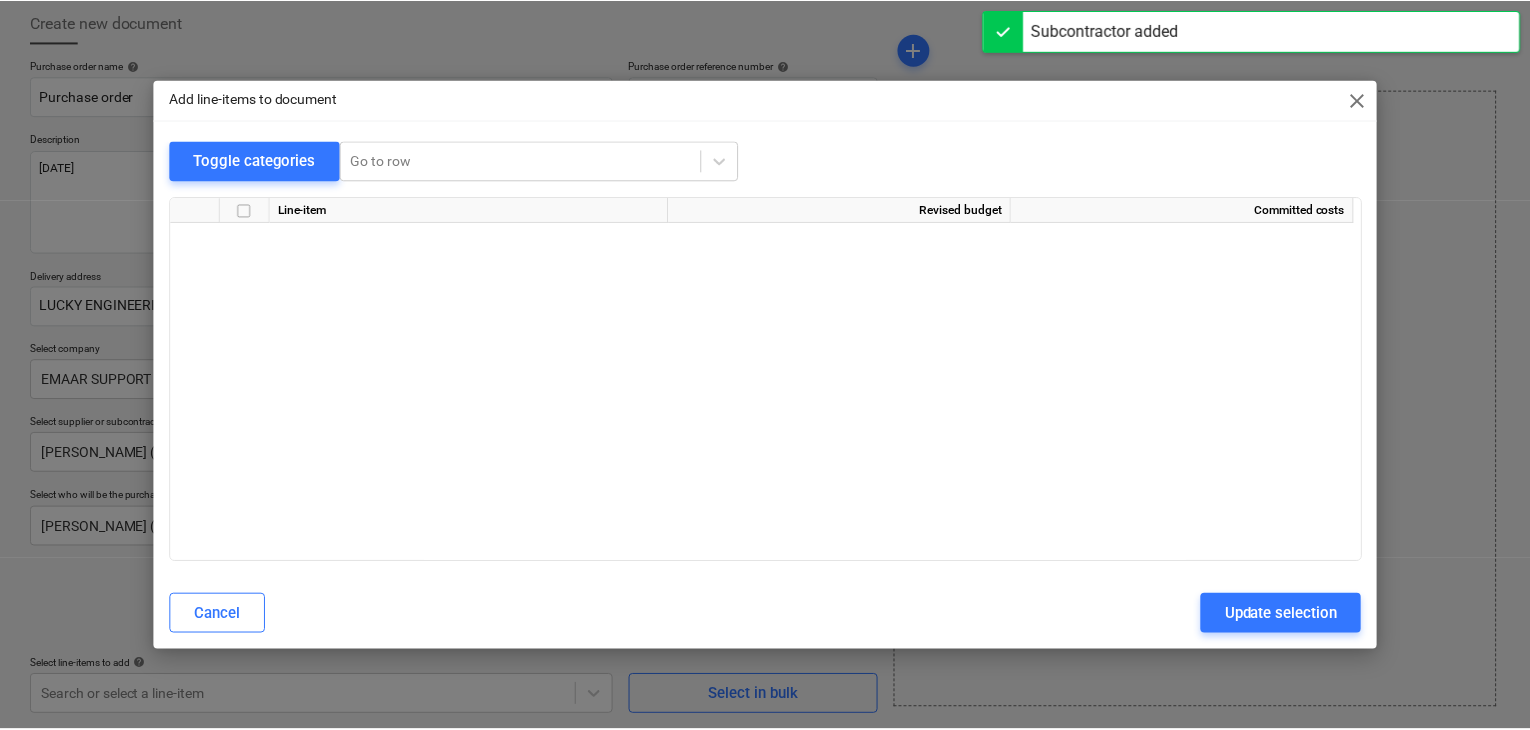 scroll, scrollTop: 4261, scrollLeft: 0, axis: vertical 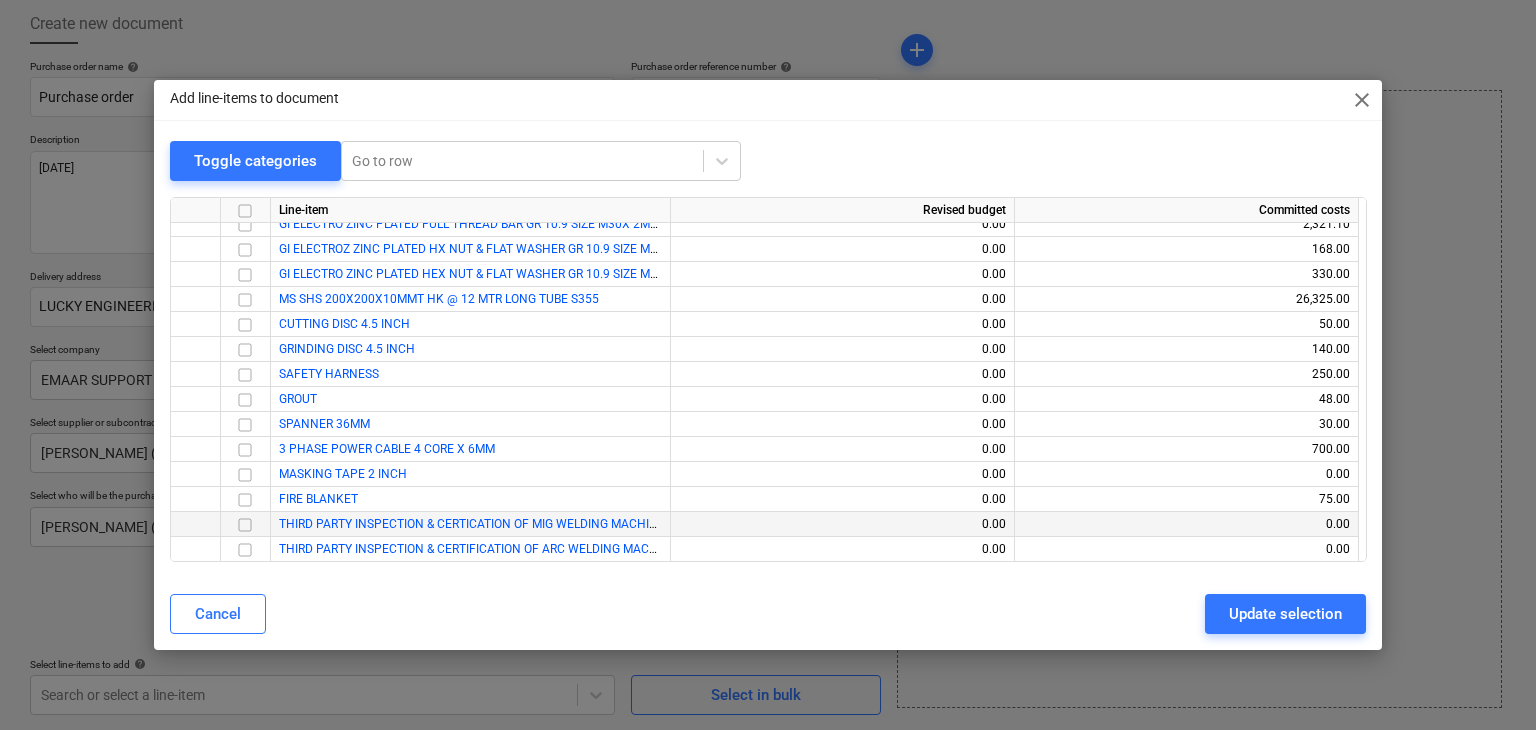 click at bounding box center (245, 525) 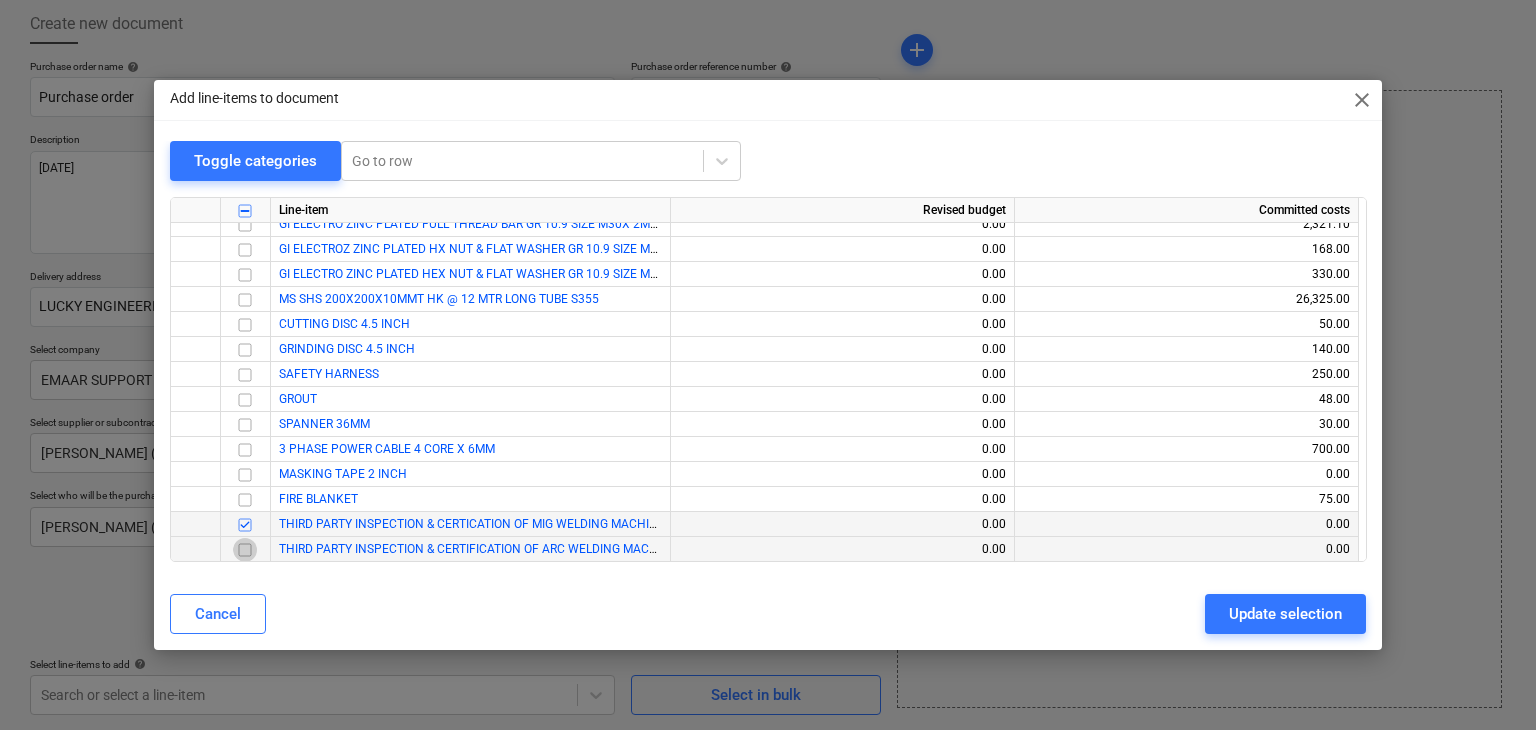 click at bounding box center [245, 550] 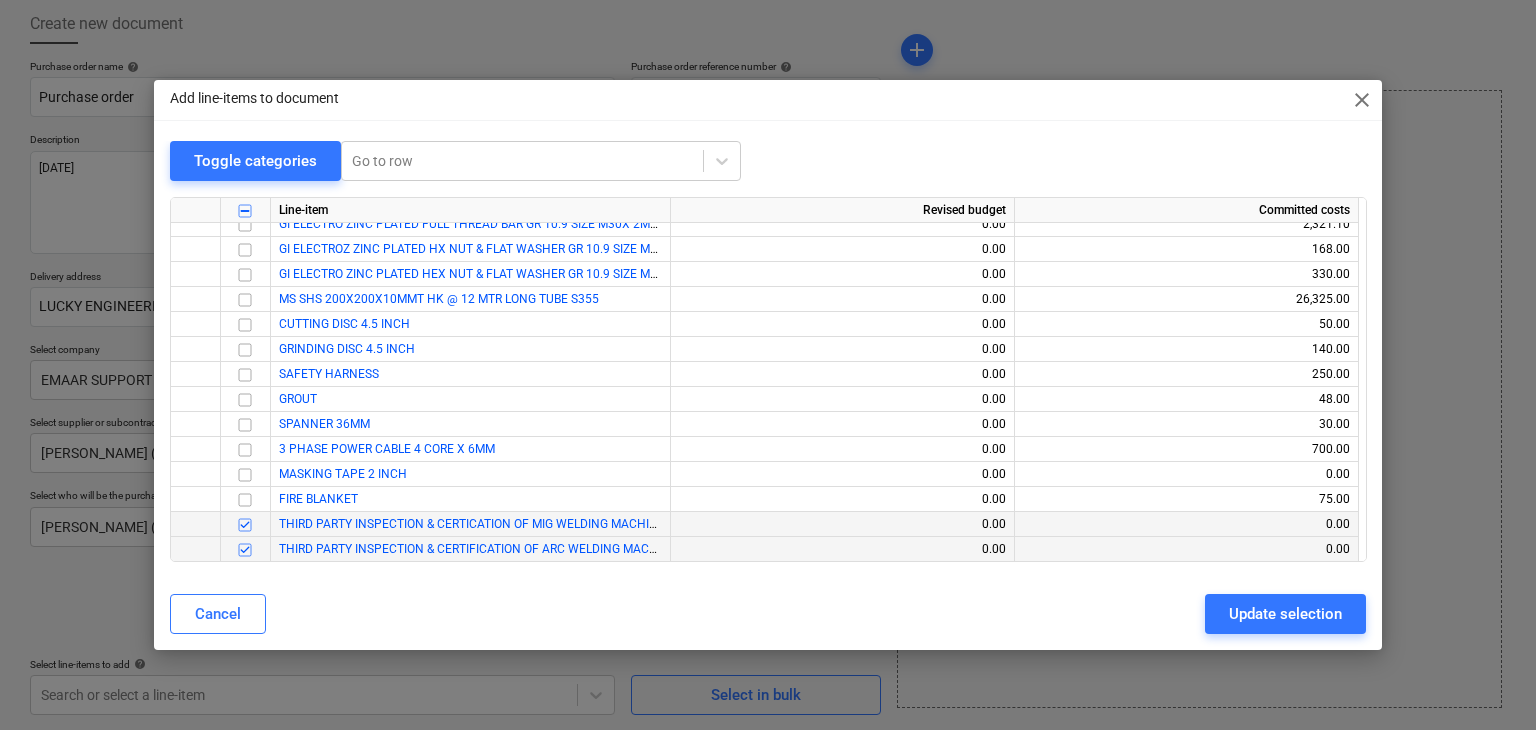 click on "Update selection" at bounding box center [1285, 614] 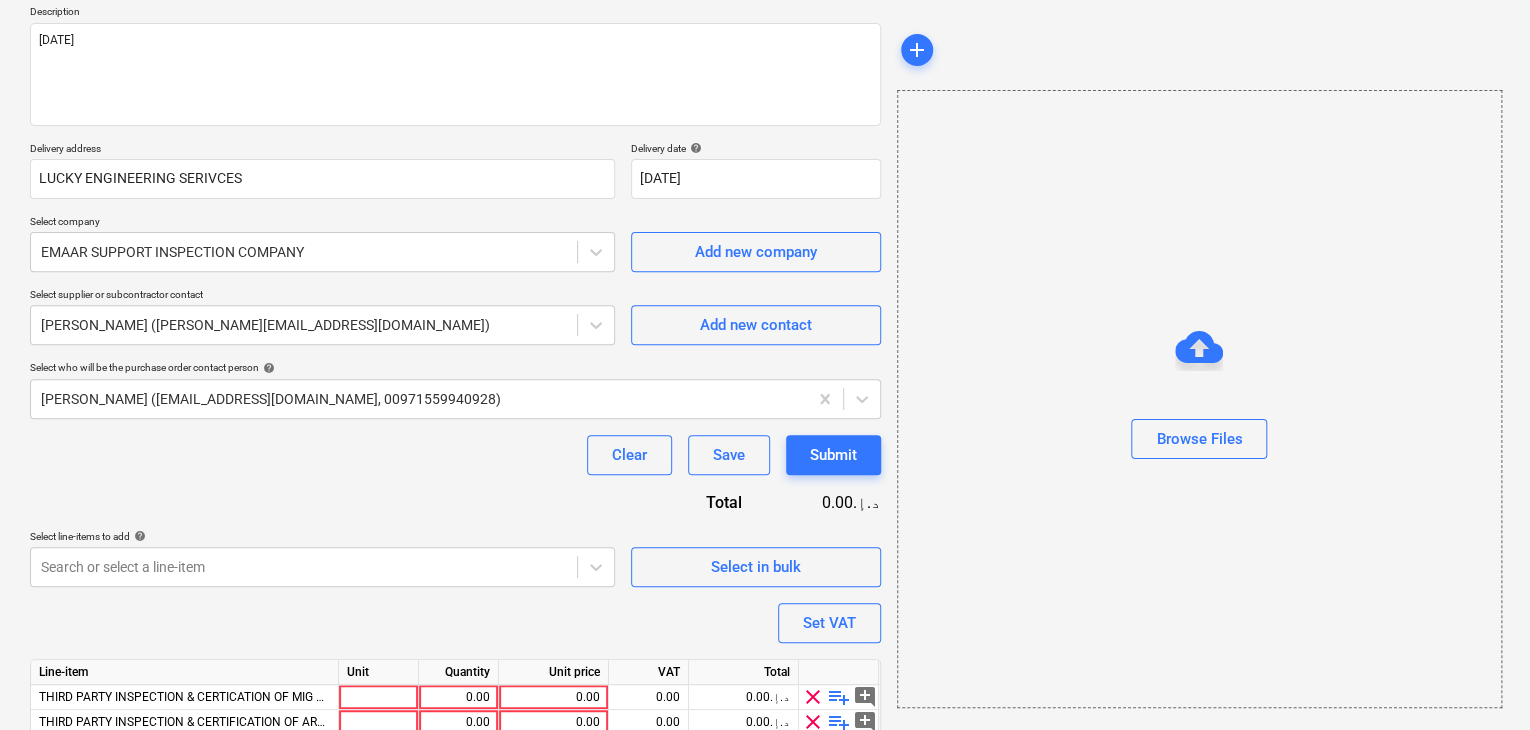 scroll, scrollTop: 317, scrollLeft: 0, axis: vertical 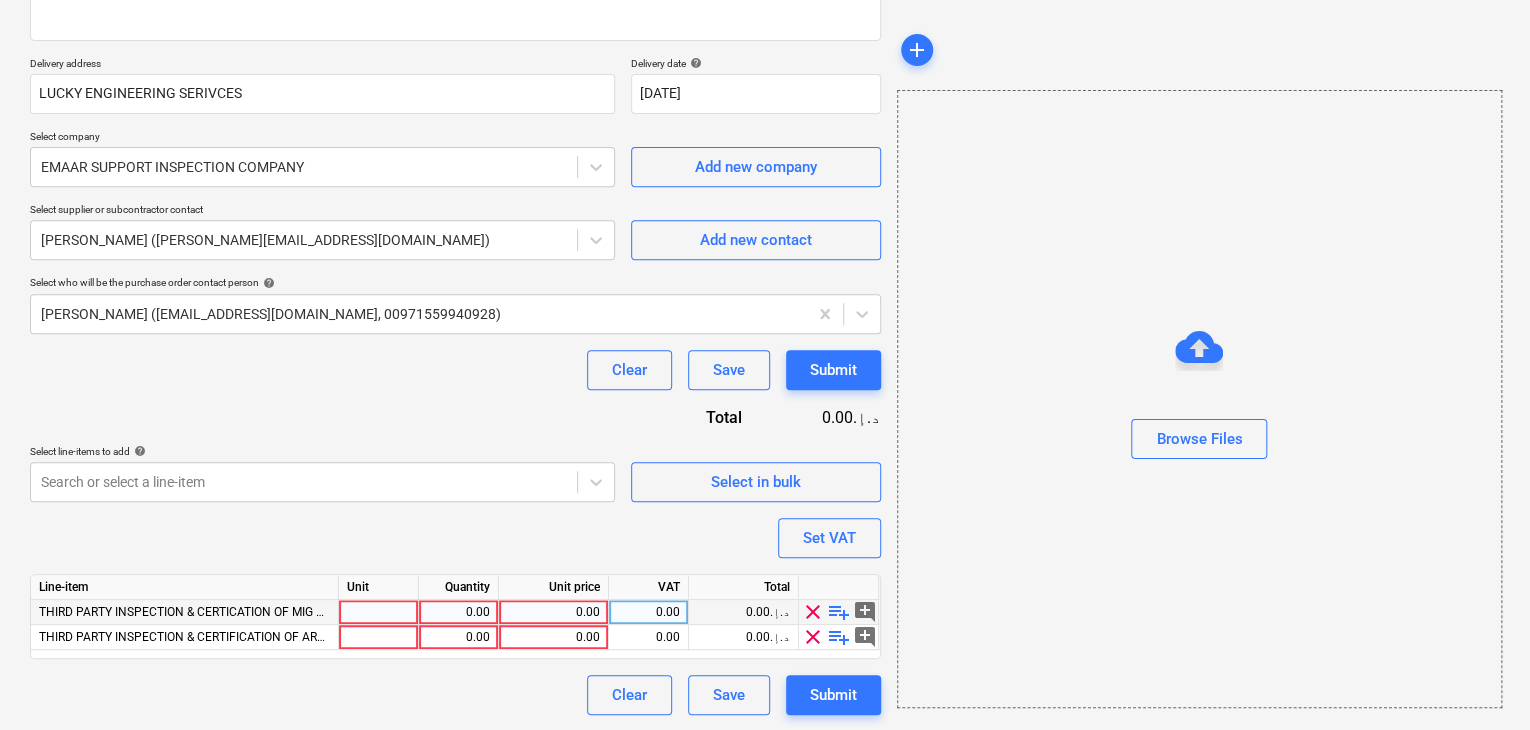 click at bounding box center (379, 612) 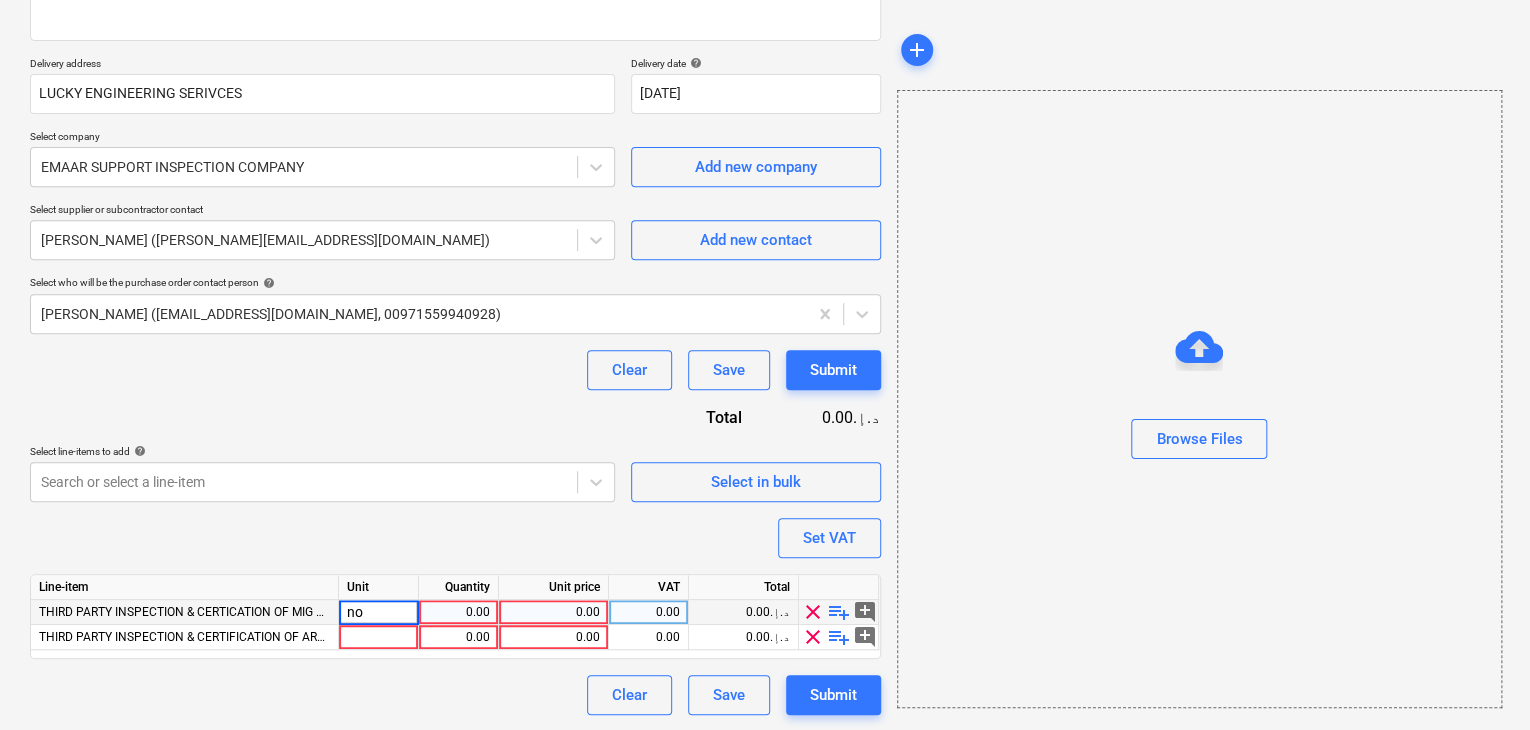 type on "nos" 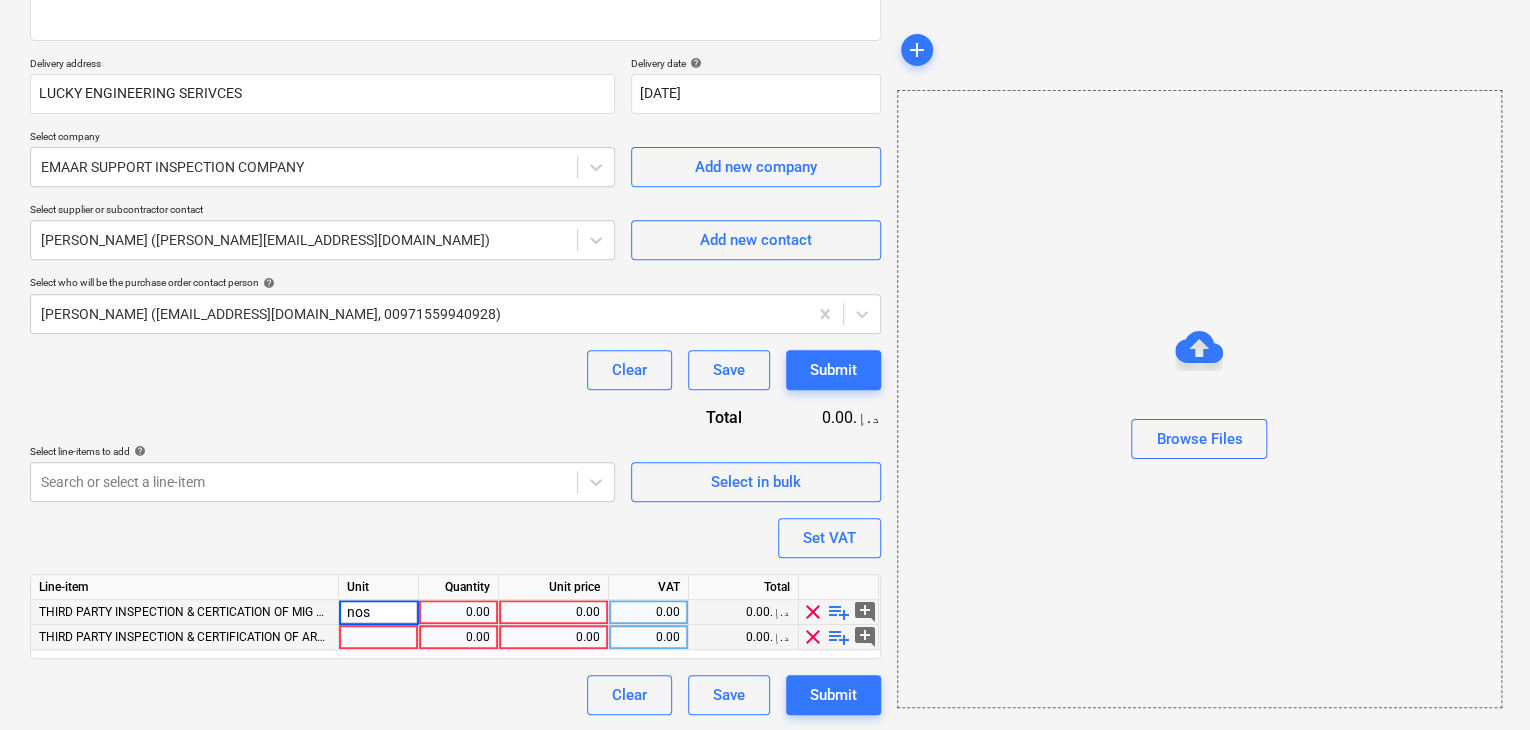 type on "x" 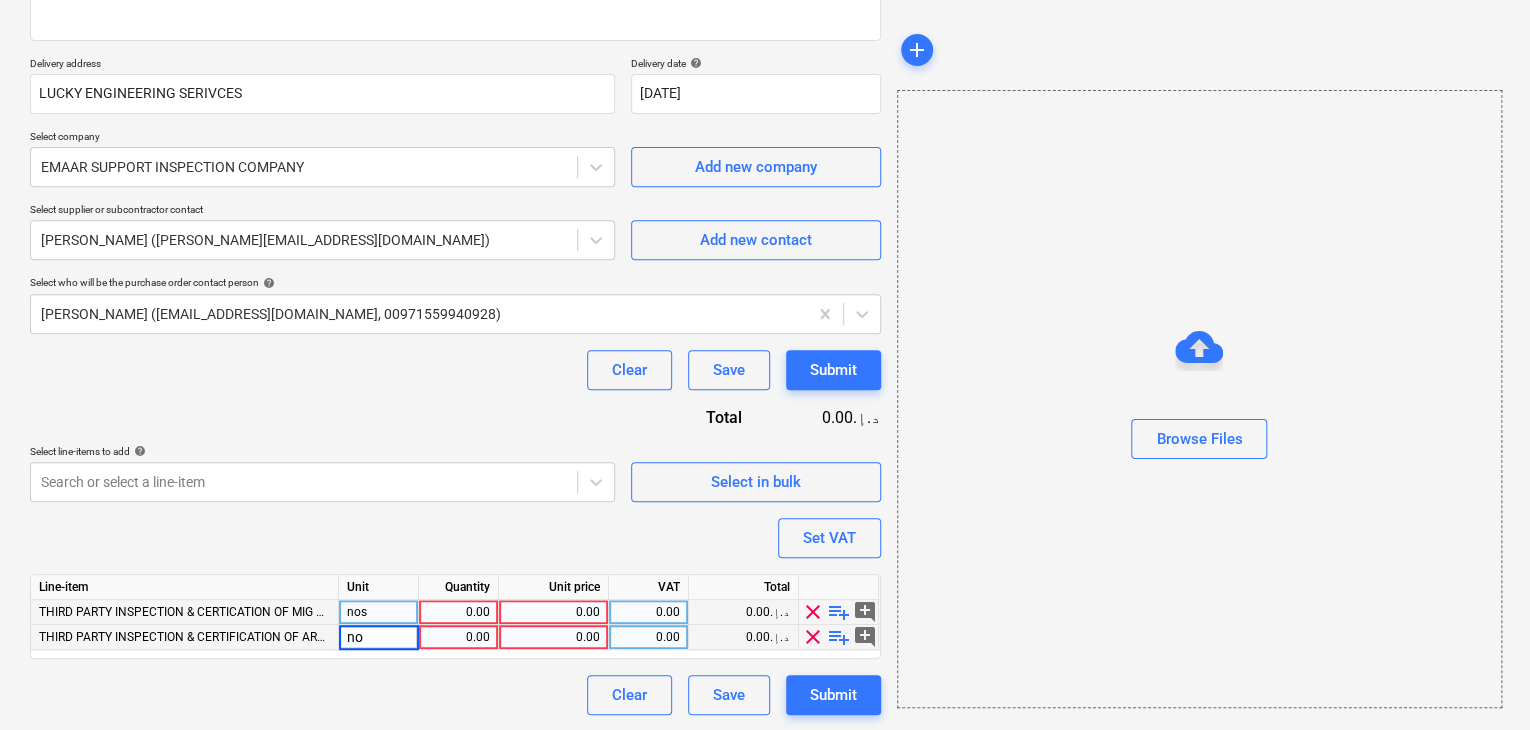 type on "nos" 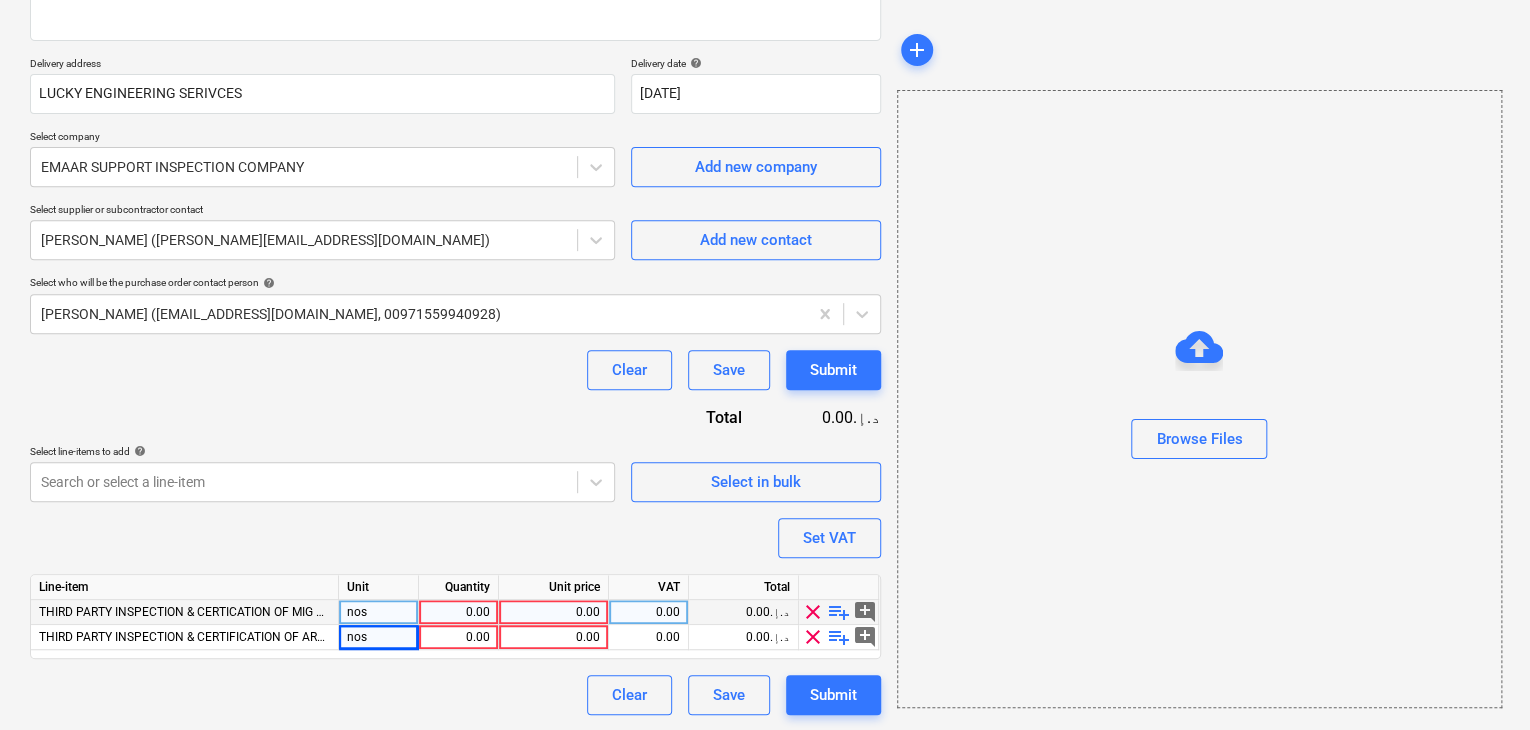 type on "x" 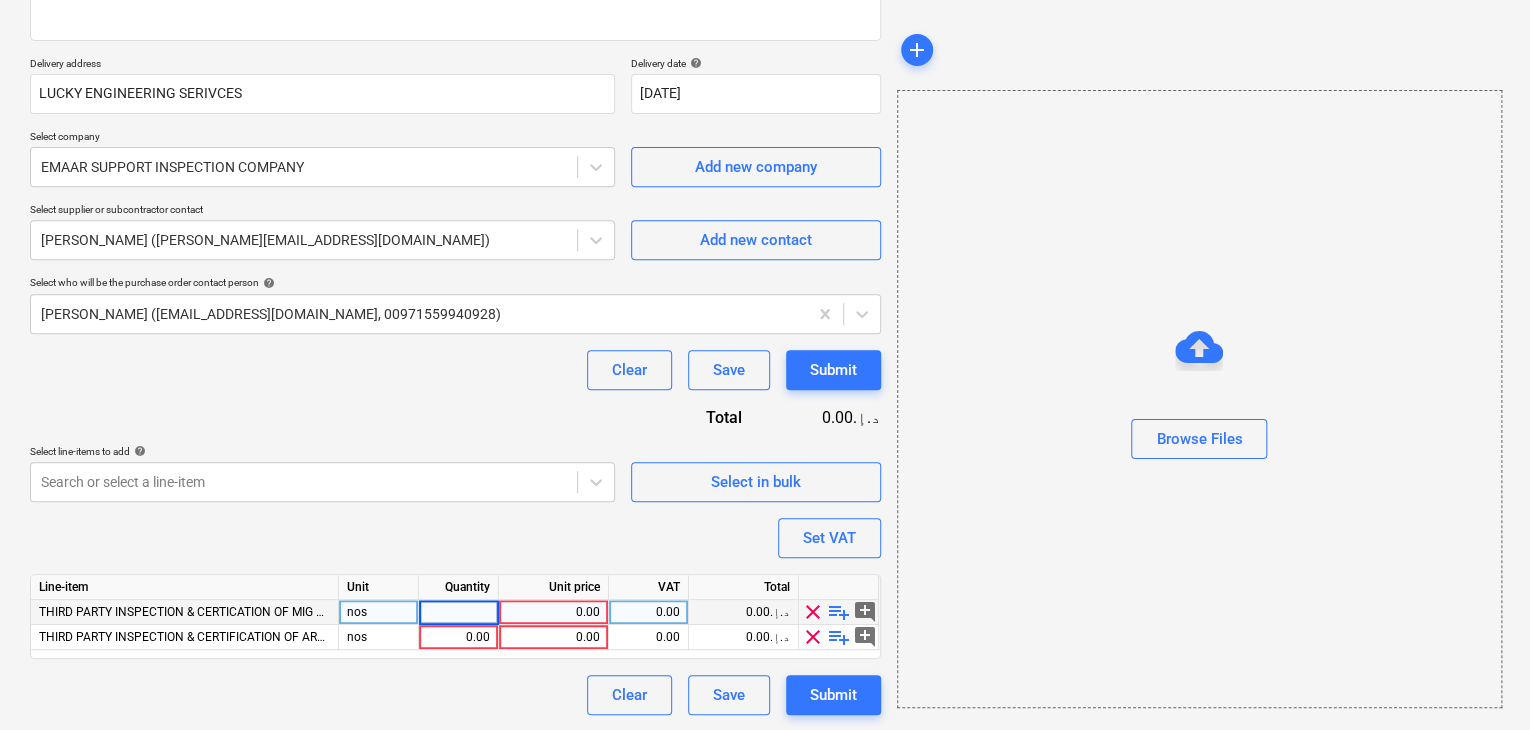 type on "1" 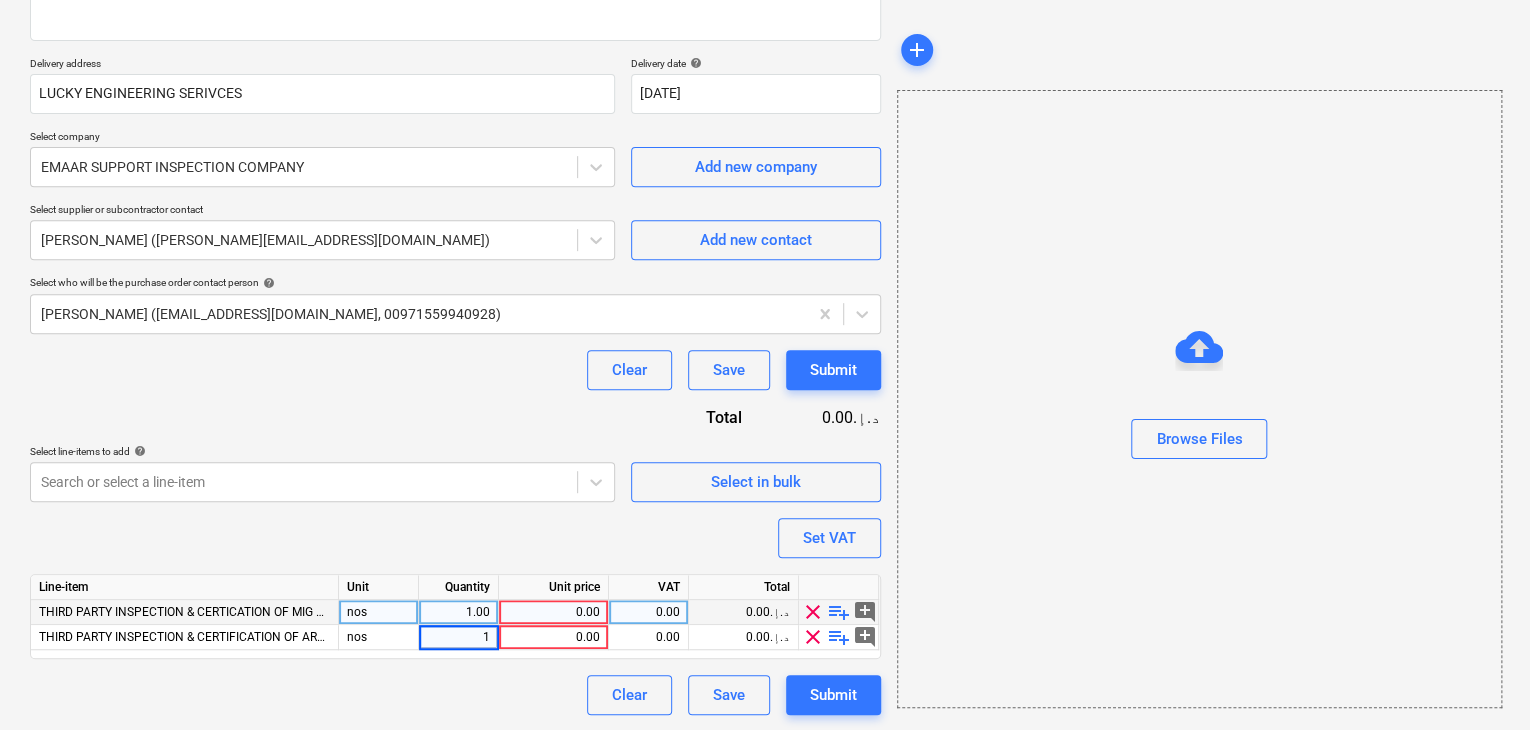 type on "x" 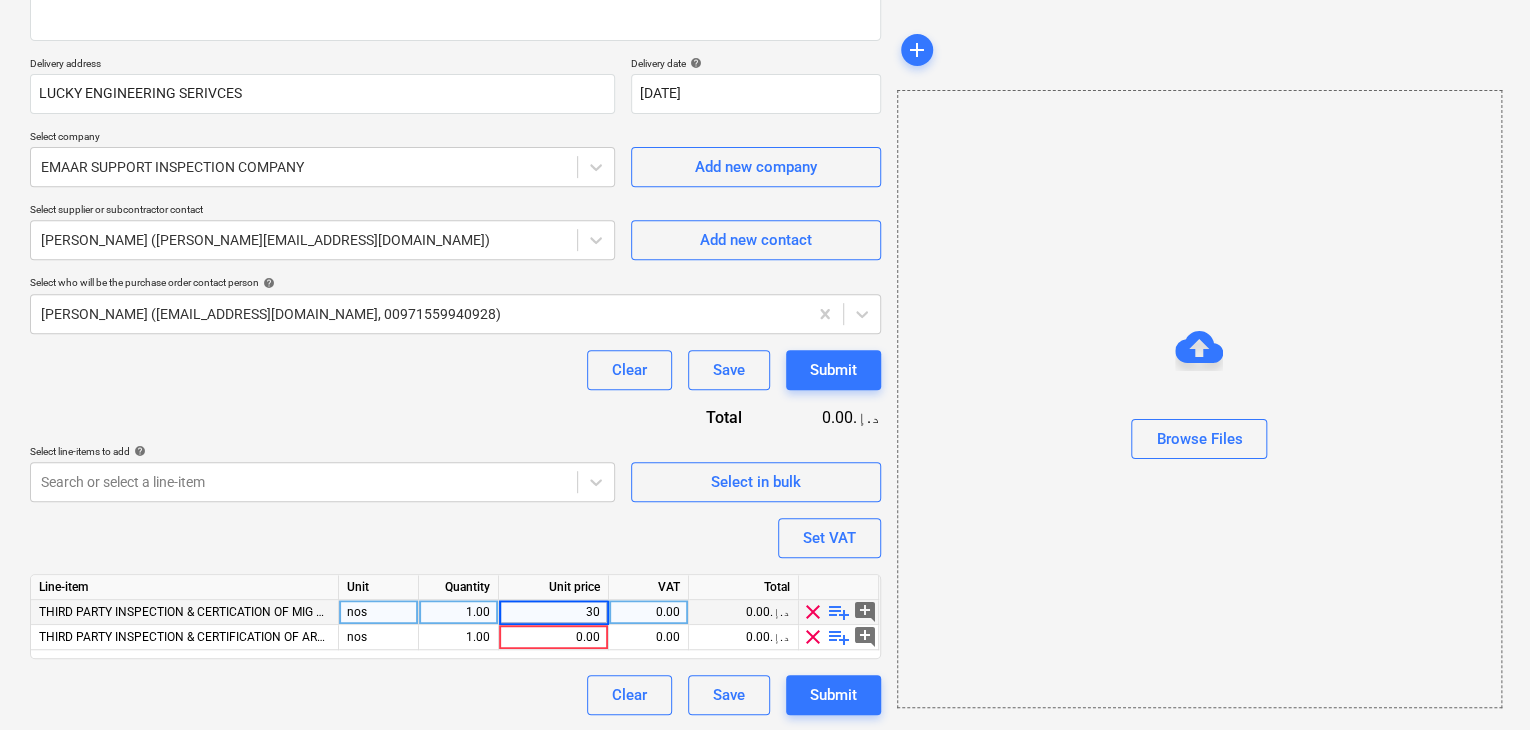 type on "300" 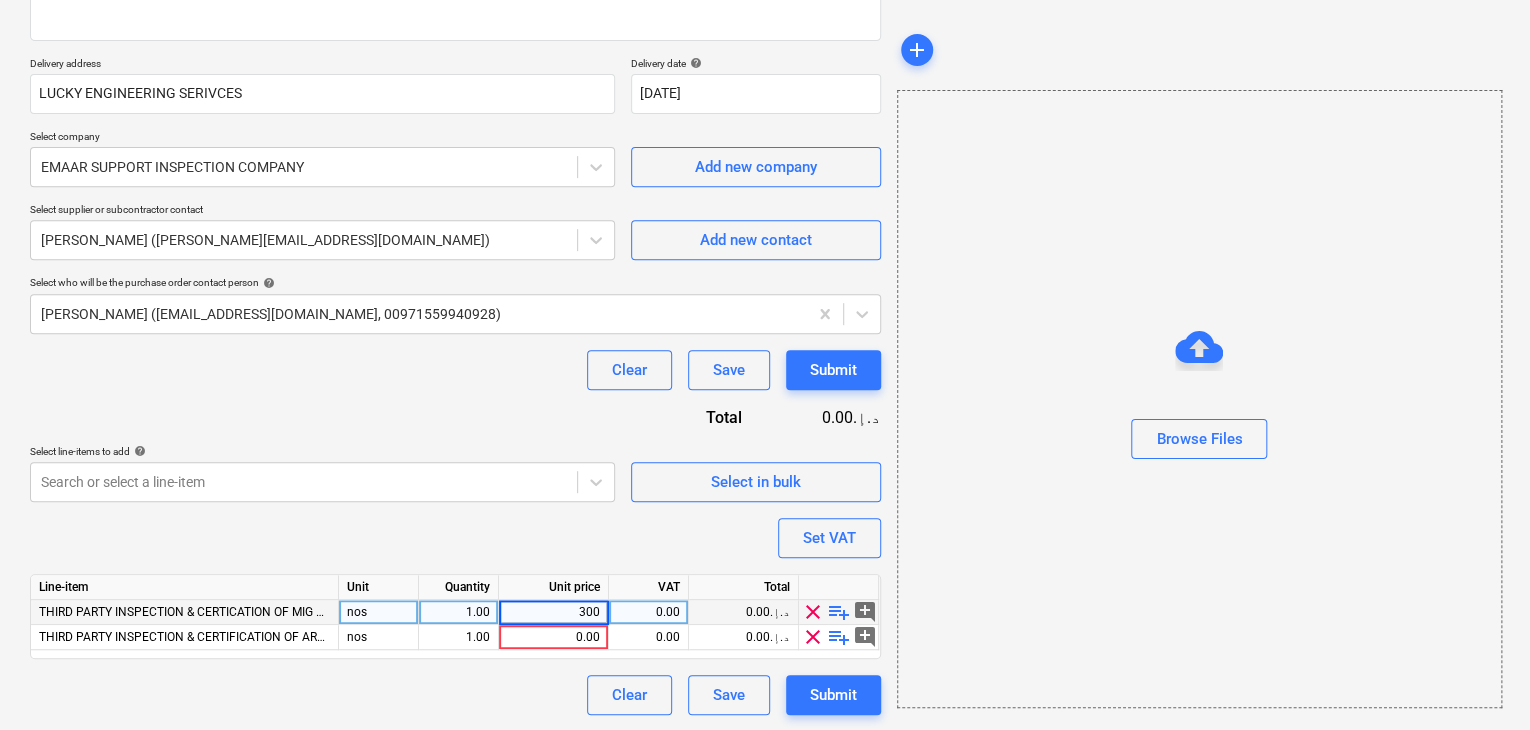 type on "x" 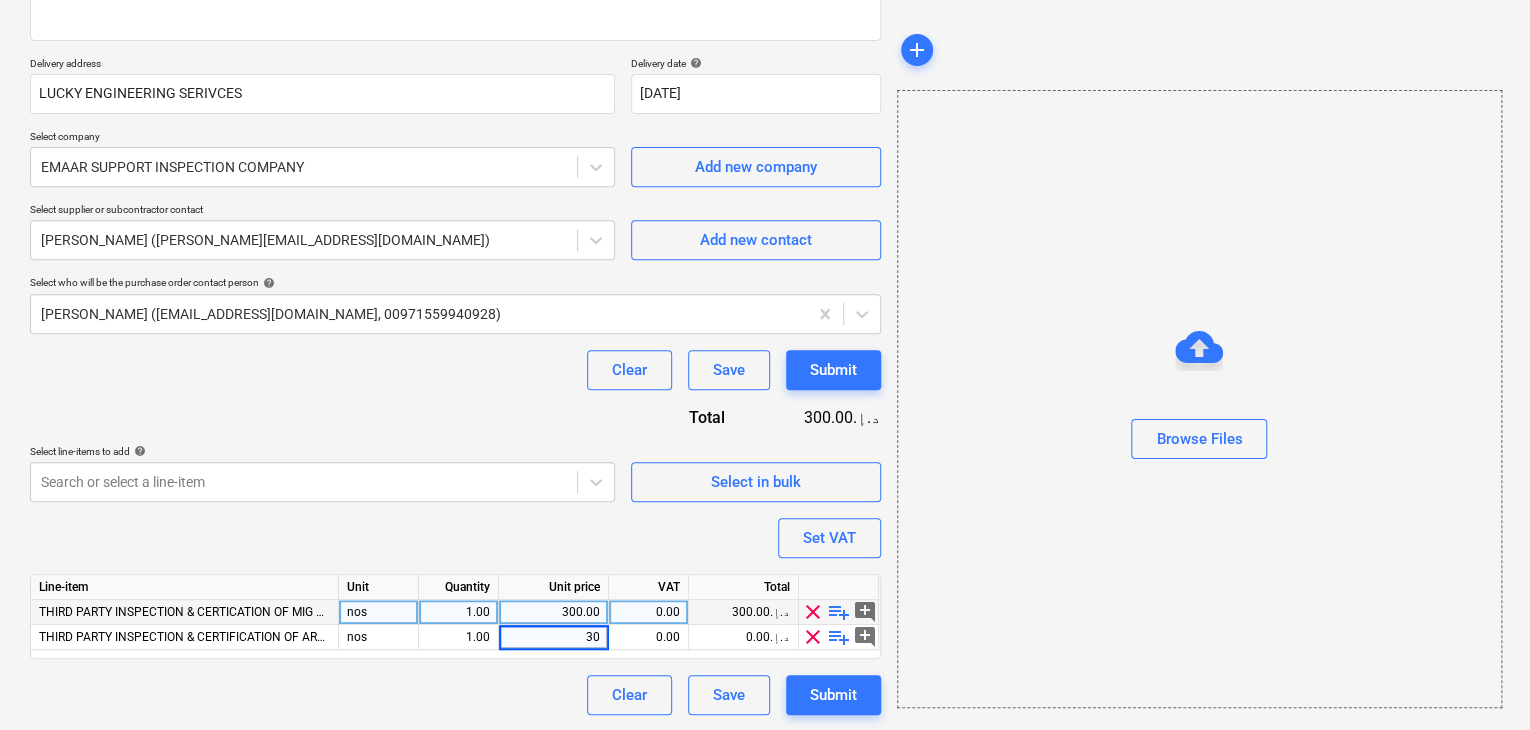 type on "300" 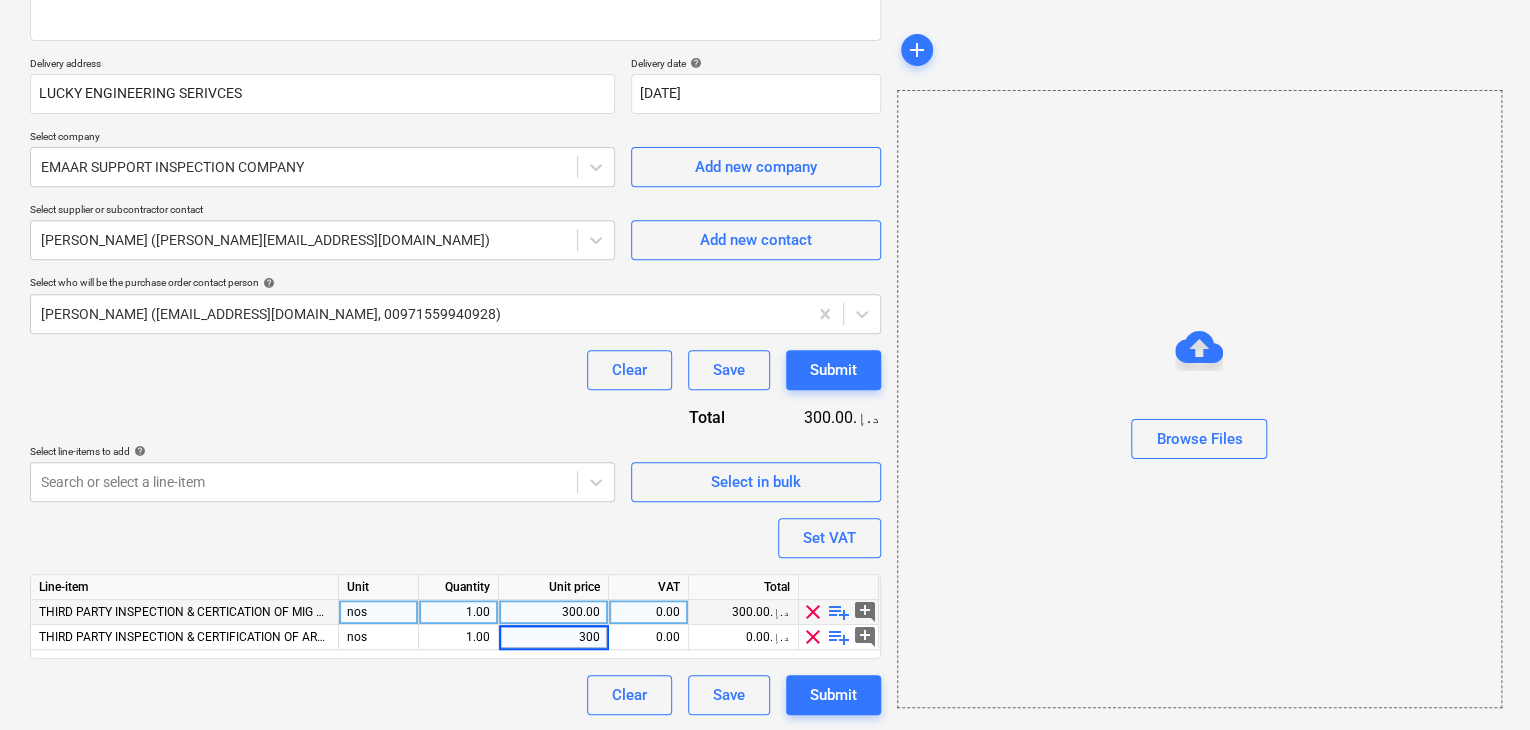 type on "x" 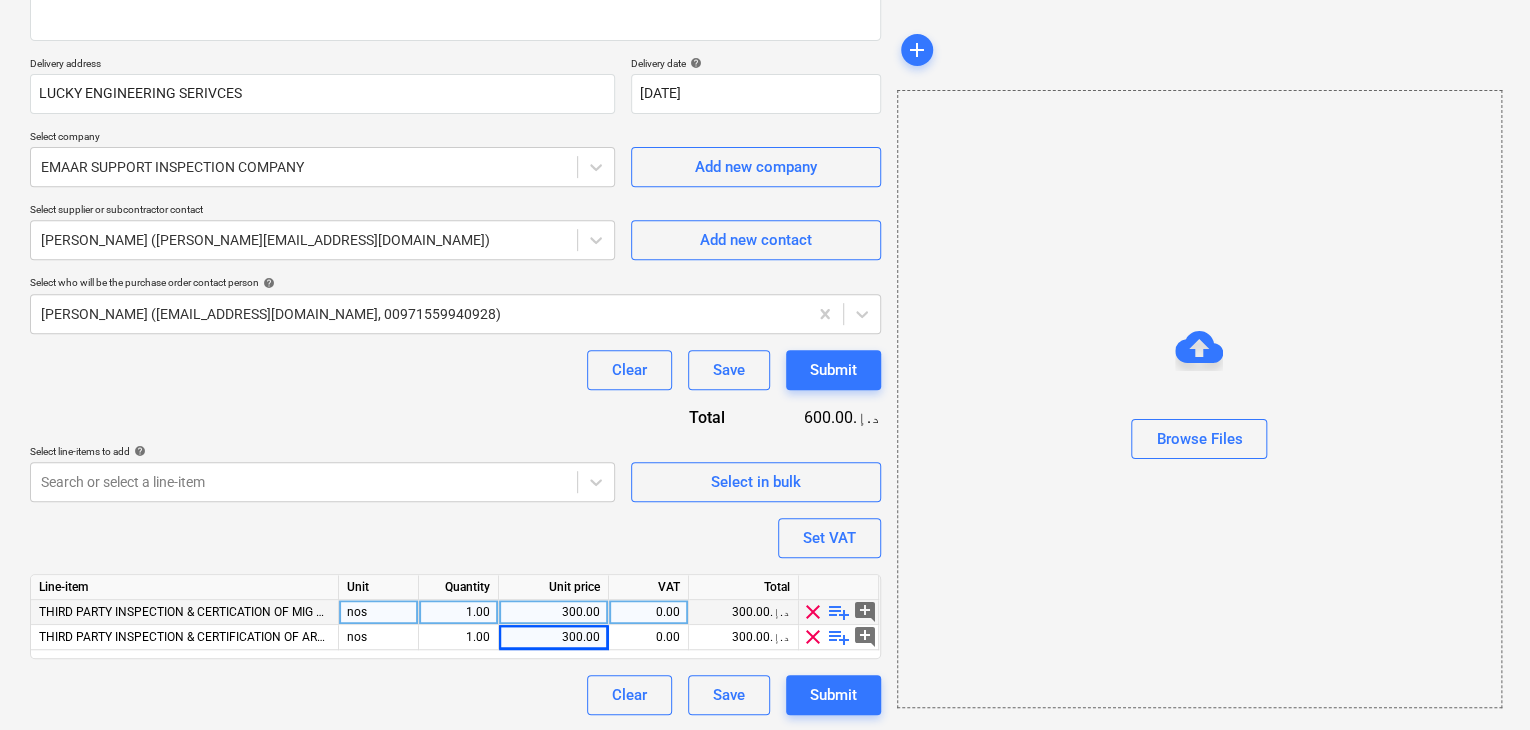 click on "Purchase order name help Purchase order Purchase order reference number help .LPO-15042 Description [DATE] Delivery address LUCKY ENGINEERING SERIVCES Delivery date help [DATE] [DATE] Press the down arrow key to interact with the calendar and
select a date. Press the question mark key to get the keyboard shortcuts for changing dates. Select company EMAAR SUPPORT INSPECTION COMPANY   Add new company Select supplier or subcontractor contact [PERSON_NAME]  ([PERSON_NAME][EMAIL_ADDRESS][DOMAIN_NAME]) Add new contact Select who will be the purchase order contact person help [PERSON_NAME] ([EMAIL_ADDRESS][DOMAIN_NAME], 00971559940928) Clear Save Submit Total 600.00د.إ.‏ Select line-items to add help Search or select a line-item Select in bulk Set VAT Line-item Unit Quantity Unit price VAT Total  THIRD PARTY INSPECTION & CERTICATION OF MIG WELDING MACHINE ST6301 nos 1.00 300.00 0.00 300.00د.إ.‏ clear playlist_add add_comment  THIRD PARTY INSPECTION & CERTIFICATION OF ARC WELDING MACHINE ST#6303 nos 1.00 300.00 0.00 clear Clear" at bounding box center (455, 281) 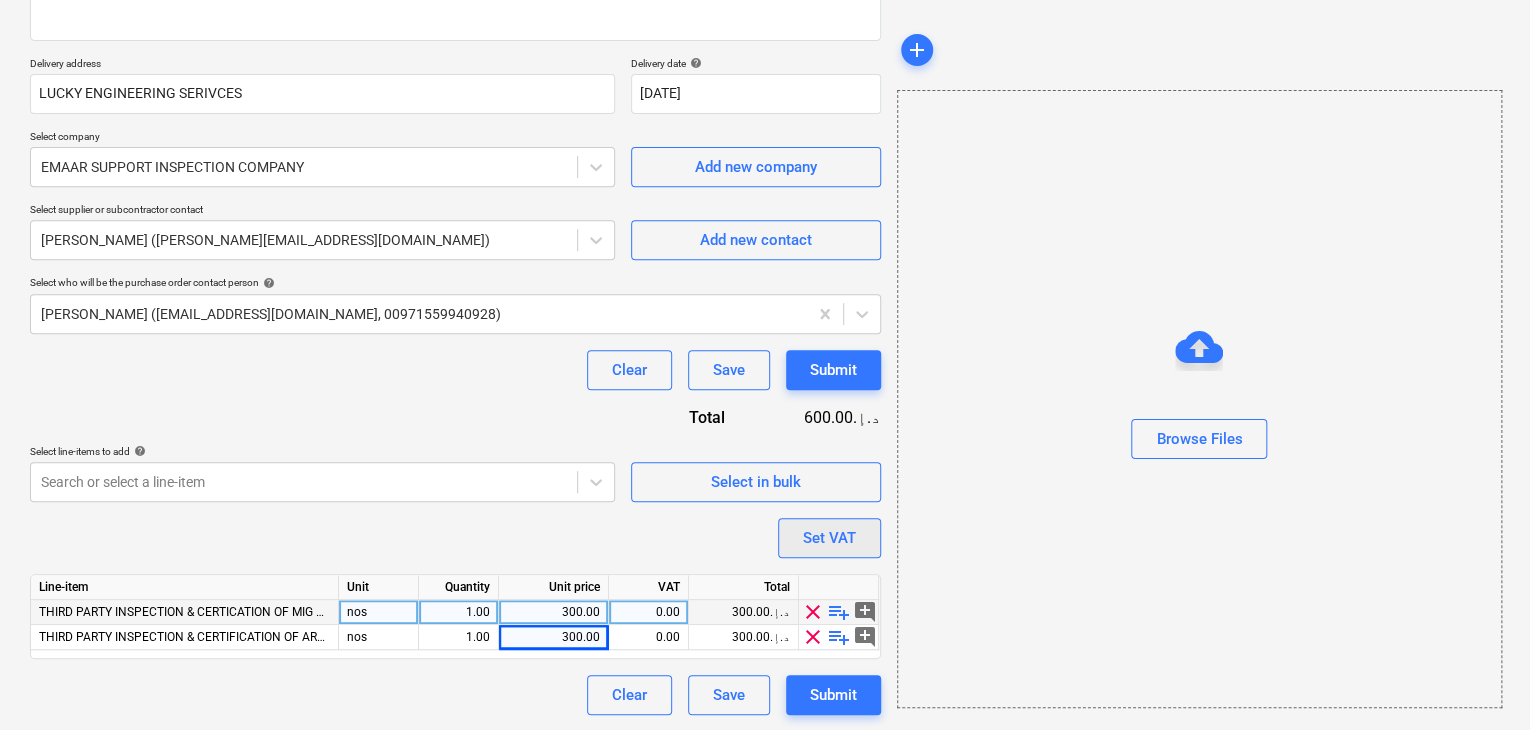 click on "Set VAT" at bounding box center [829, 538] 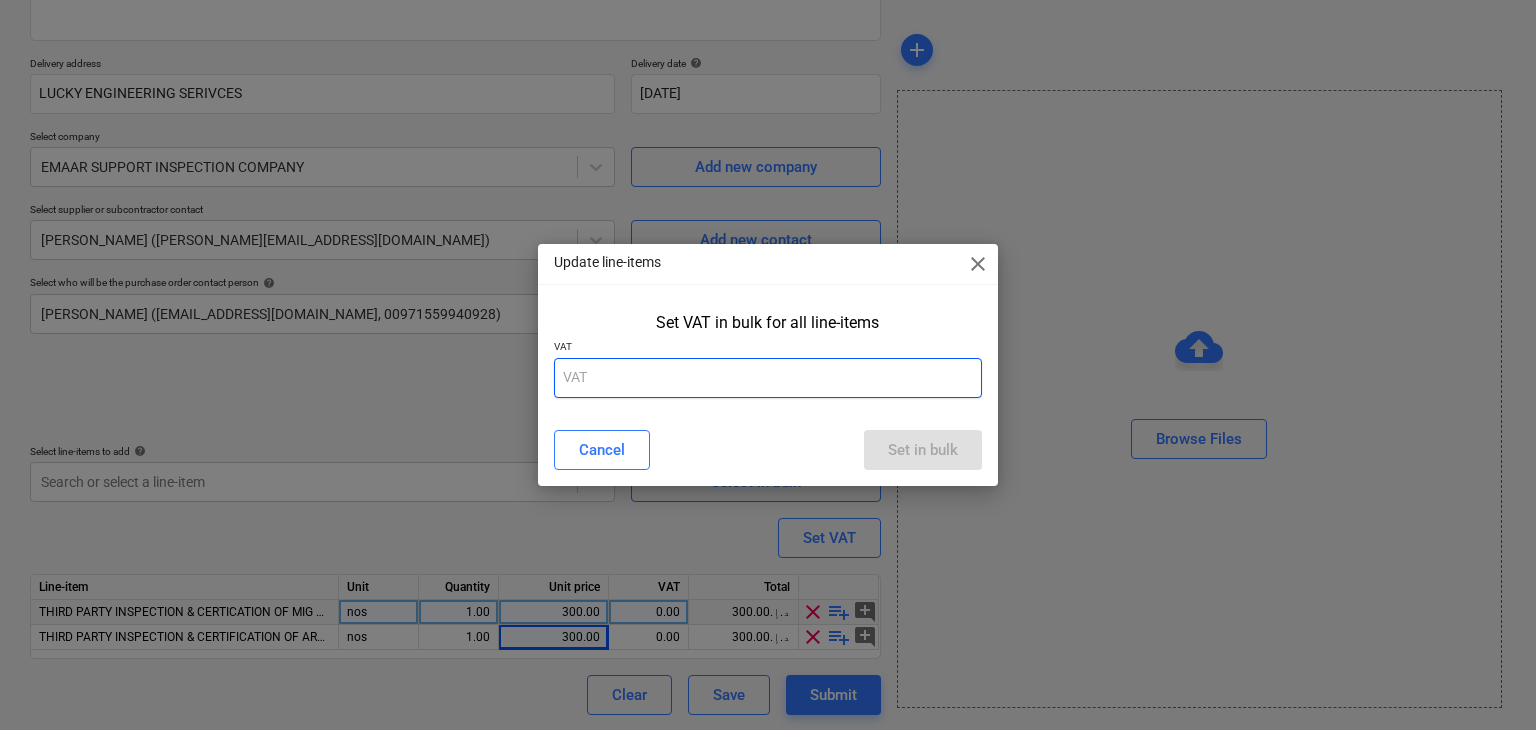 click at bounding box center (768, 378) 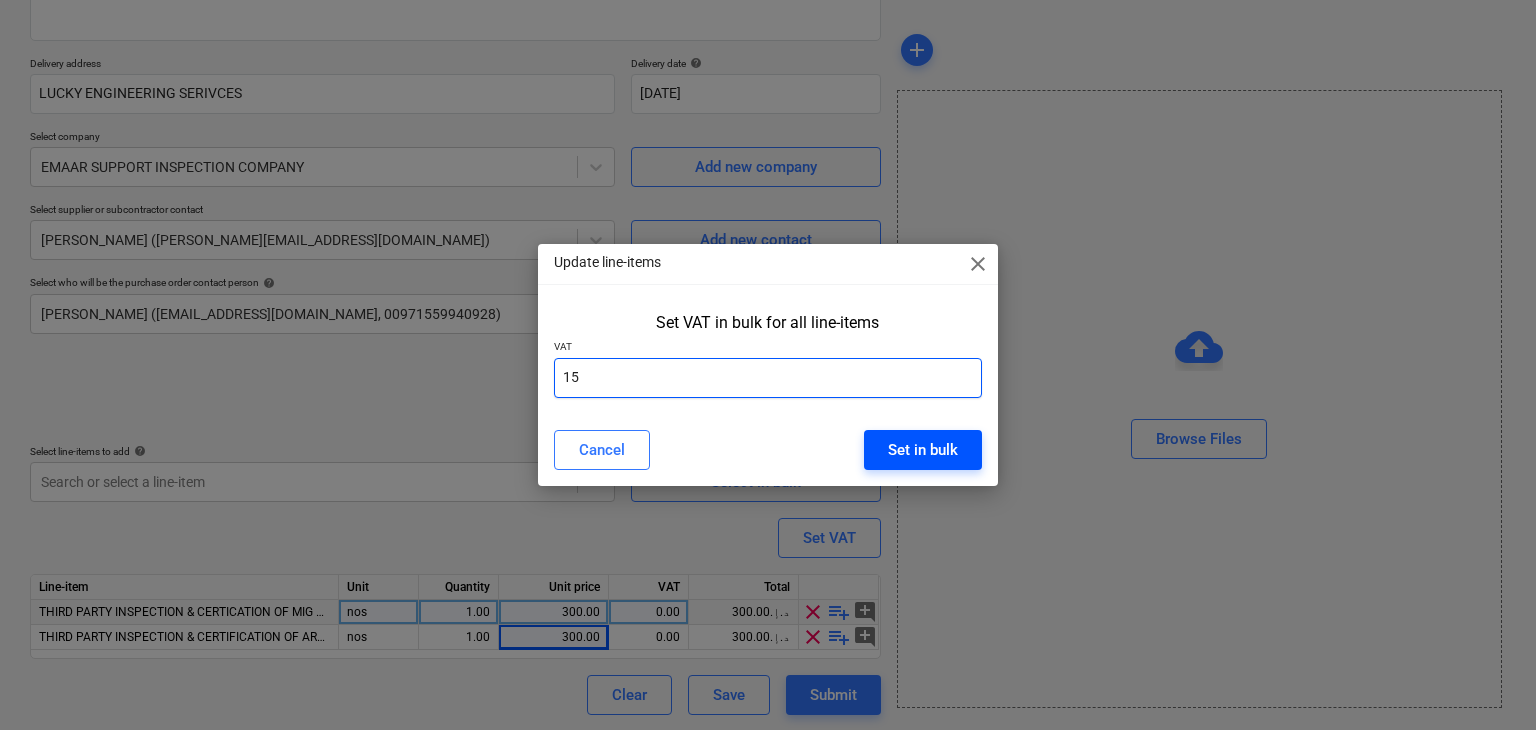 type on "15" 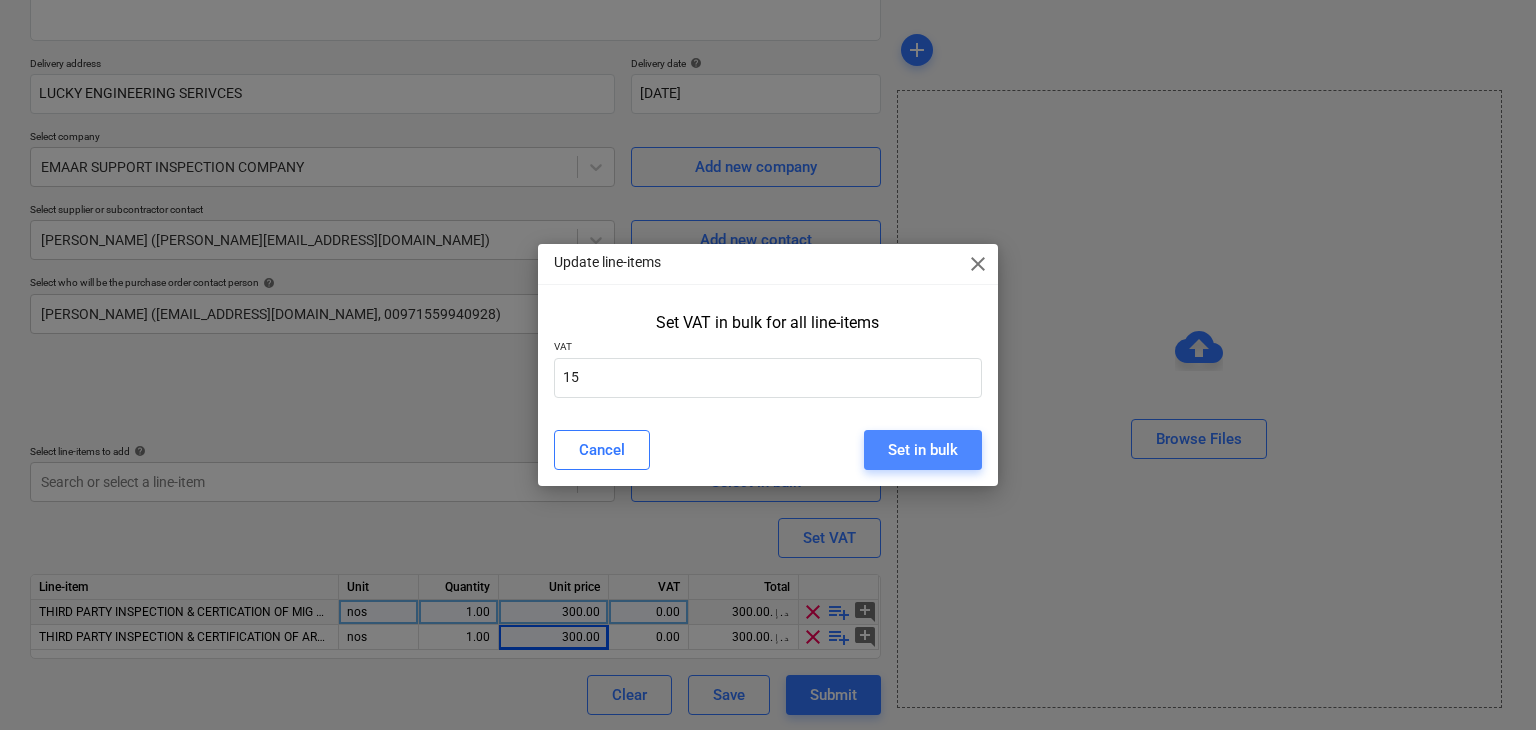 click on "Set in bulk" at bounding box center (923, 450) 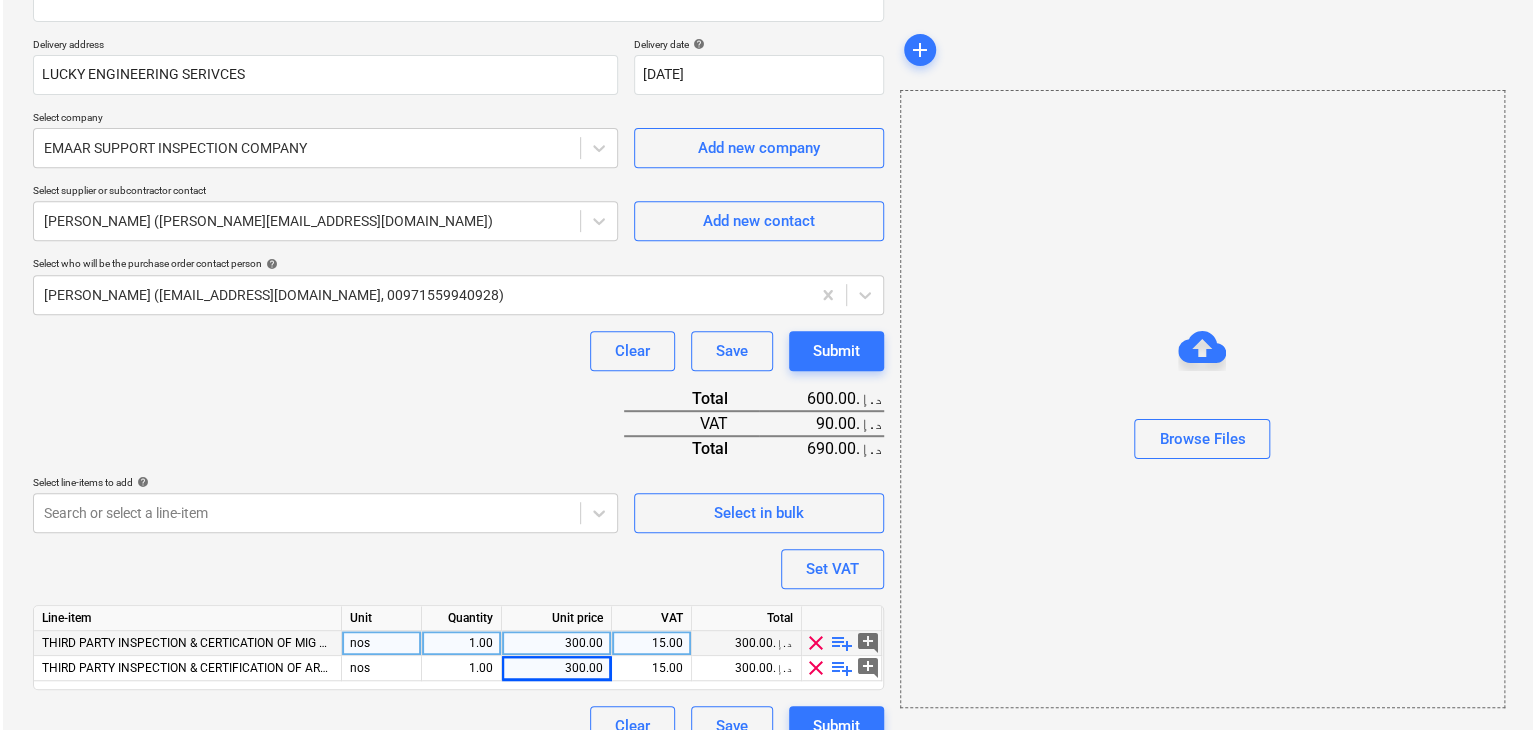 scroll, scrollTop: 367, scrollLeft: 0, axis: vertical 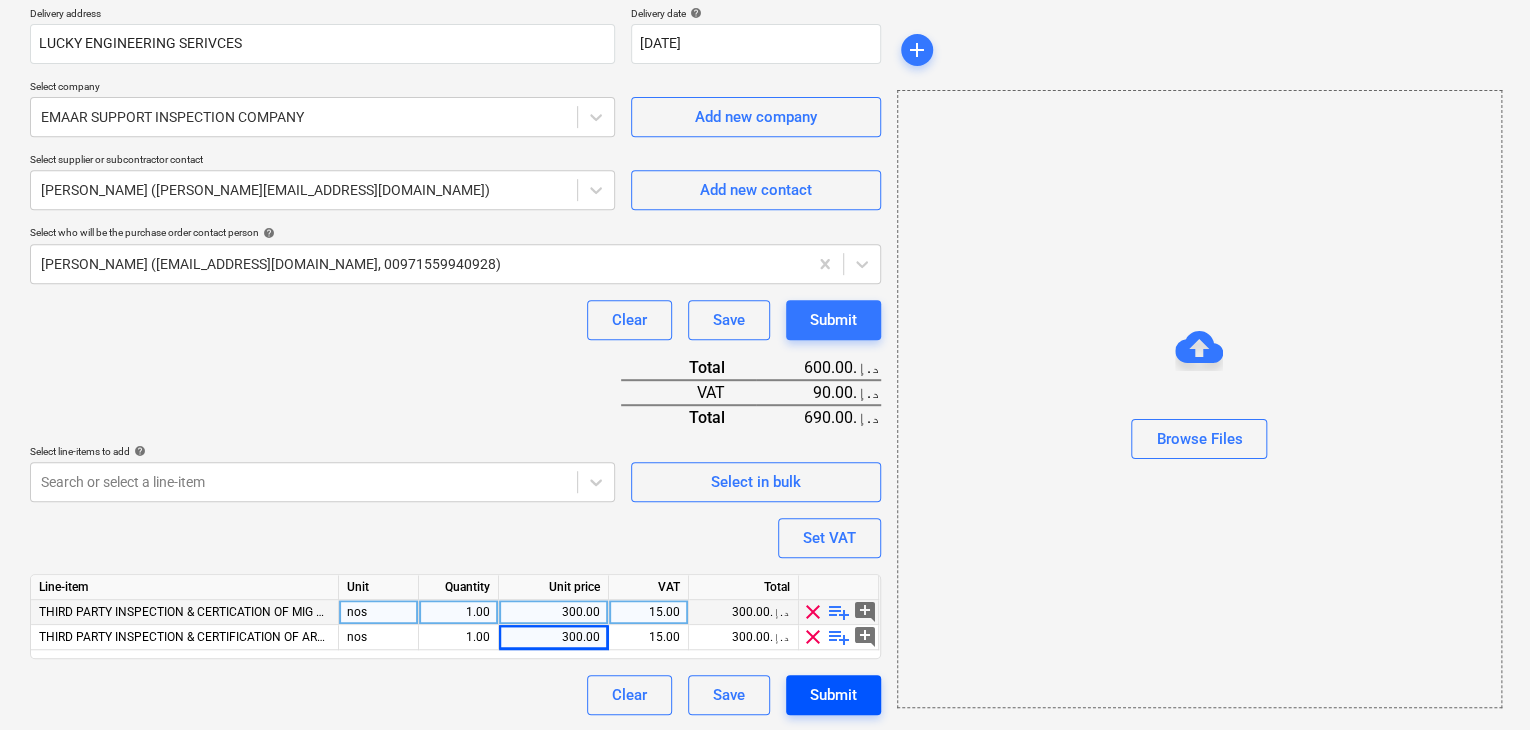 click on "Submit" at bounding box center (833, 695) 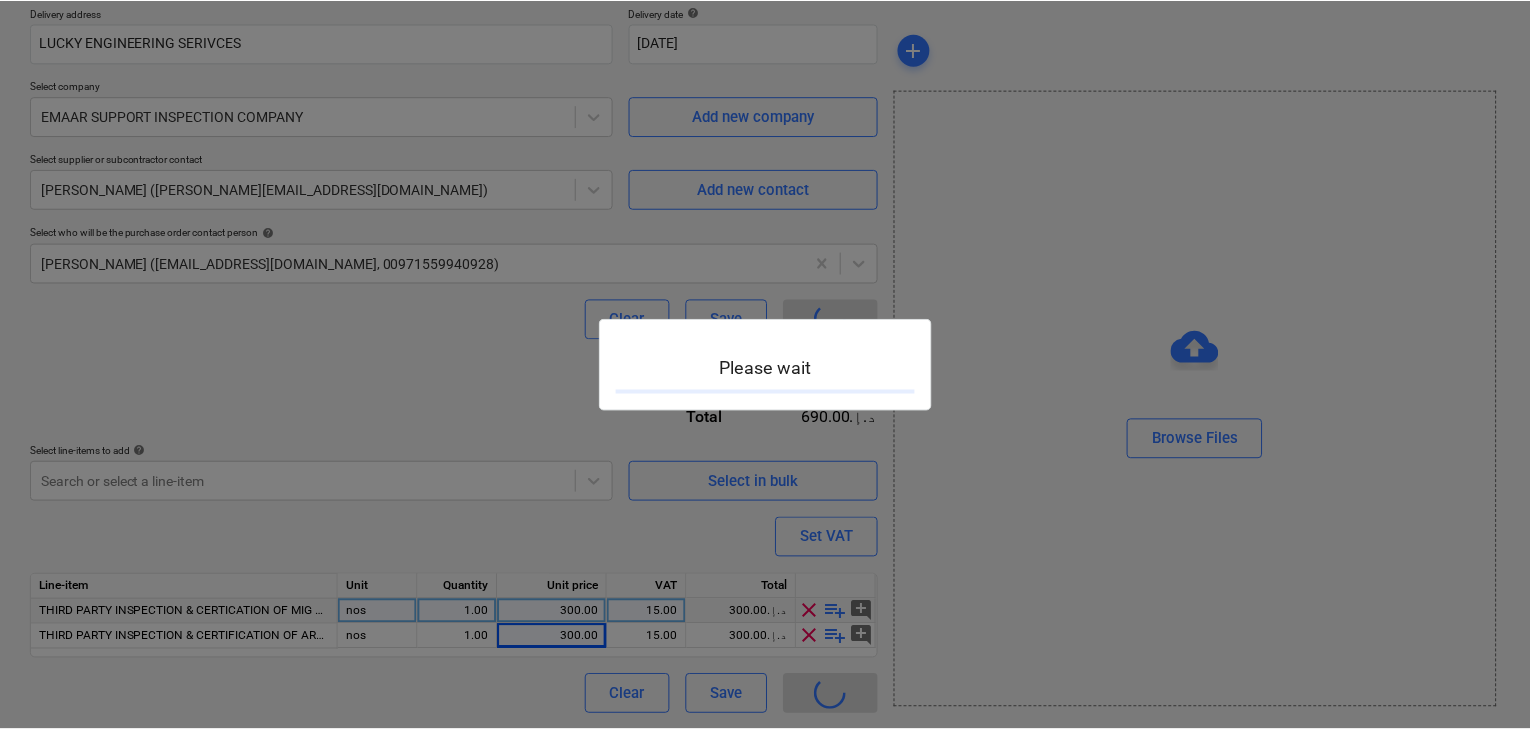 scroll, scrollTop: 0, scrollLeft: 0, axis: both 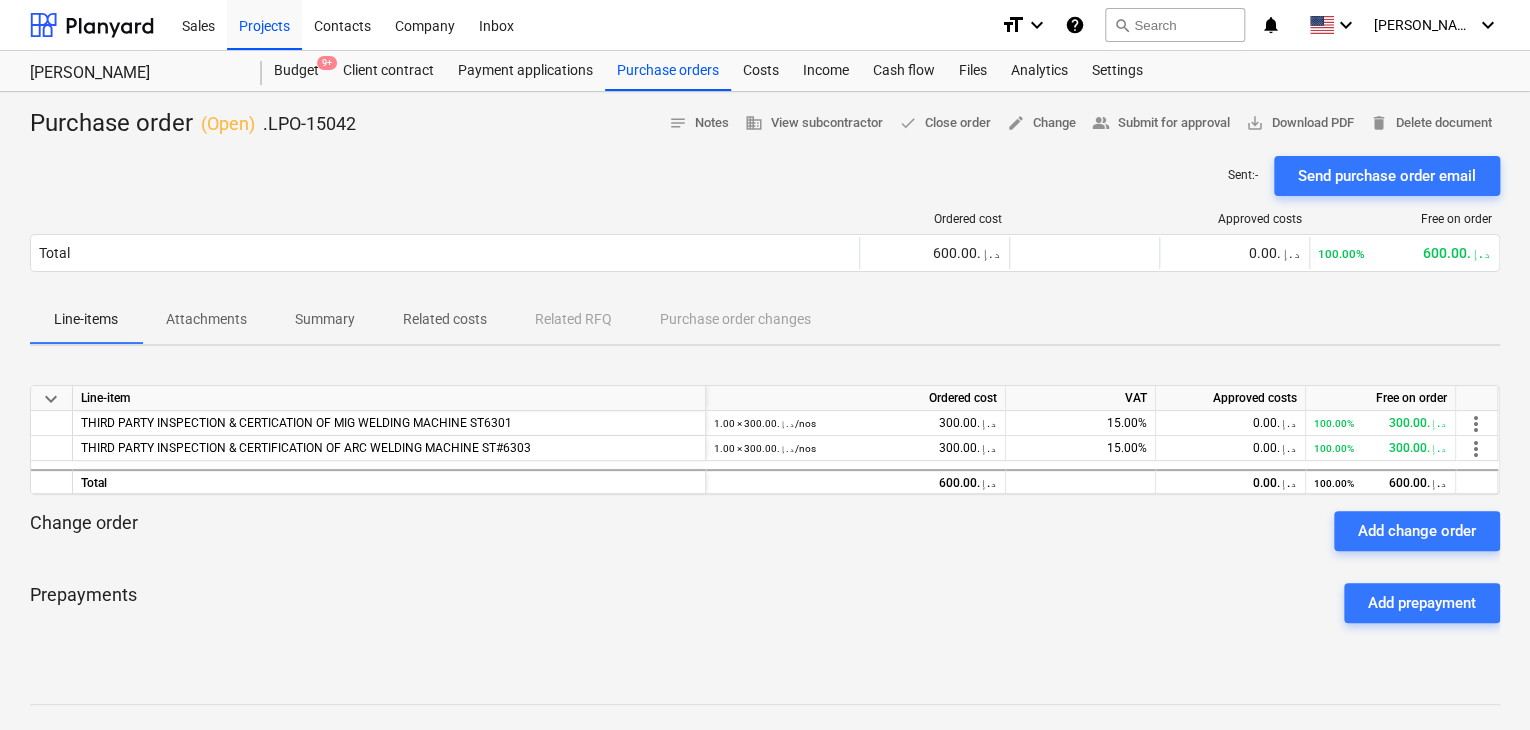 click on "Budget 9+ Client contract Payment applications Purchase orders Costs Income Cash flow Files Analytics Settings" at bounding box center (881, 71) 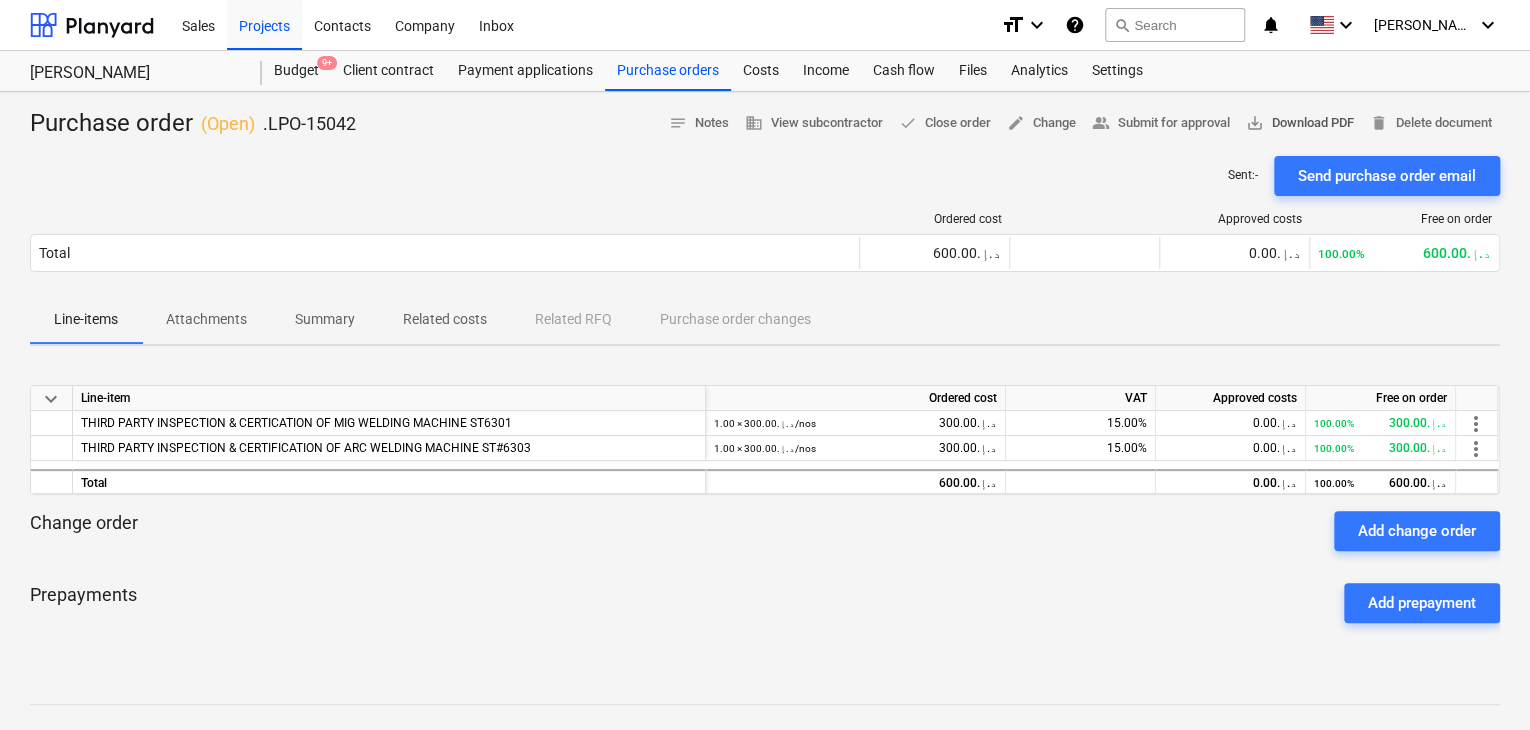 click on "Purchase order ( Open ) .LPO-15042 notes Notes business View subcontractor done Close order edit Change people_alt Submit for approval save_alt Download PDF delete Delete document" at bounding box center [765, 124] 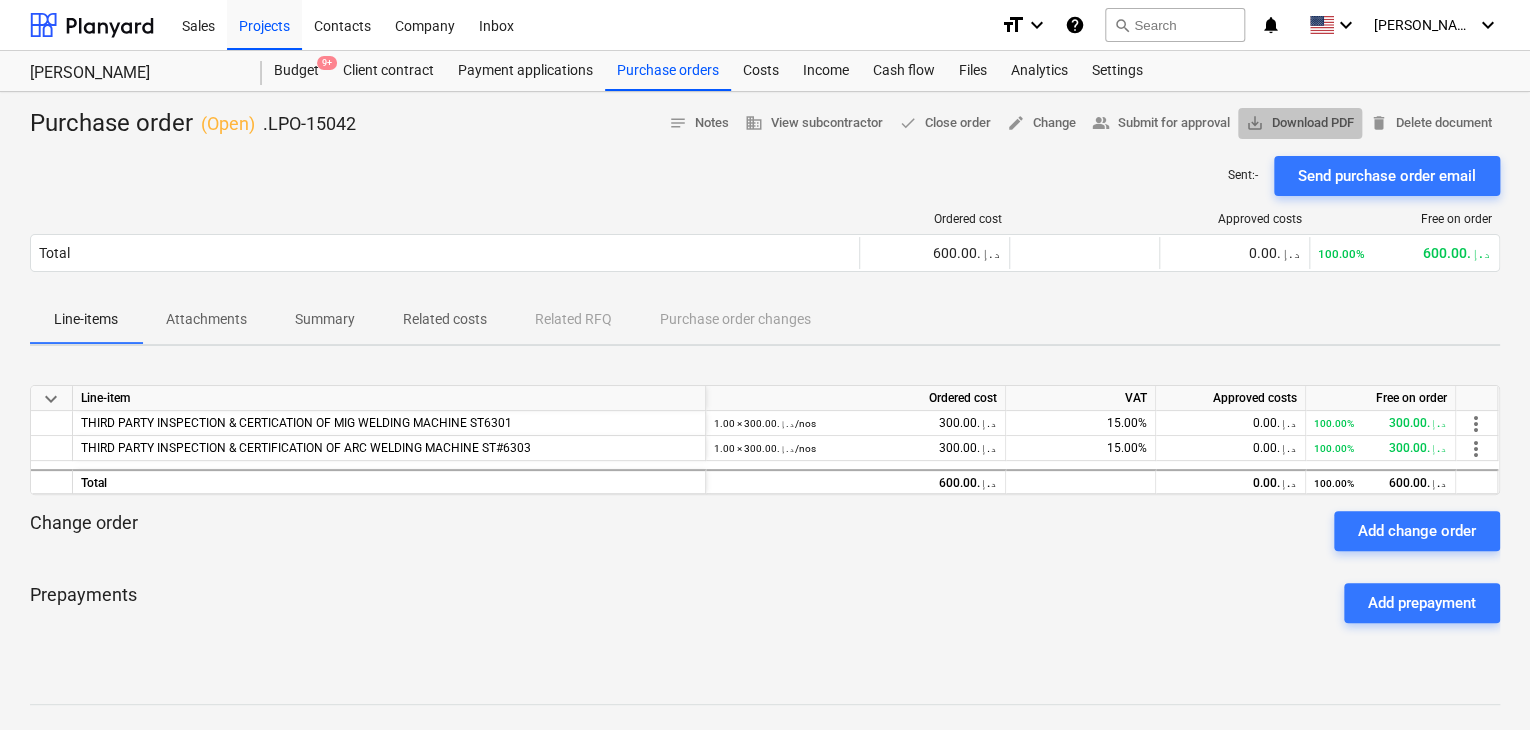 click on "save_alt Download PDF" at bounding box center [1300, 123] 